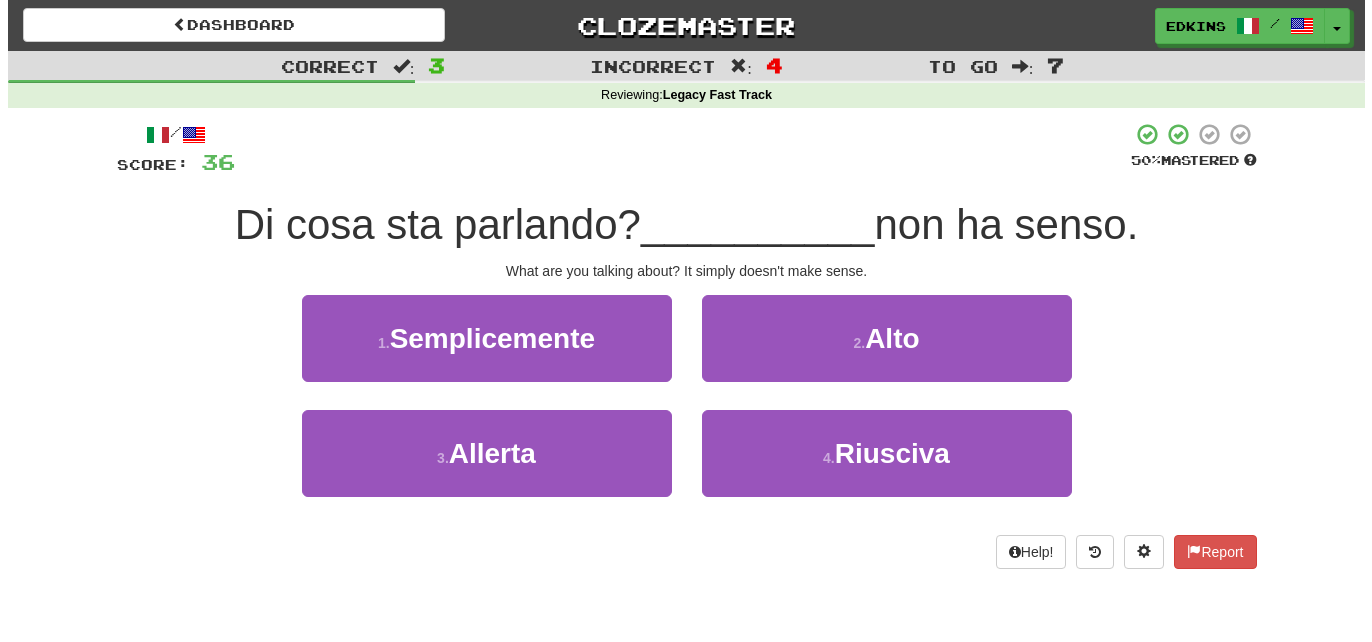 scroll, scrollTop: 0, scrollLeft: 0, axis: both 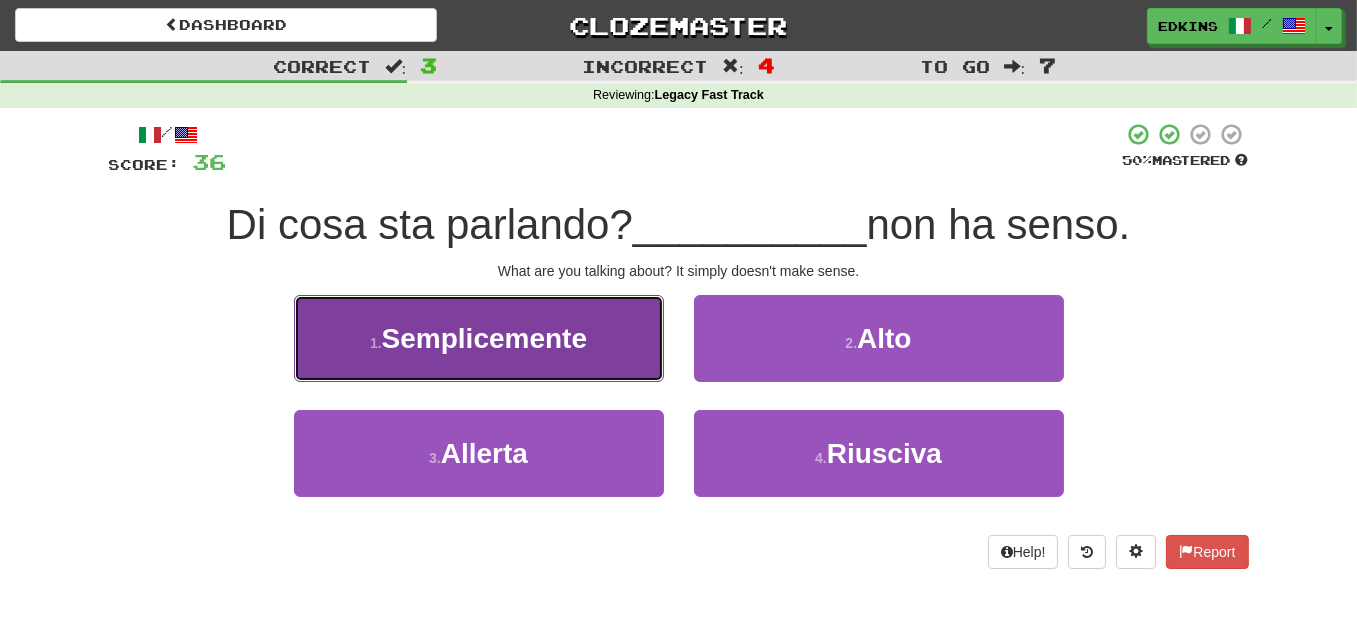 click on "1 .  Semplicemente" at bounding box center [479, 338] 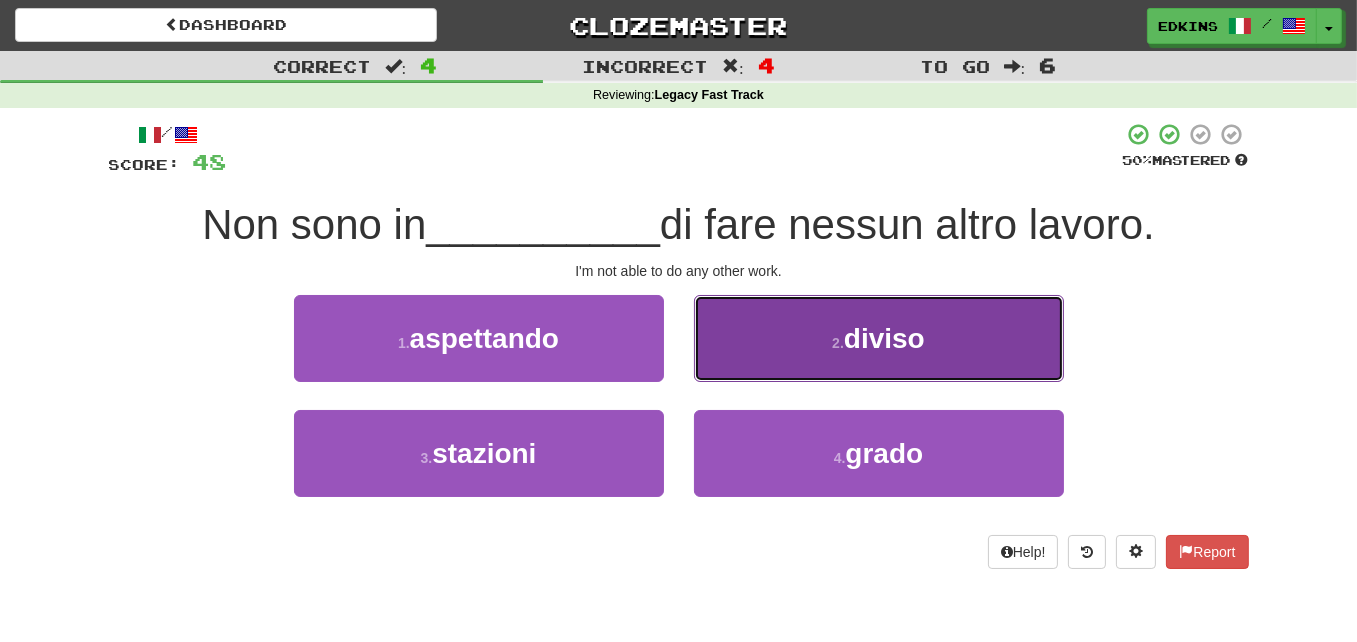click on "2 .  diviso" at bounding box center (879, 338) 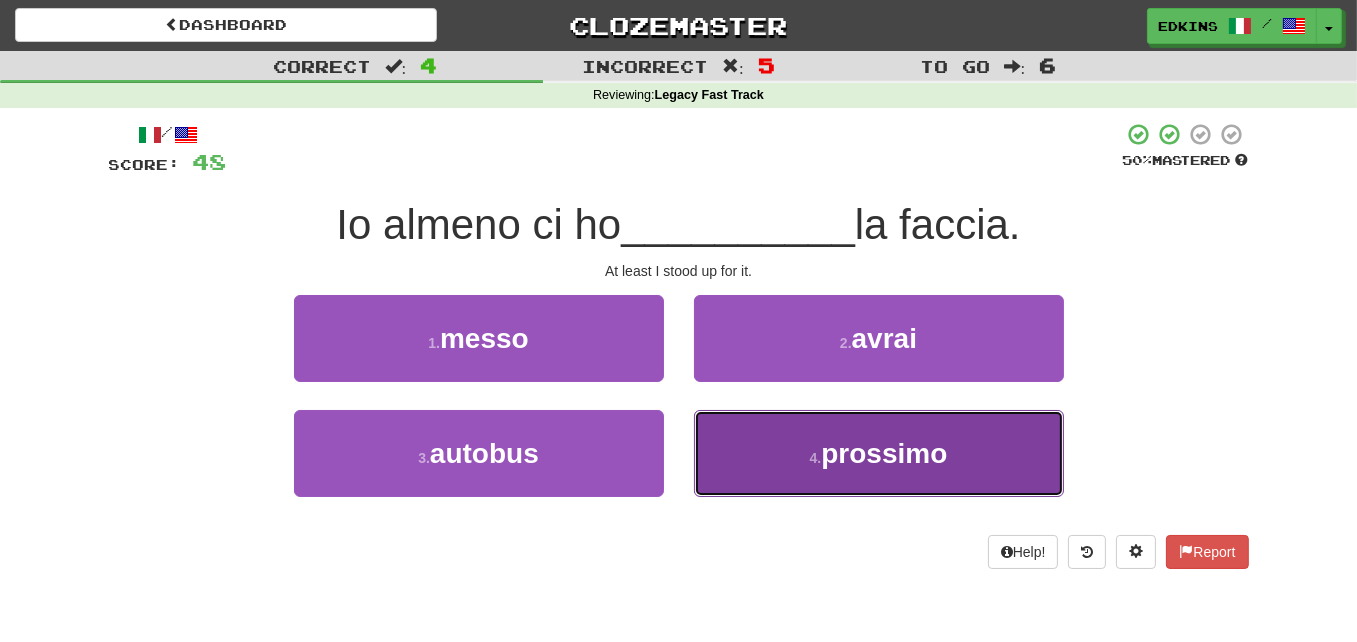 click on "4 .  prossimo" at bounding box center [879, 453] 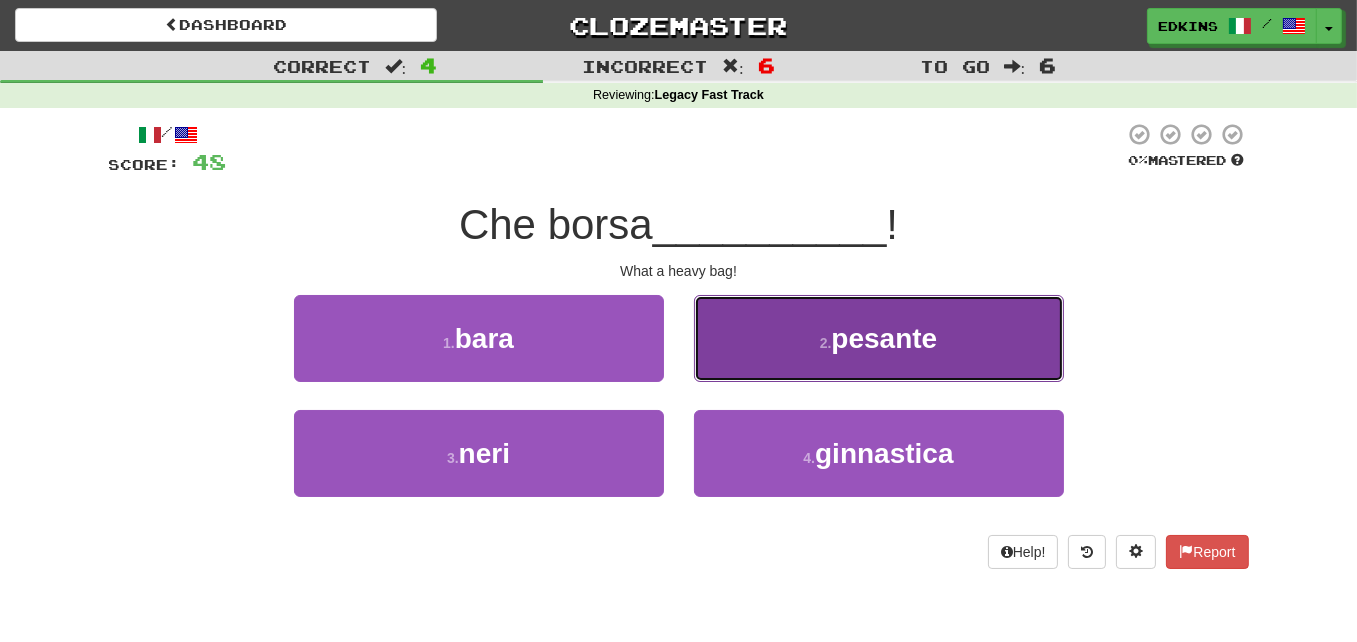 click on "2 ." at bounding box center (826, 343) 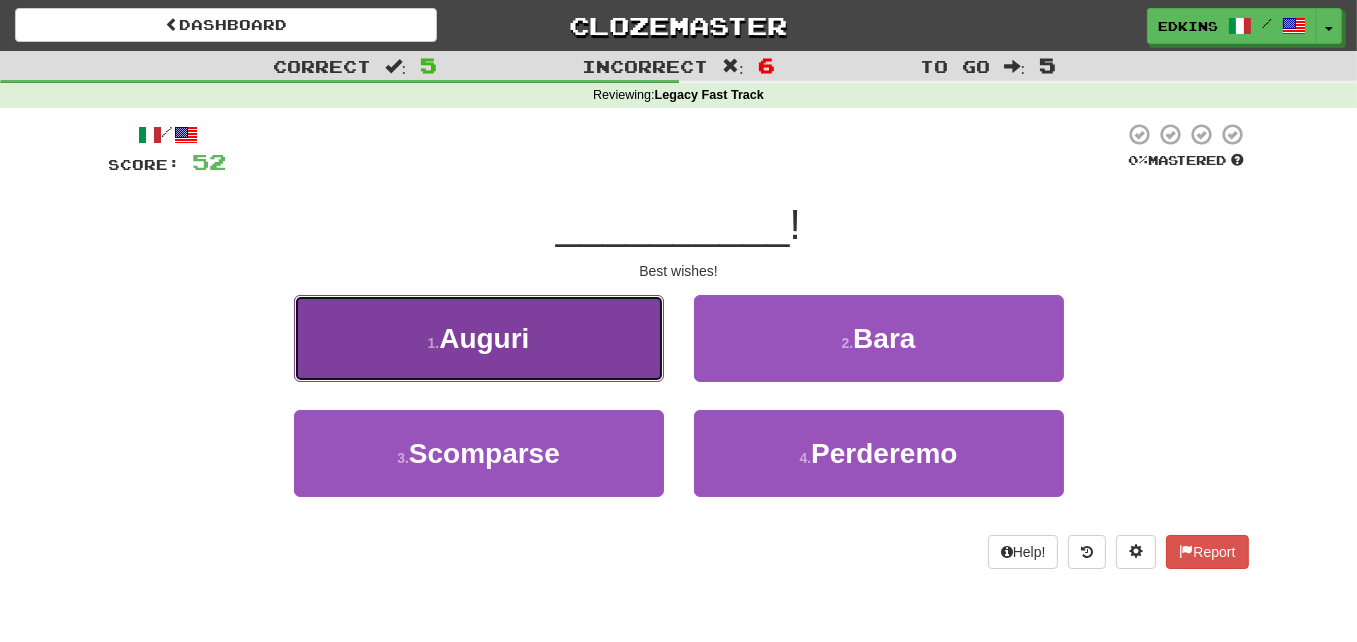 click on "1 .  Auguri" at bounding box center [479, 338] 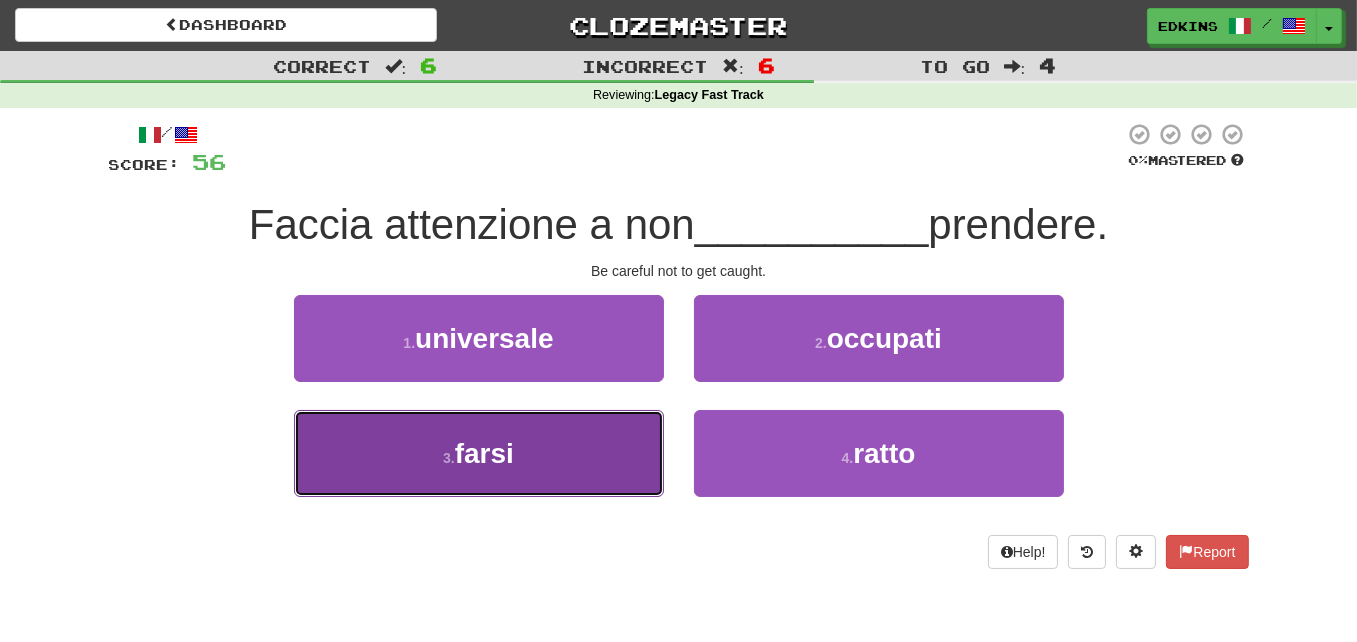 click on "3 .  farsi" at bounding box center [479, 453] 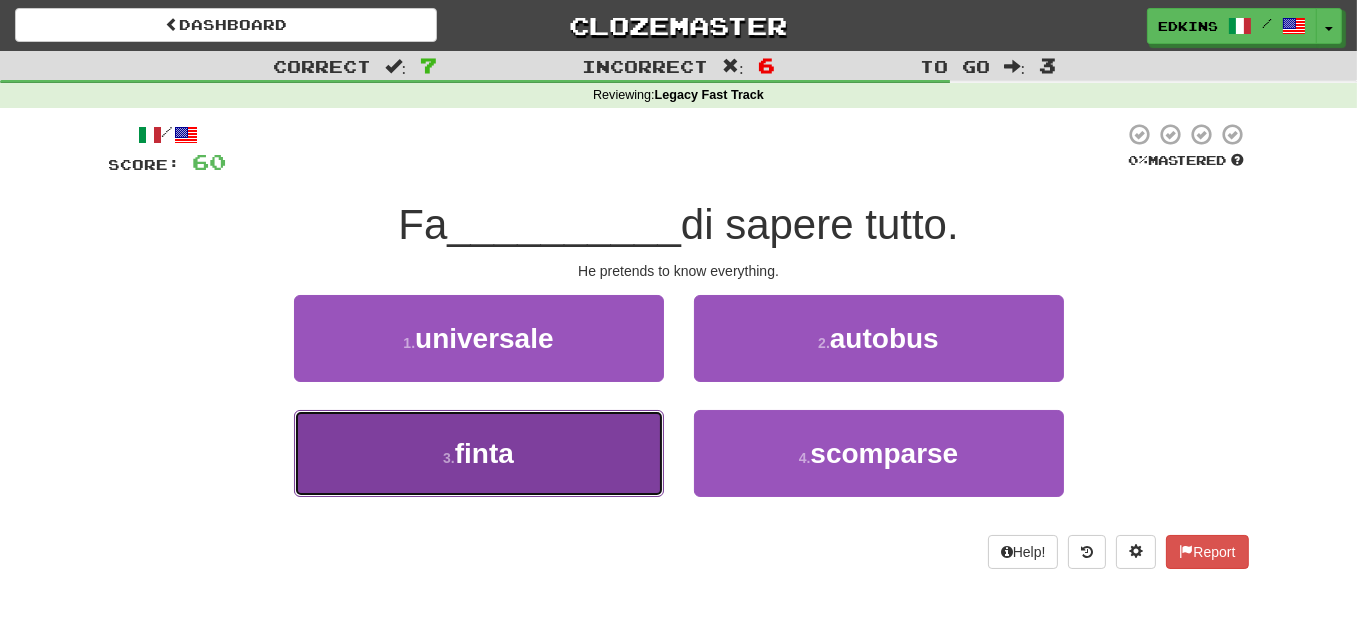 click on "3 .  finta" at bounding box center [479, 453] 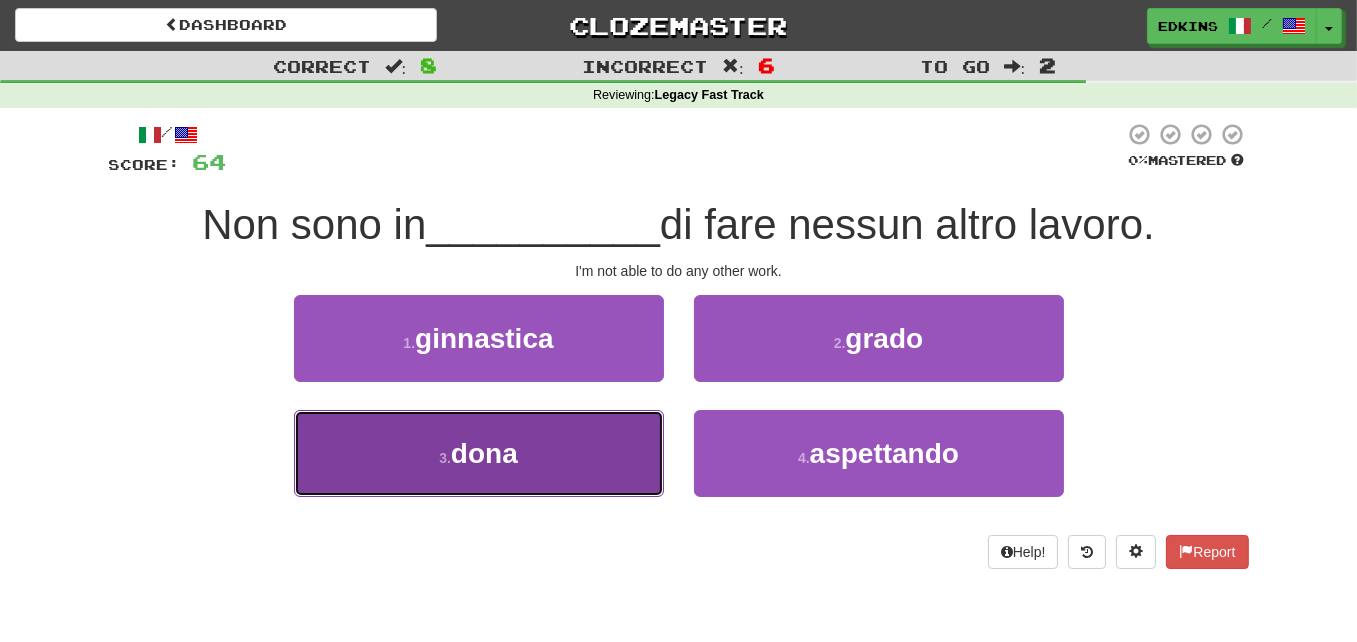 click on "3 .  dona" at bounding box center (479, 453) 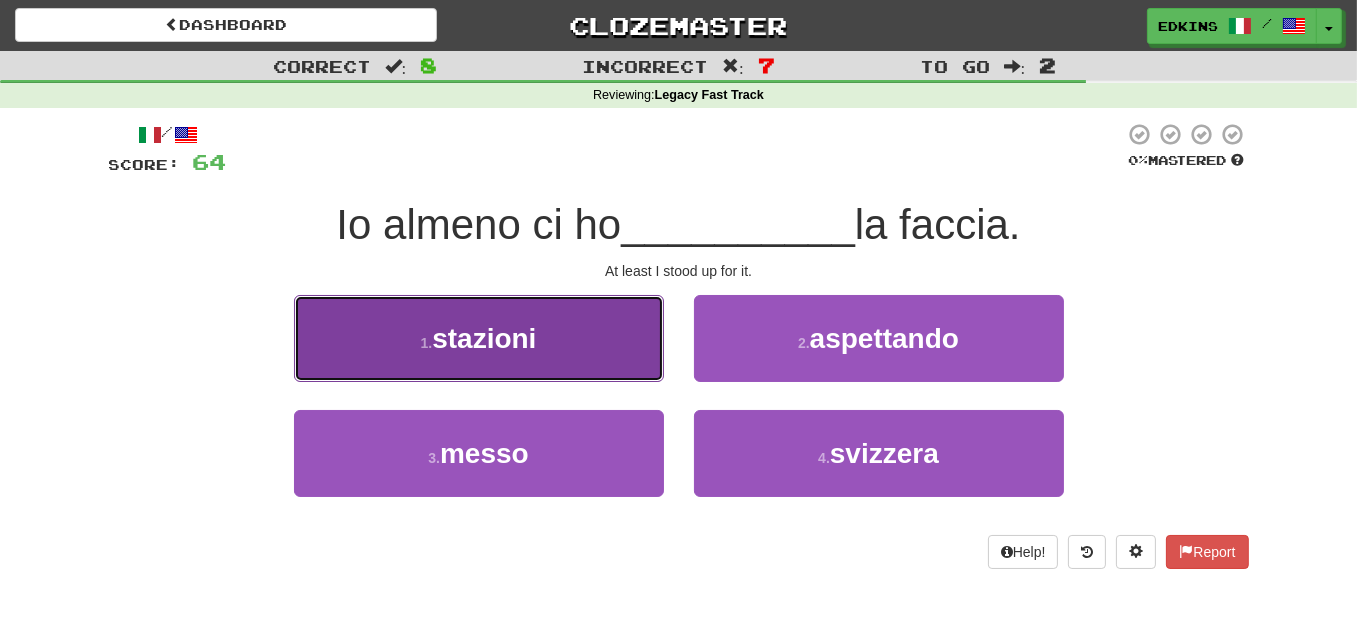 click on "1 .  stazioni" at bounding box center [479, 338] 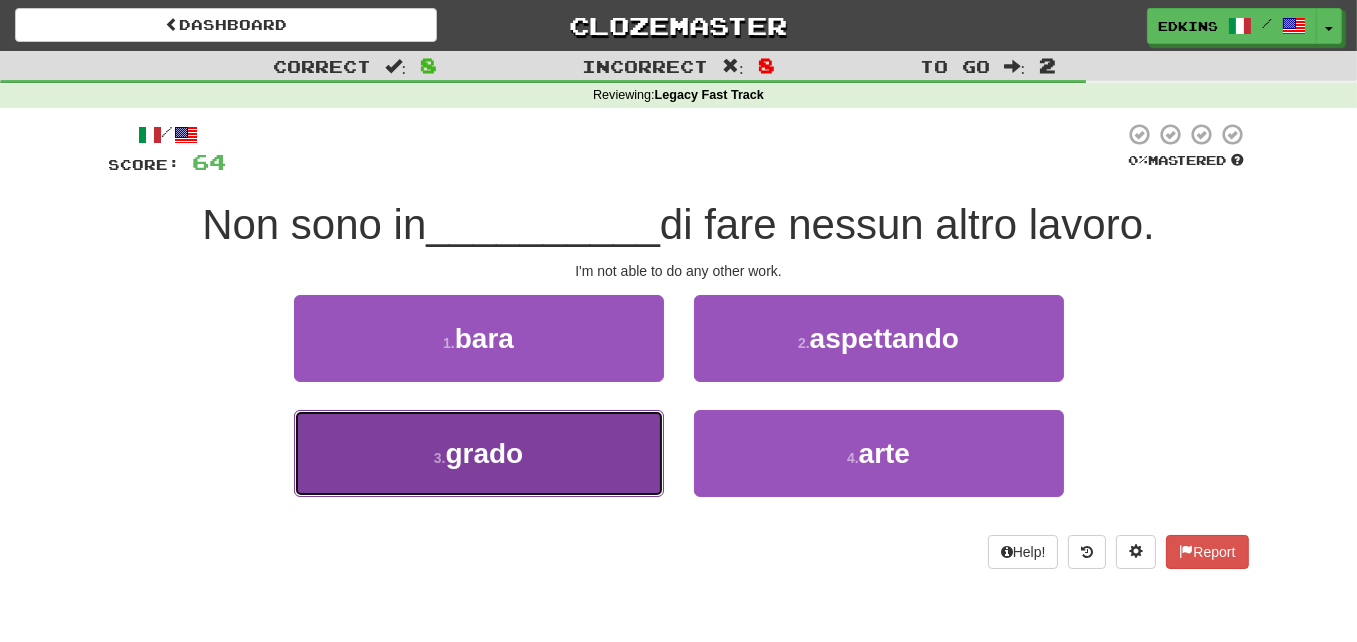 click on "3 .  grado" at bounding box center (479, 453) 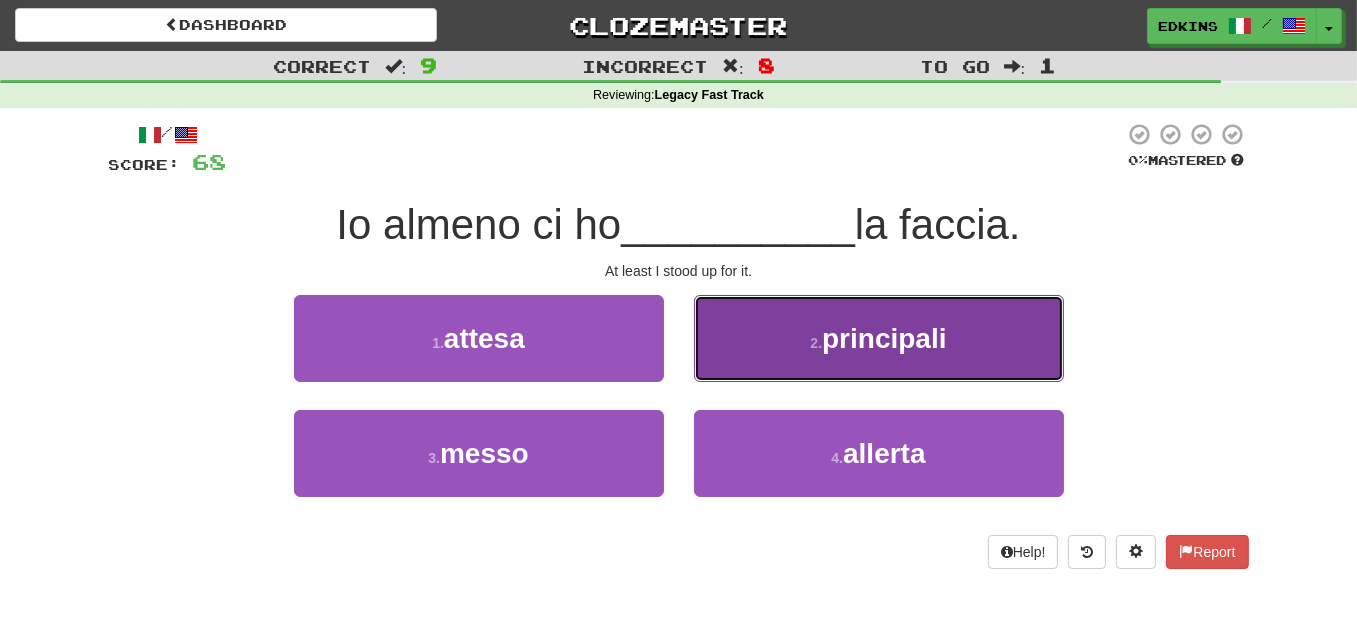 click on "2 .  principali" at bounding box center [879, 338] 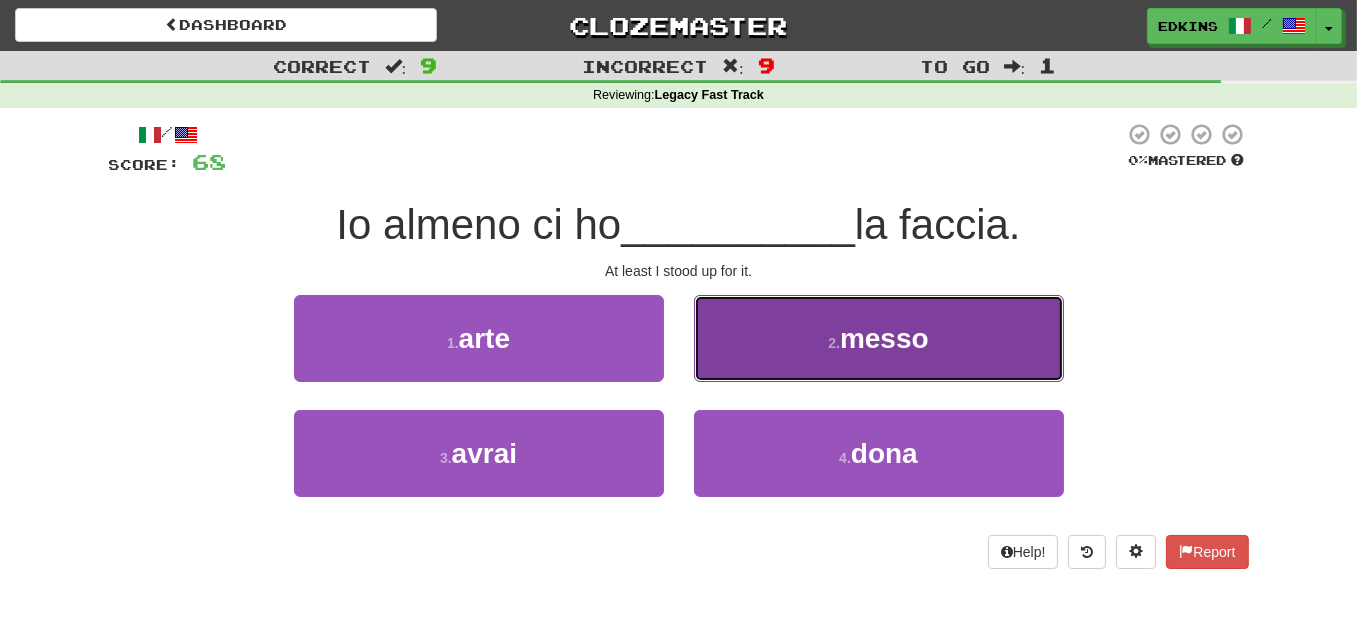 click on "2 .  messo" at bounding box center [879, 338] 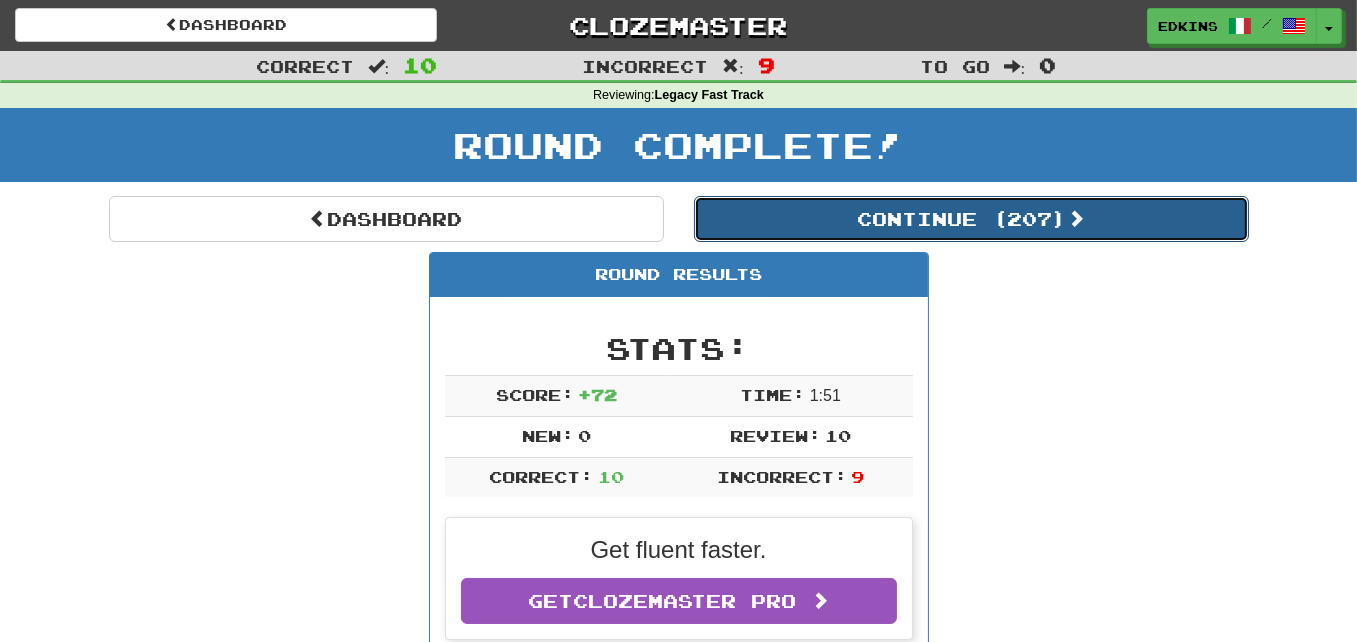 click on "Continue ( 207 )" at bounding box center (971, 219) 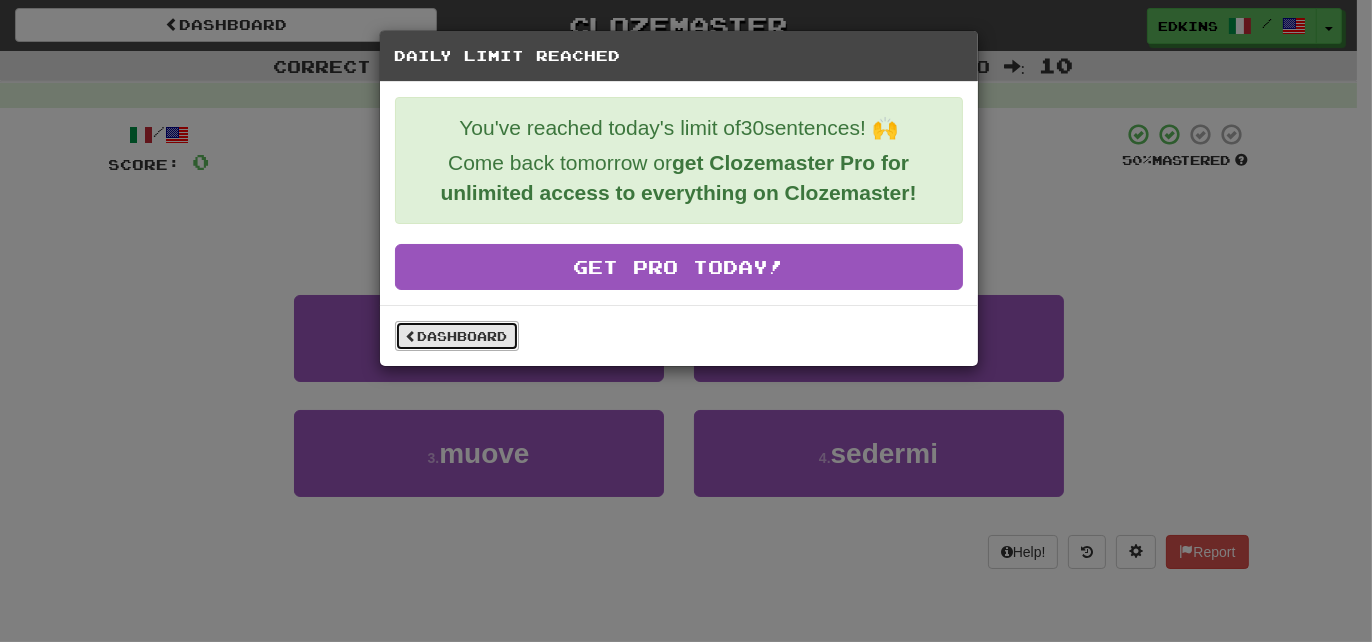click on "Dashboard" at bounding box center [457, 336] 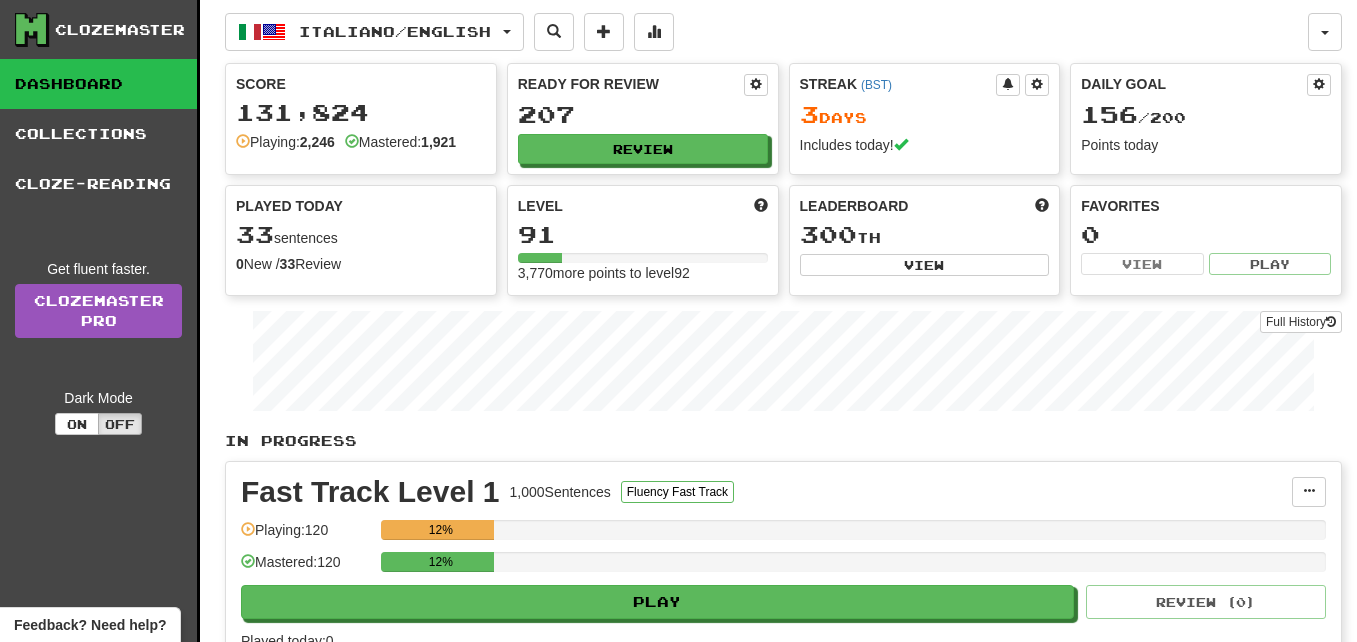 scroll, scrollTop: 0, scrollLeft: 0, axis: both 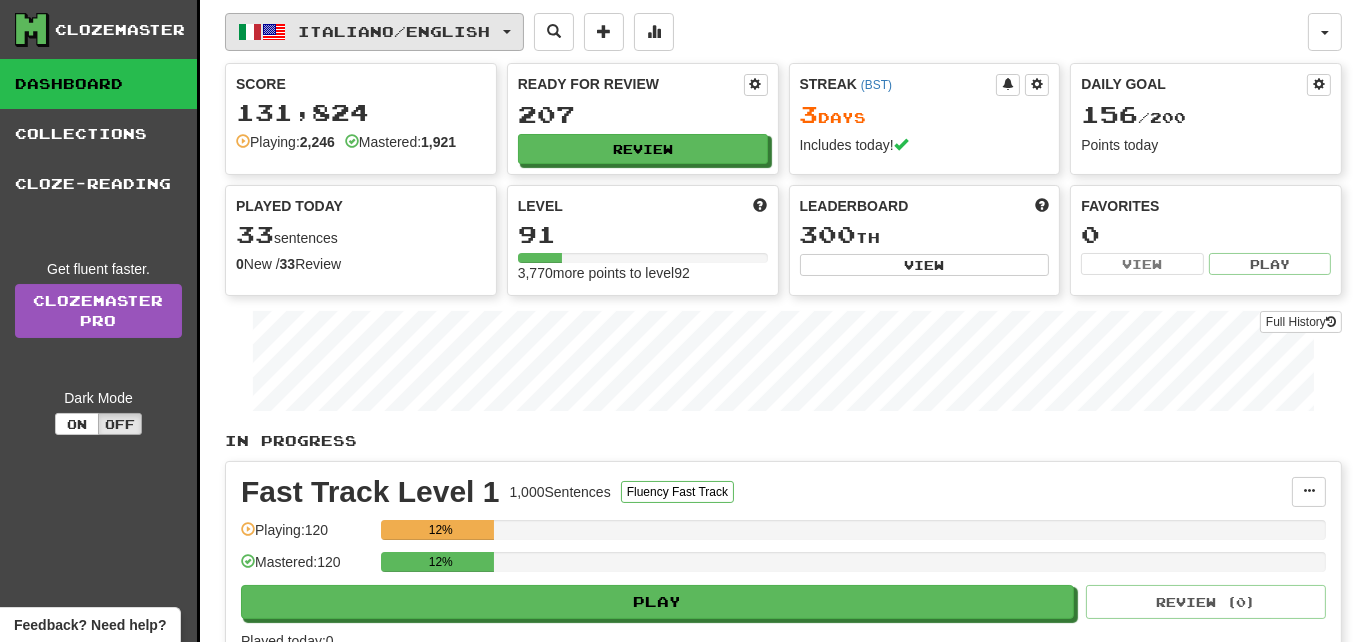 click on "Italiano  /  English" at bounding box center (395, 31) 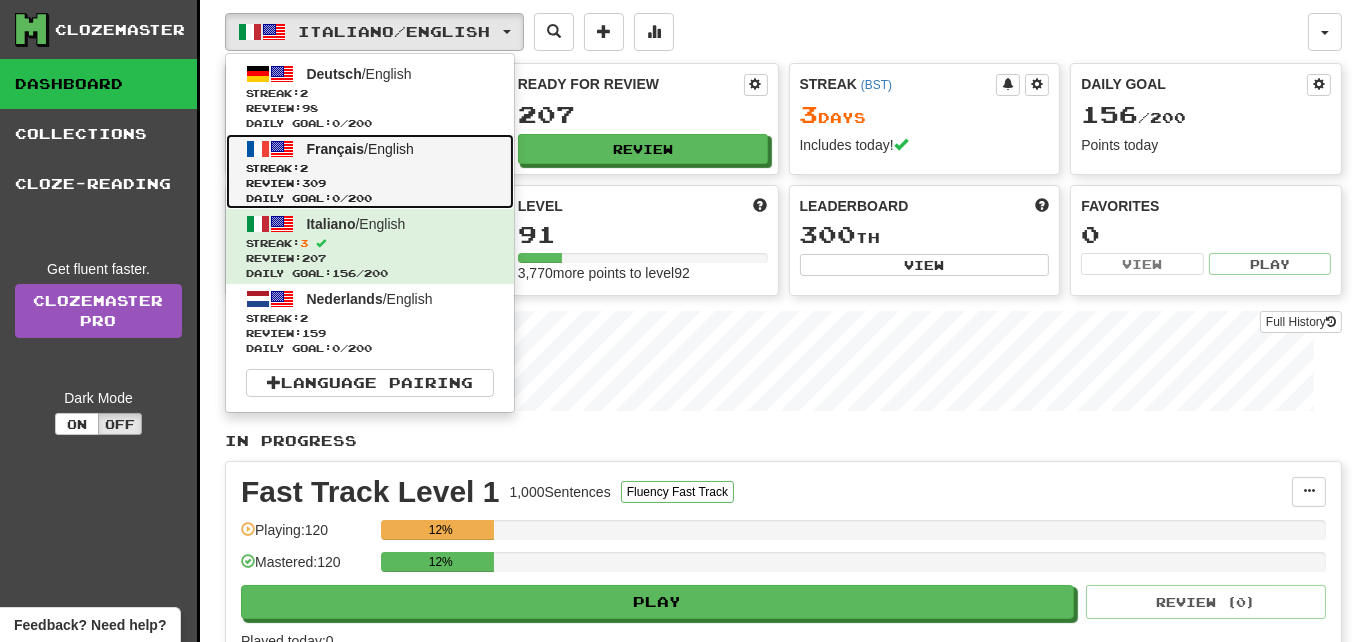 click on "Streak:  2" at bounding box center (370, 168) 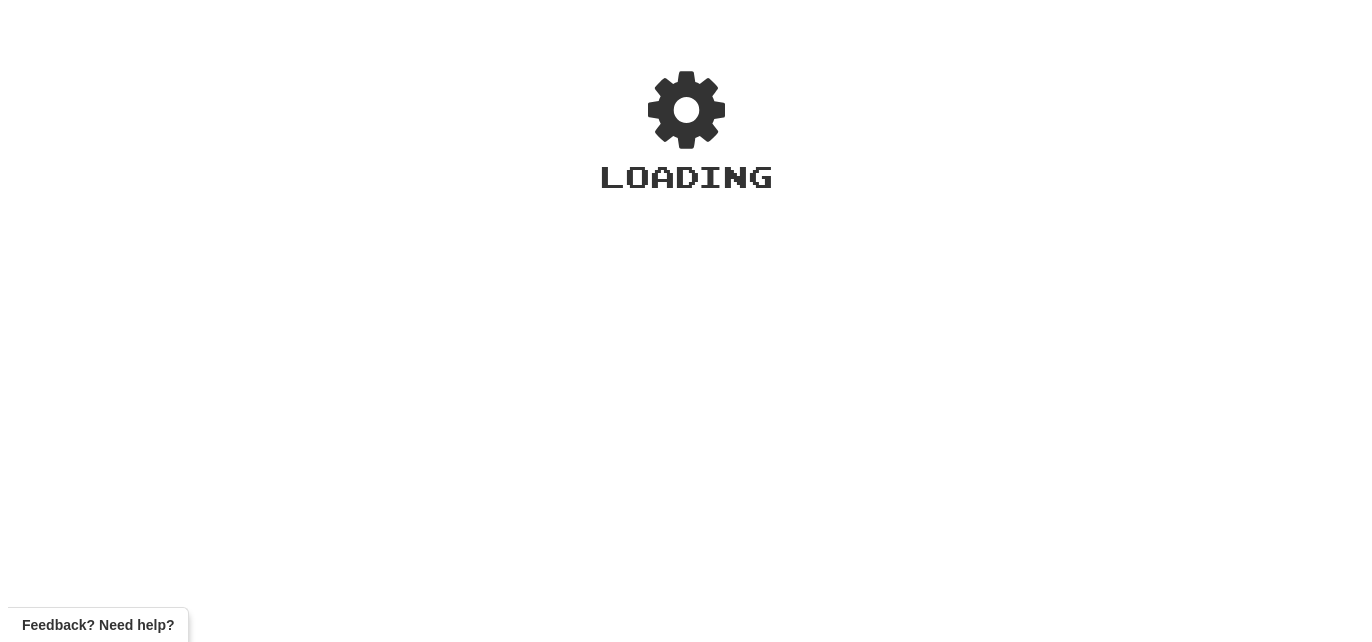 scroll, scrollTop: 0, scrollLeft: 0, axis: both 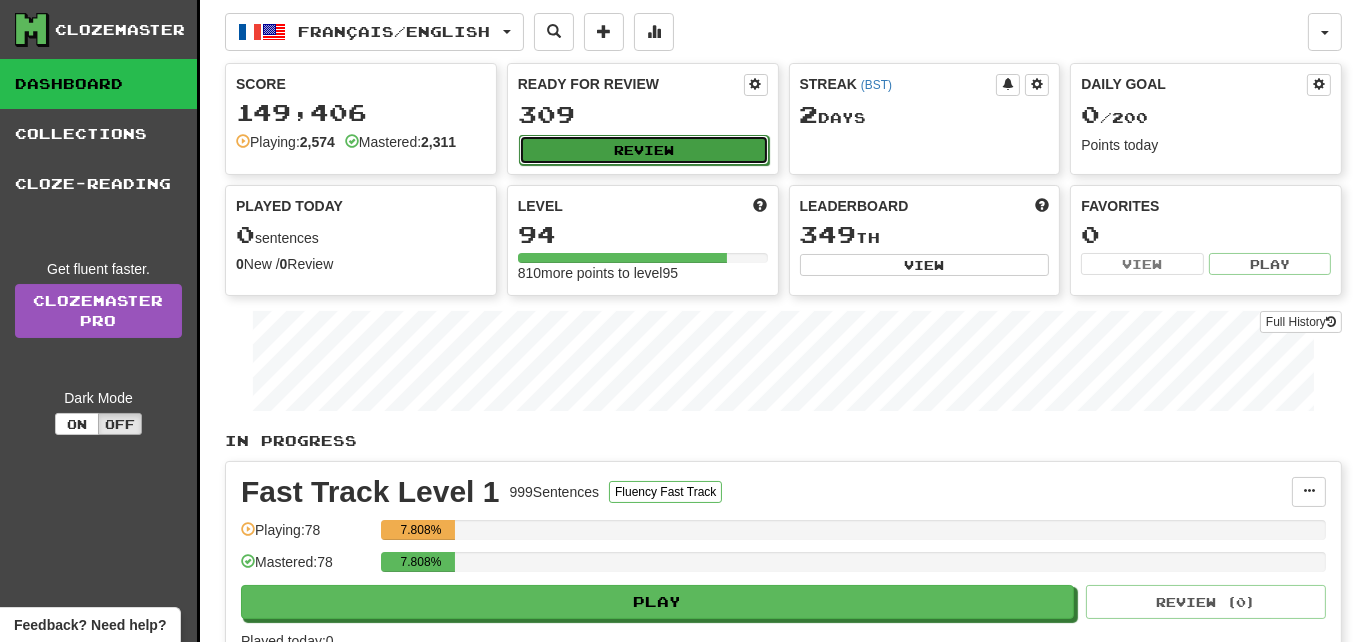 click on "Review" at bounding box center (644, 150) 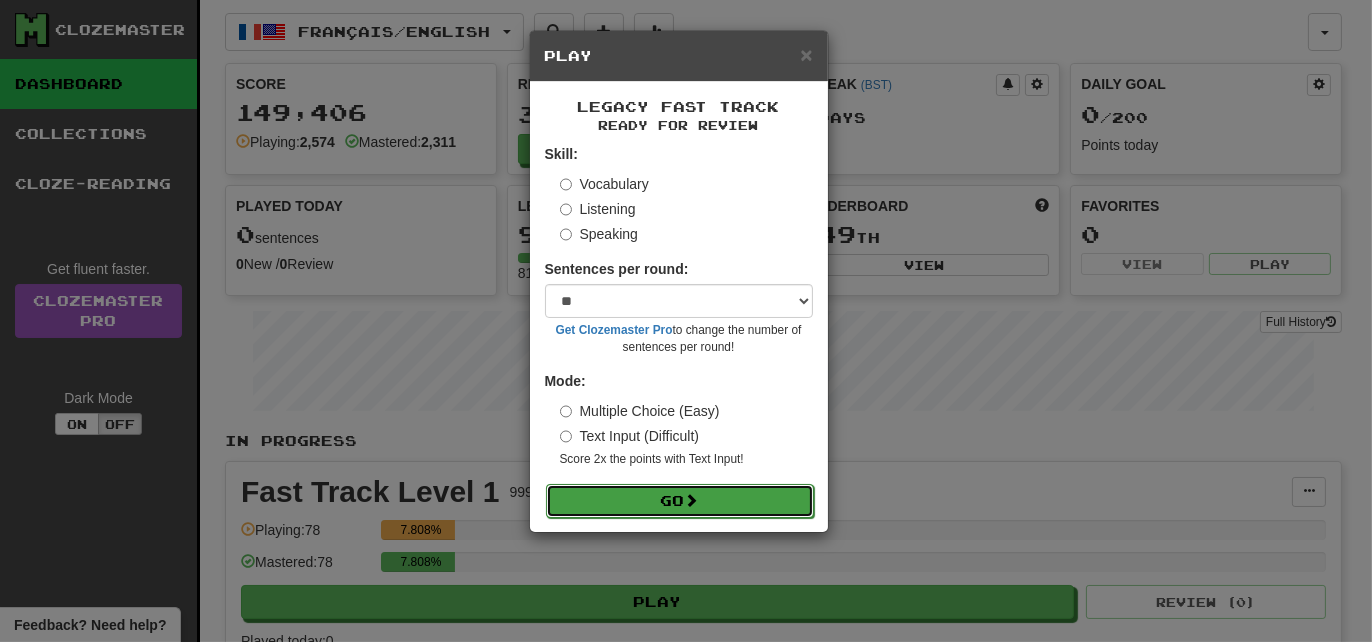 click on "Go" at bounding box center [680, 501] 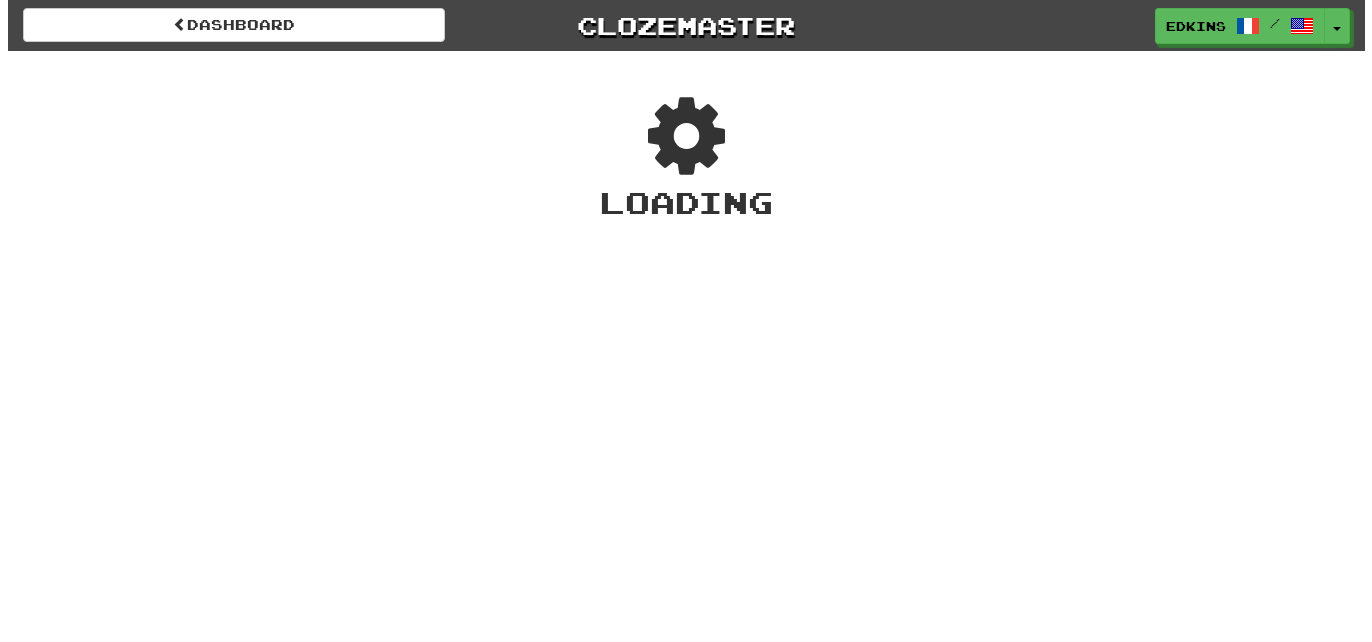 scroll, scrollTop: 0, scrollLeft: 0, axis: both 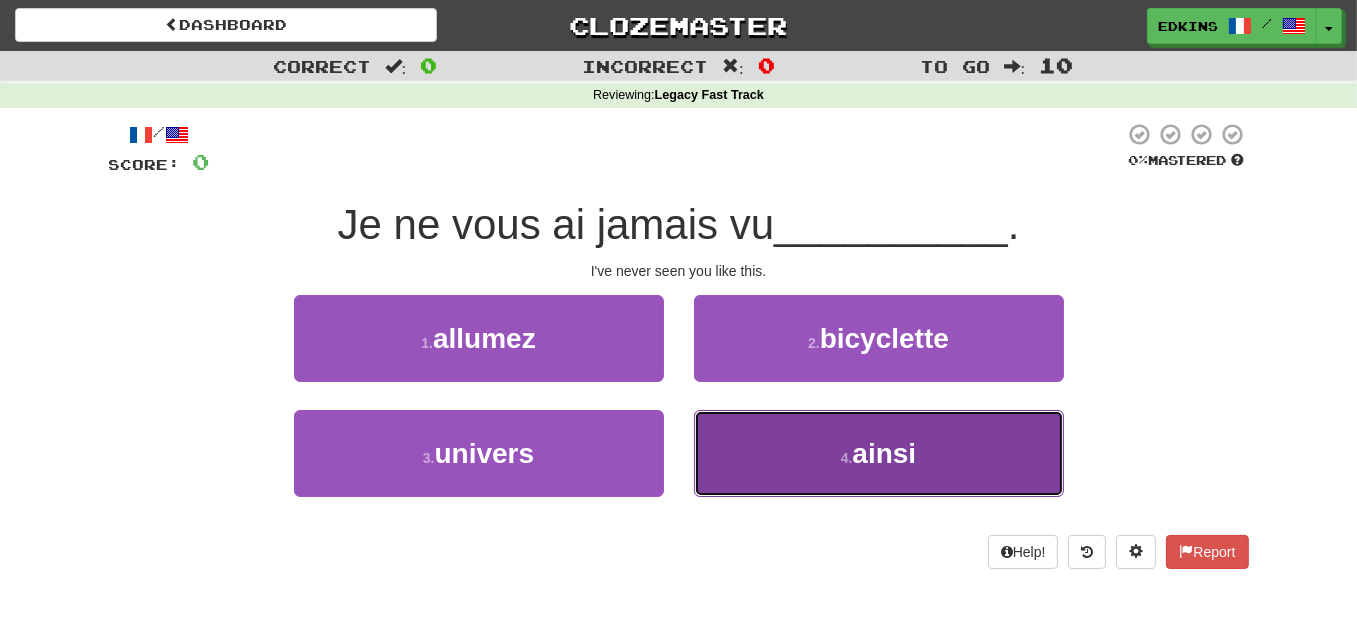 click on "4 .  ainsi" at bounding box center [879, 453] 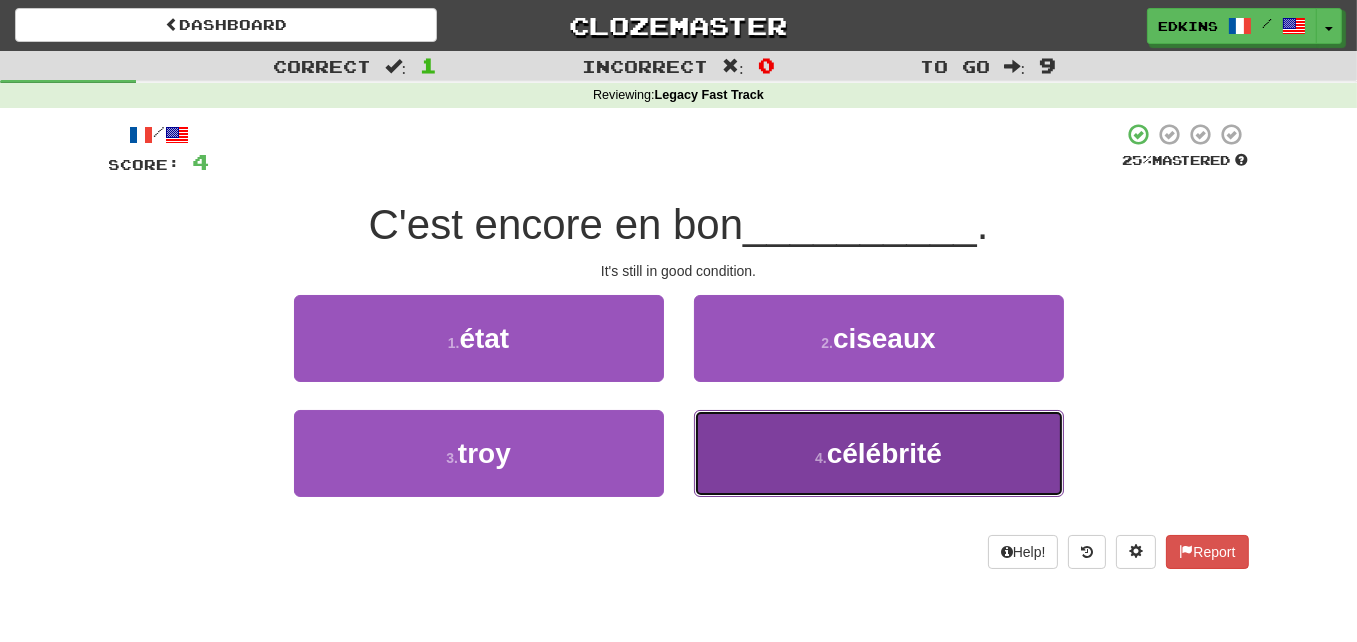 click on "4 .  célébrité" at bounding box center [879, 453] 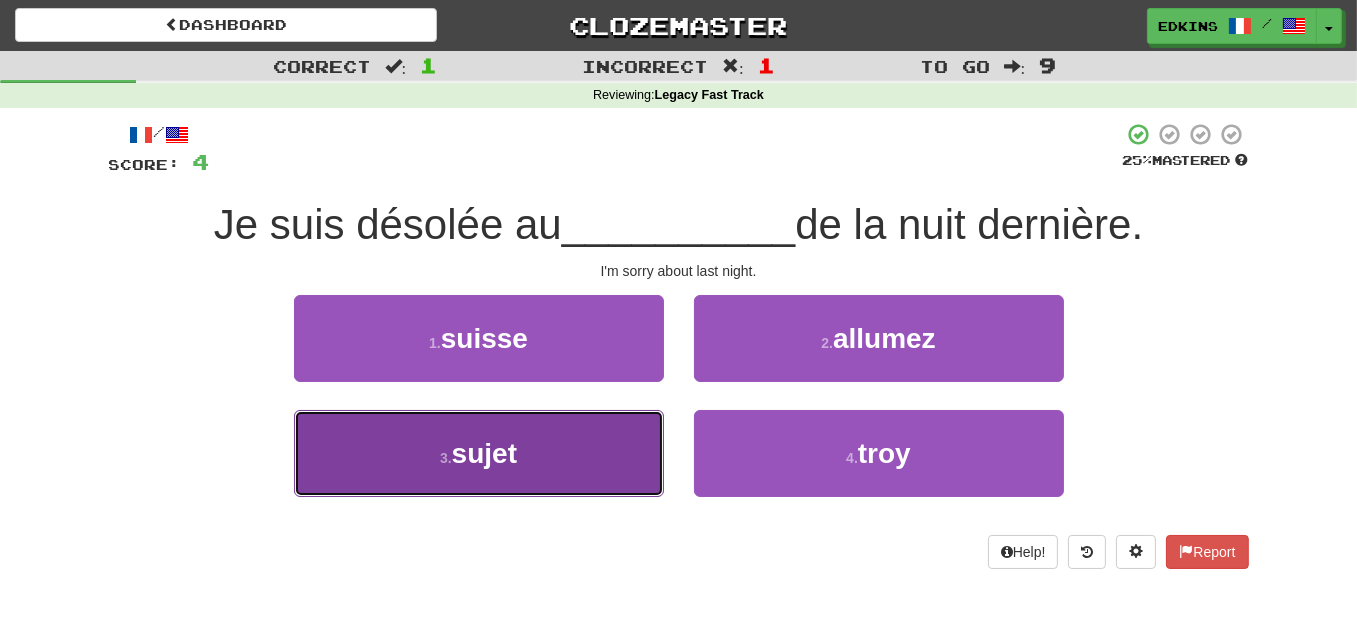 click on "3 .  sujet" at bounding box center [479, 453] 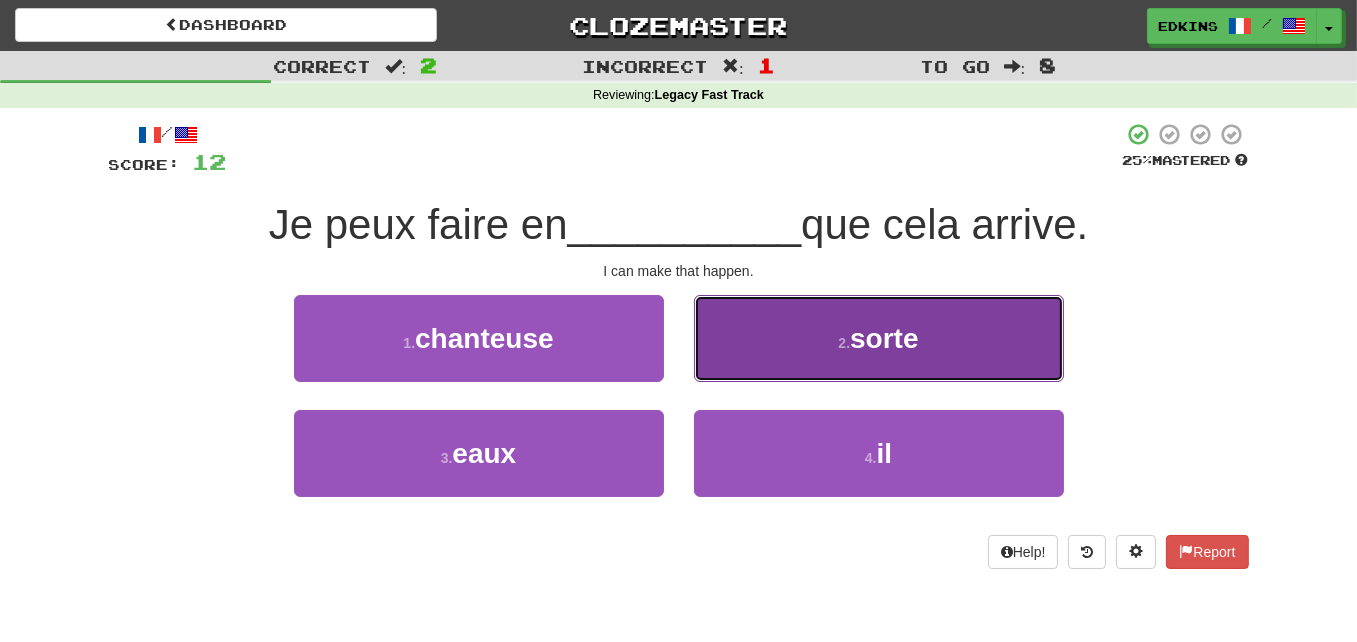 click on "2 .  sorte" at bounding box center (879, 338) 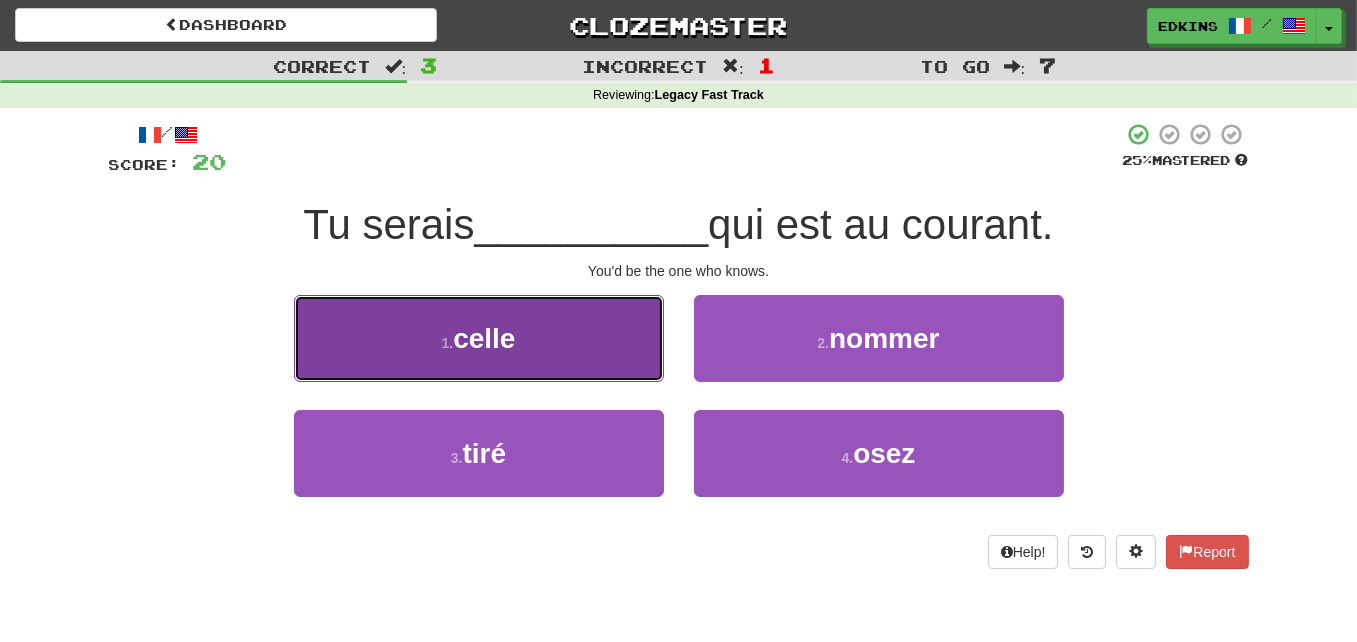 click on "1 .  celle" at bounding box center (479, 338) 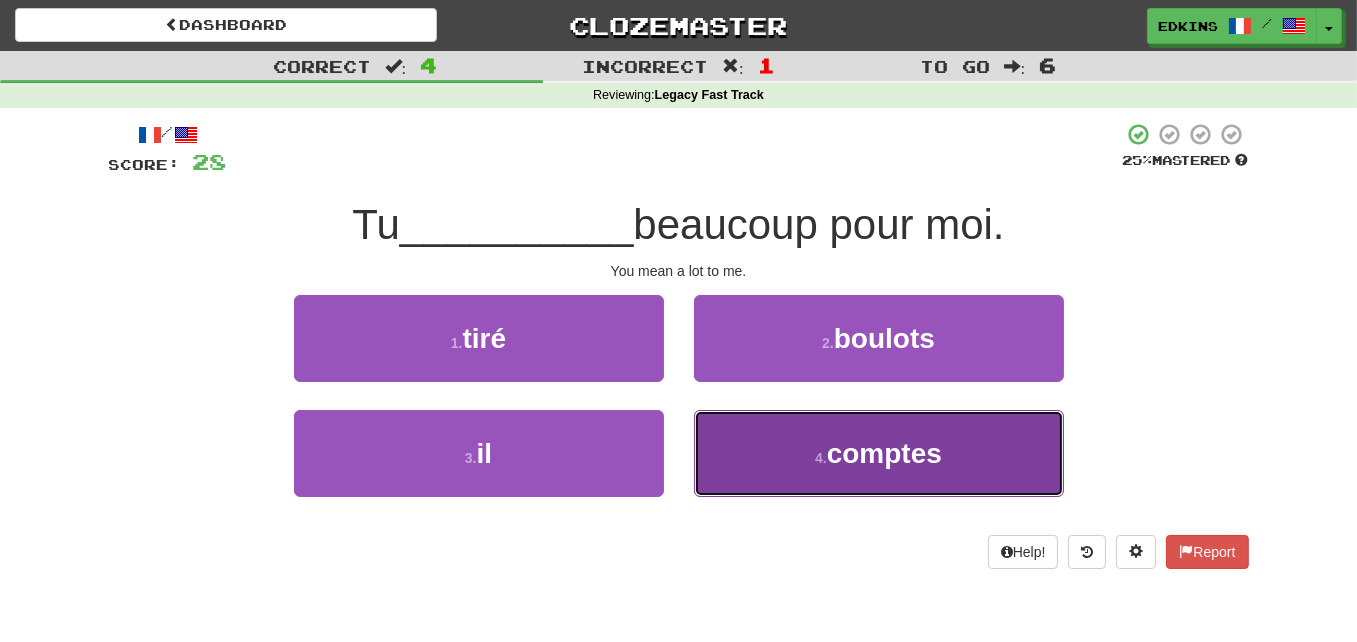 click on "4 .  comptes" at bounding box center (879, 453) 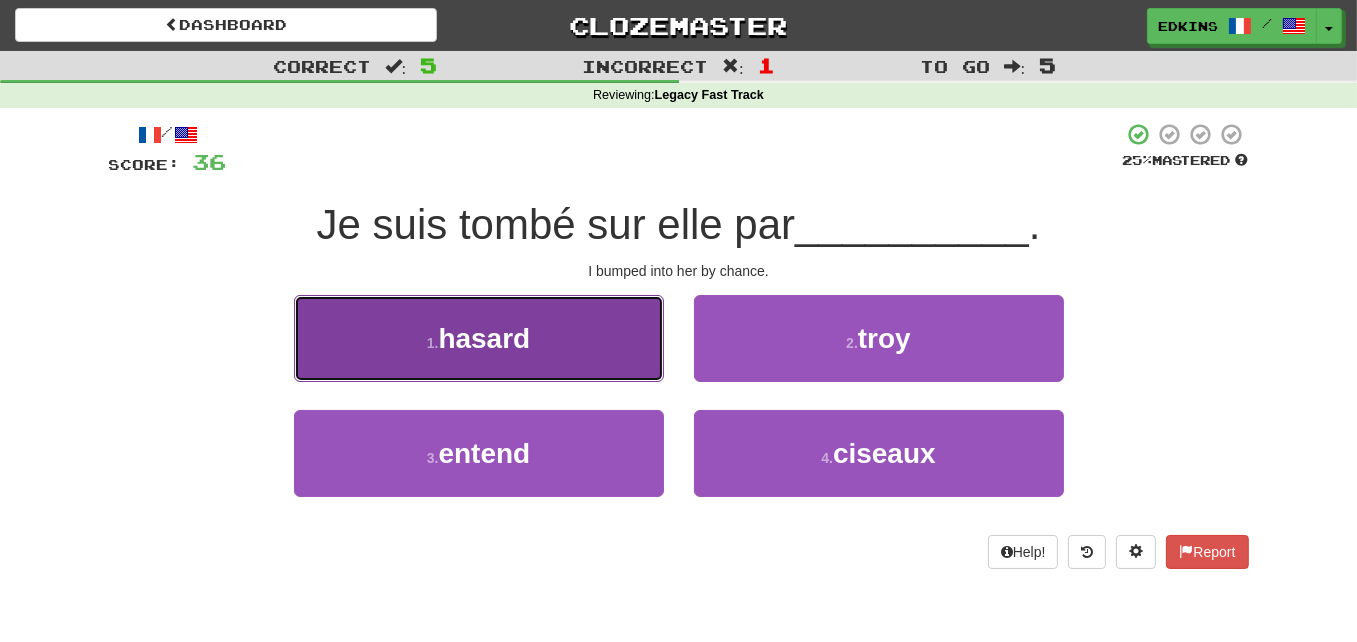 click on "1 .  hasard" at bounding box center (479, 338) 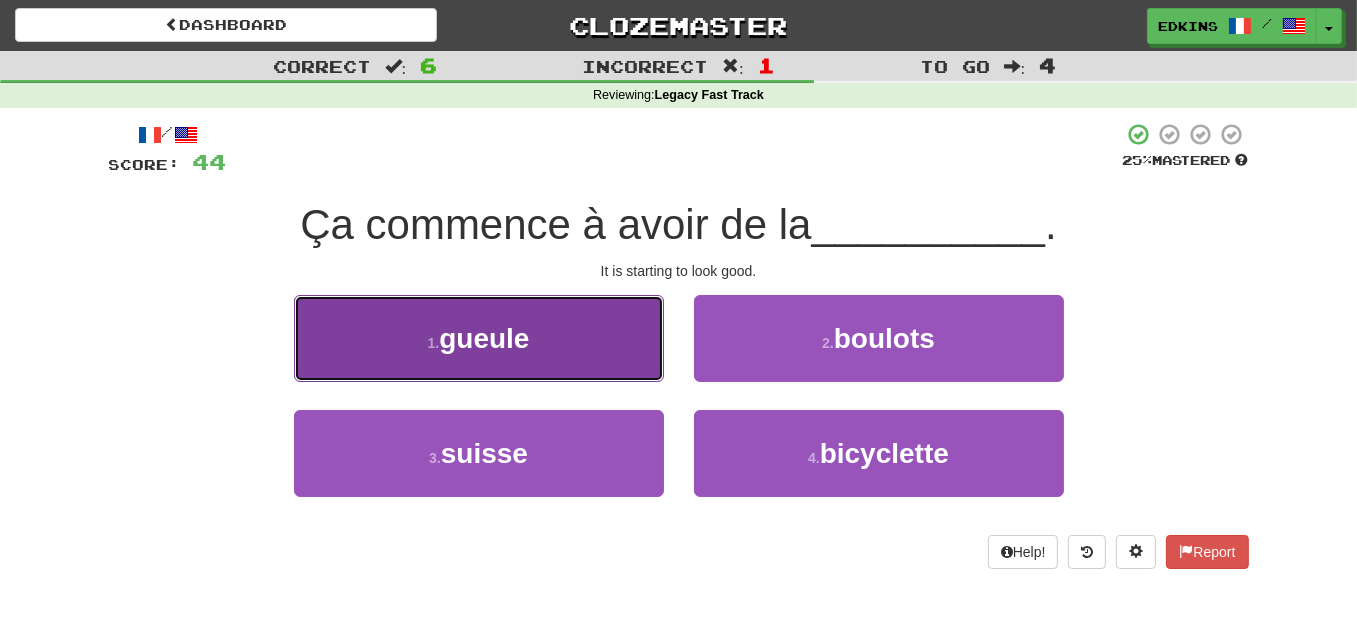 click on "1 .  gueule" at bounding box center (479, 338) 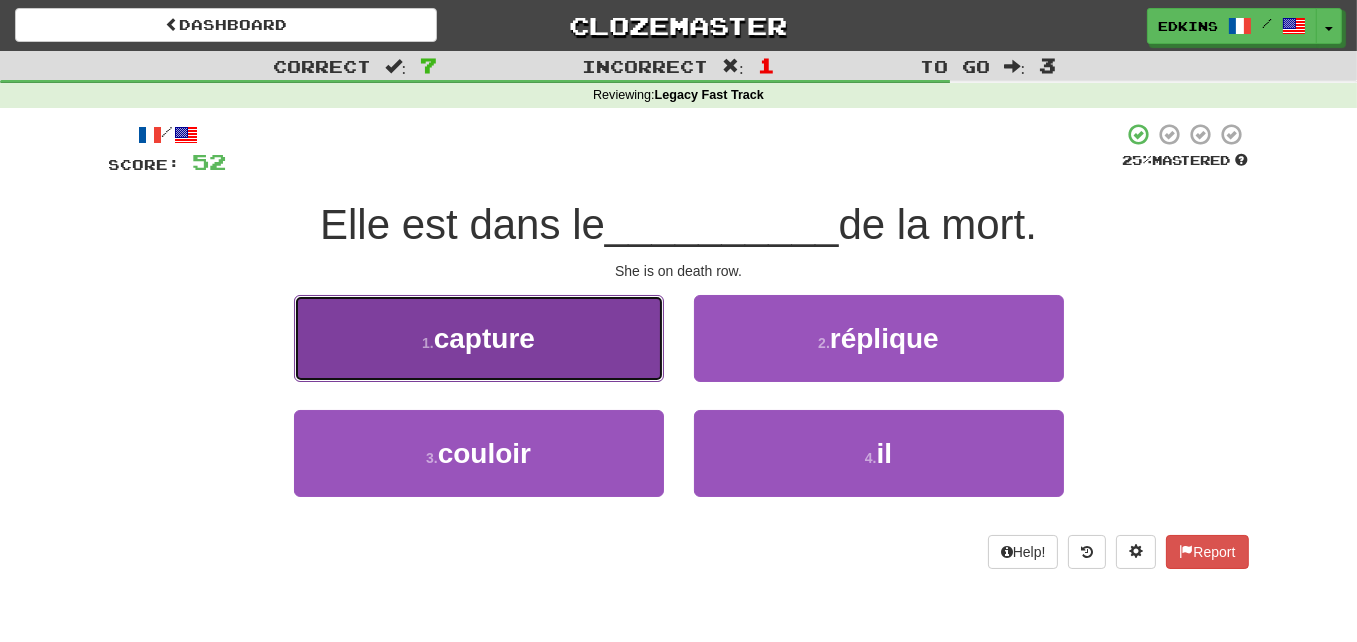 click on "1 .  capture" at bounding box center (479, 338) 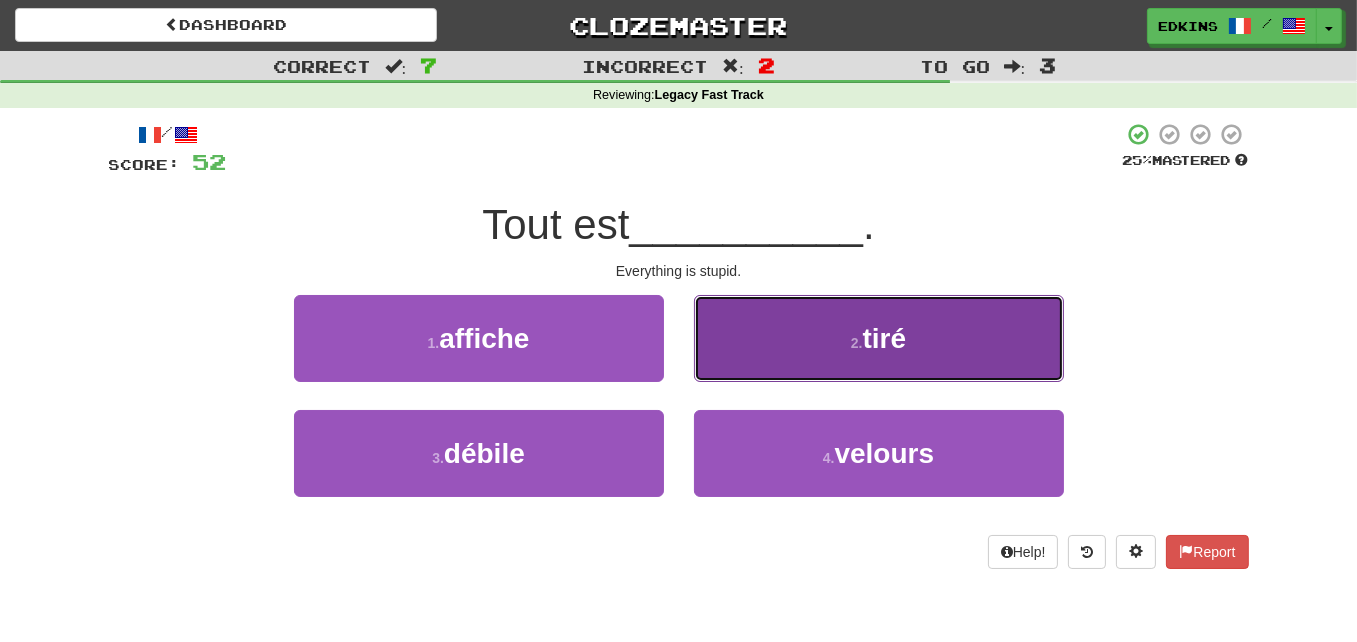 click on "2 .  tiré" at bounding box center [879, 338] 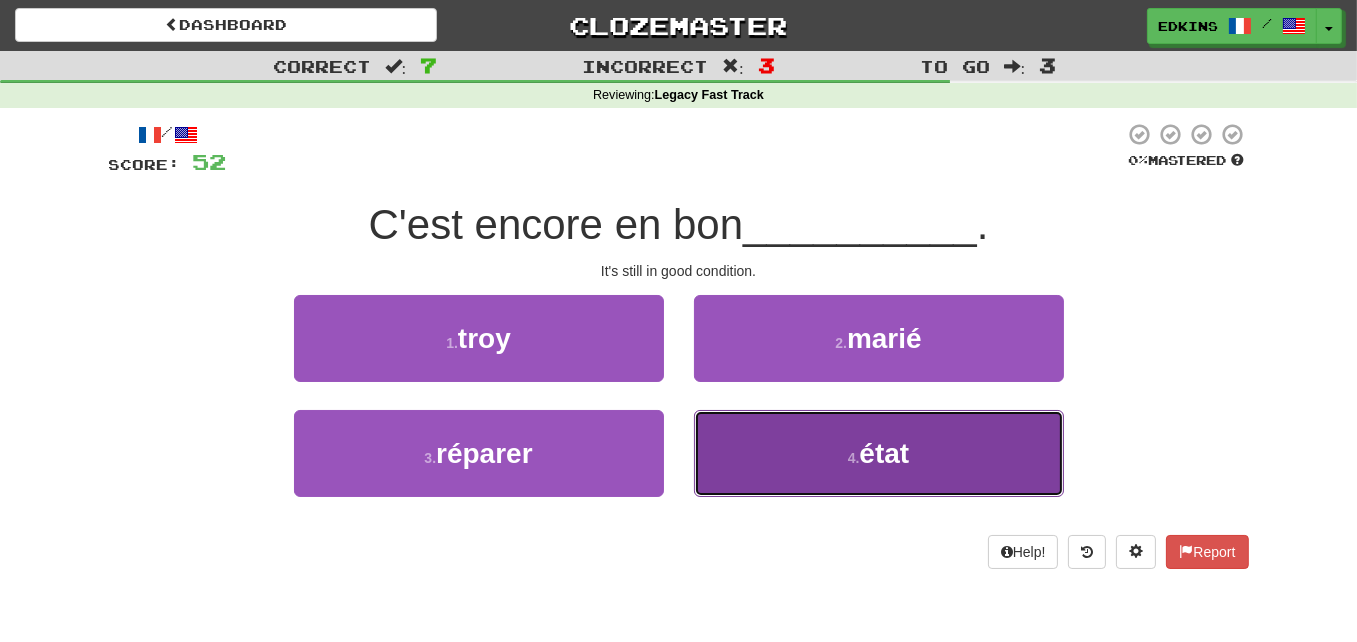 click on "4 .  état" at bounding box center [879, 453] 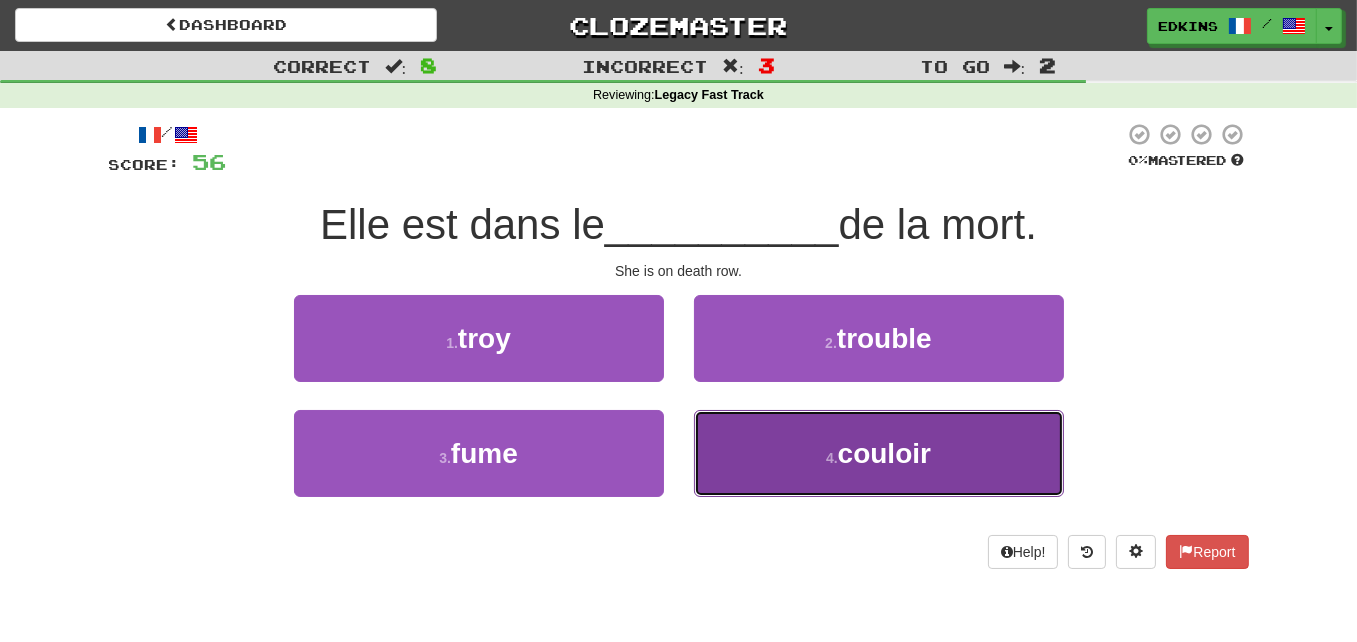 click on "4 .  couloir" at bounding box center (879, 453) 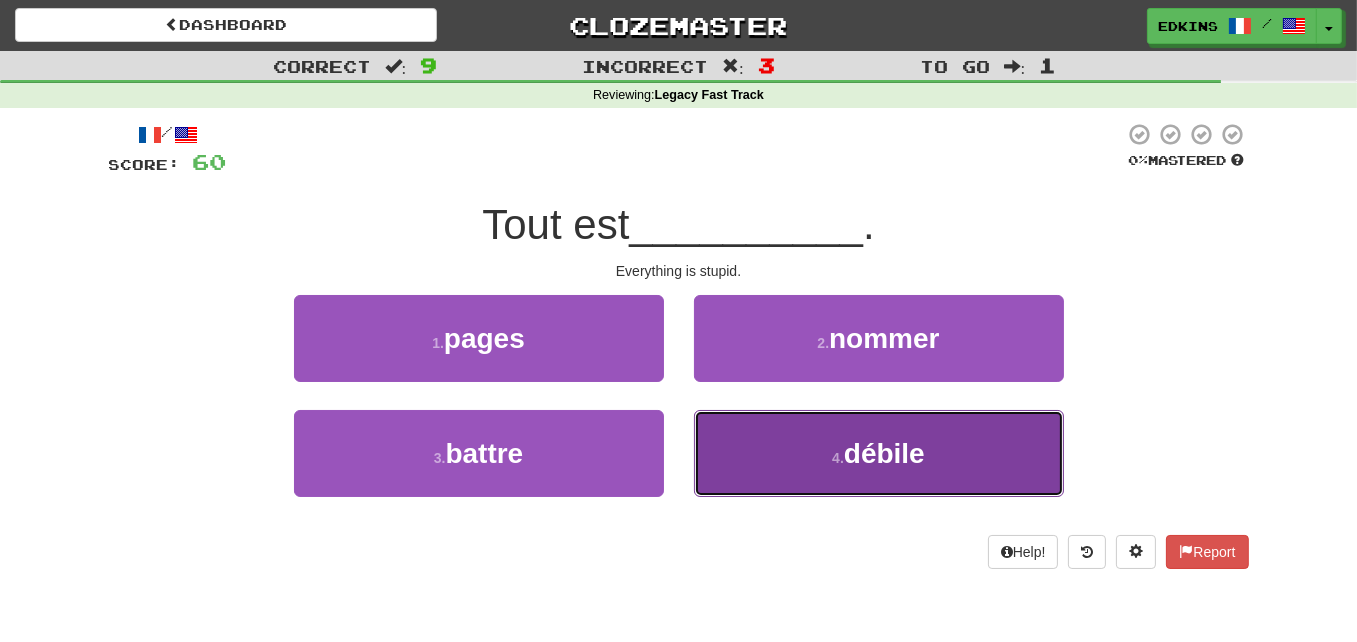 click on "4 .  débile" at bounding box center (879, 453) 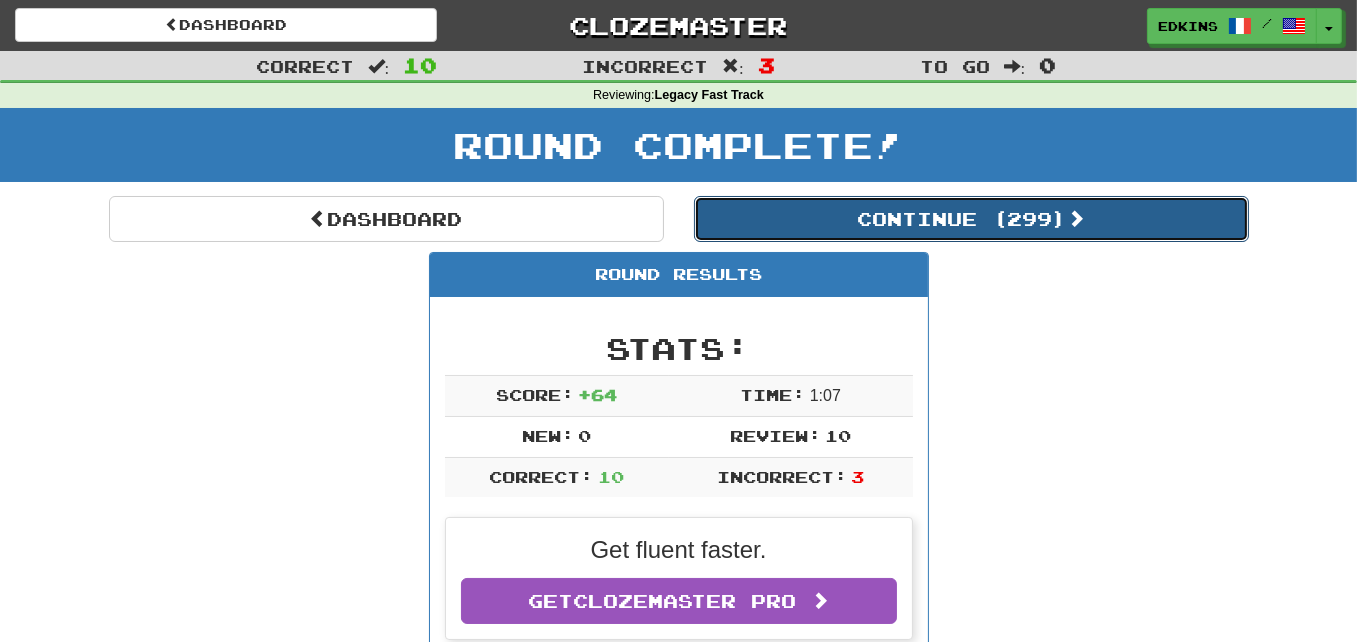 click on "Continue ( 299 )" at bounding box center (971, 219) 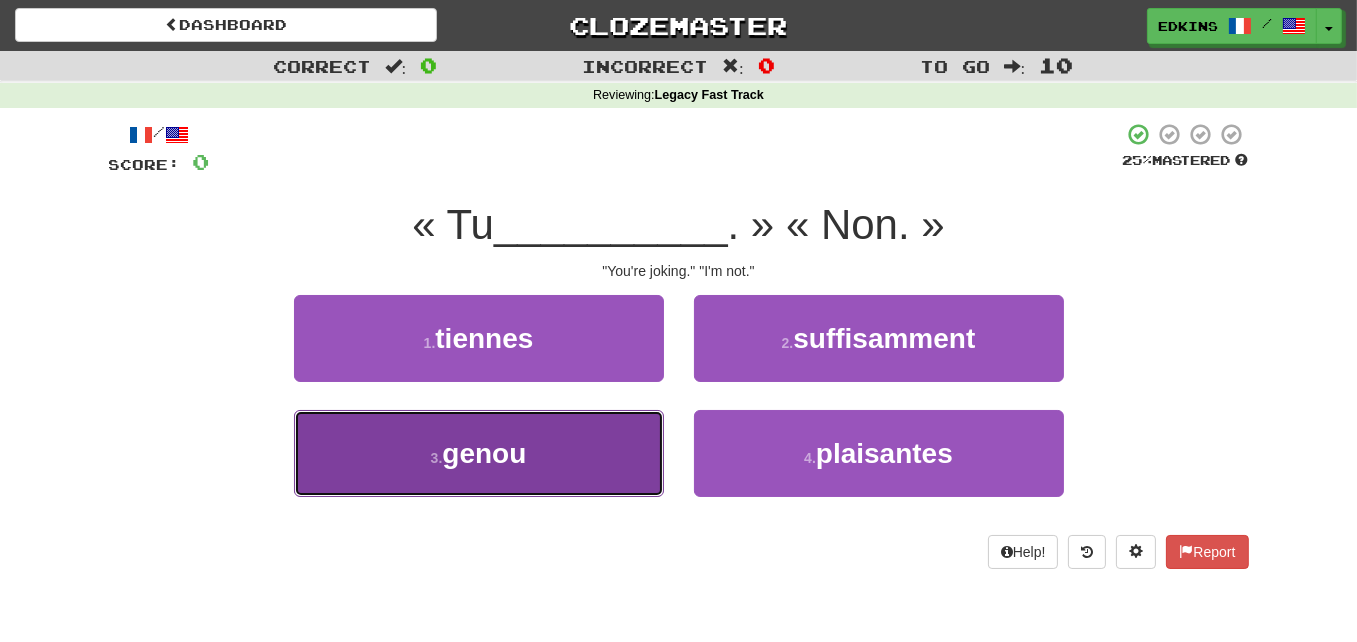 click on "3 .  genou" at bounding box center (479, 453) 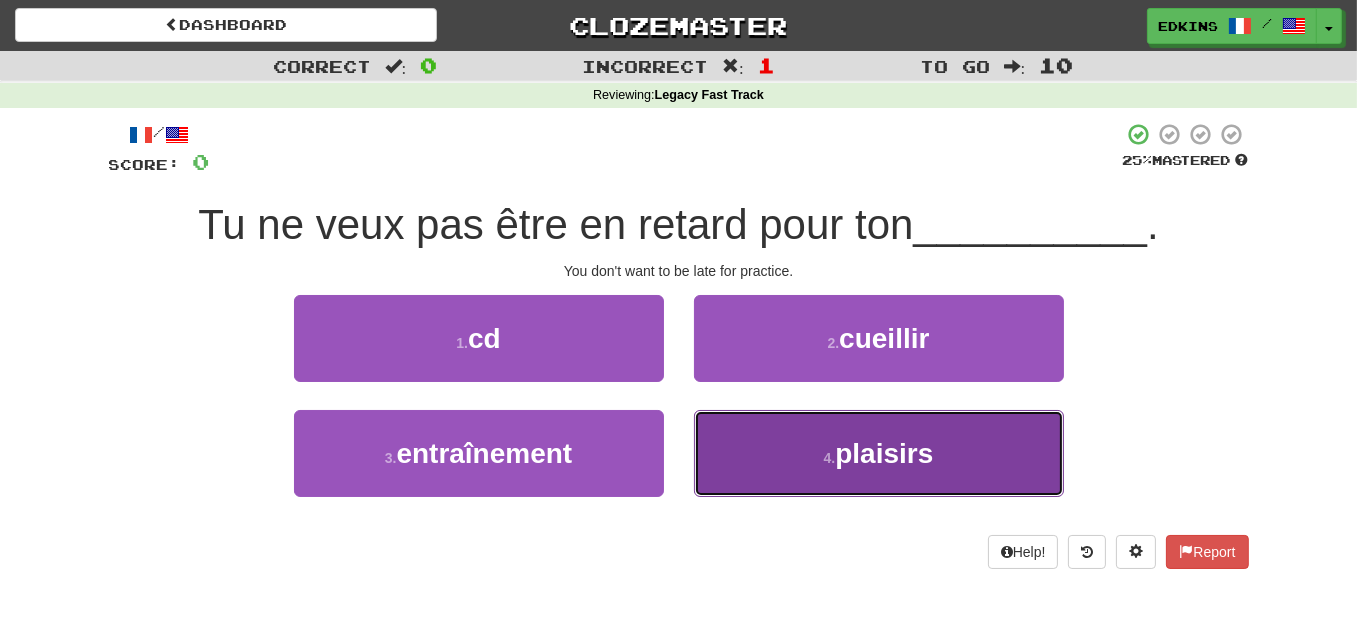 click on "4 .  plaisirs" at bounding box center [879, 453] 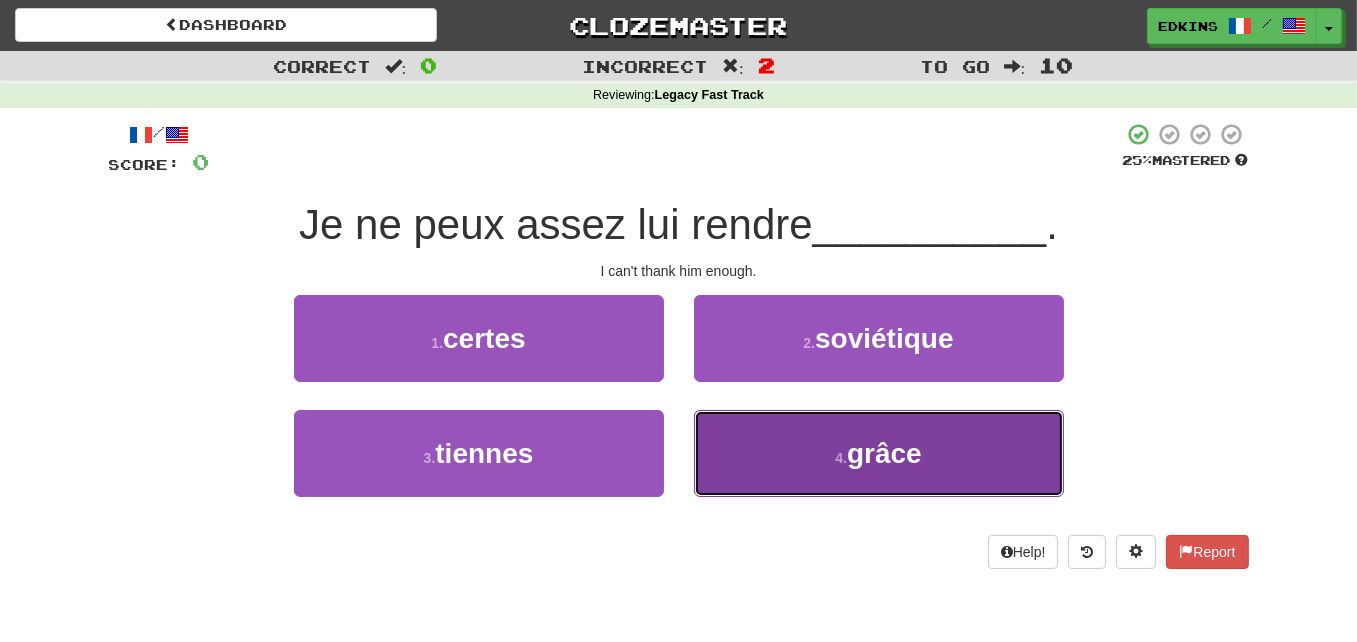 click on "4 .  grâce" at bounding box center (879, 453) 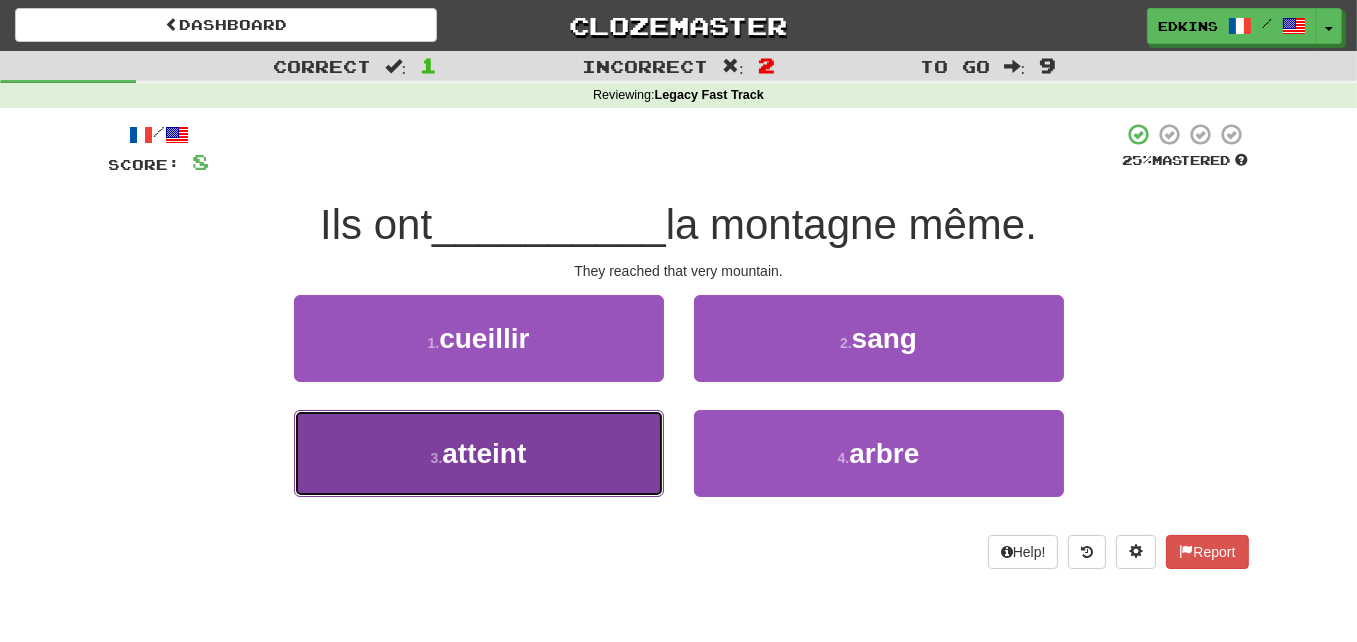 click on "3 .  atteint" at bounding box center (479, 453) 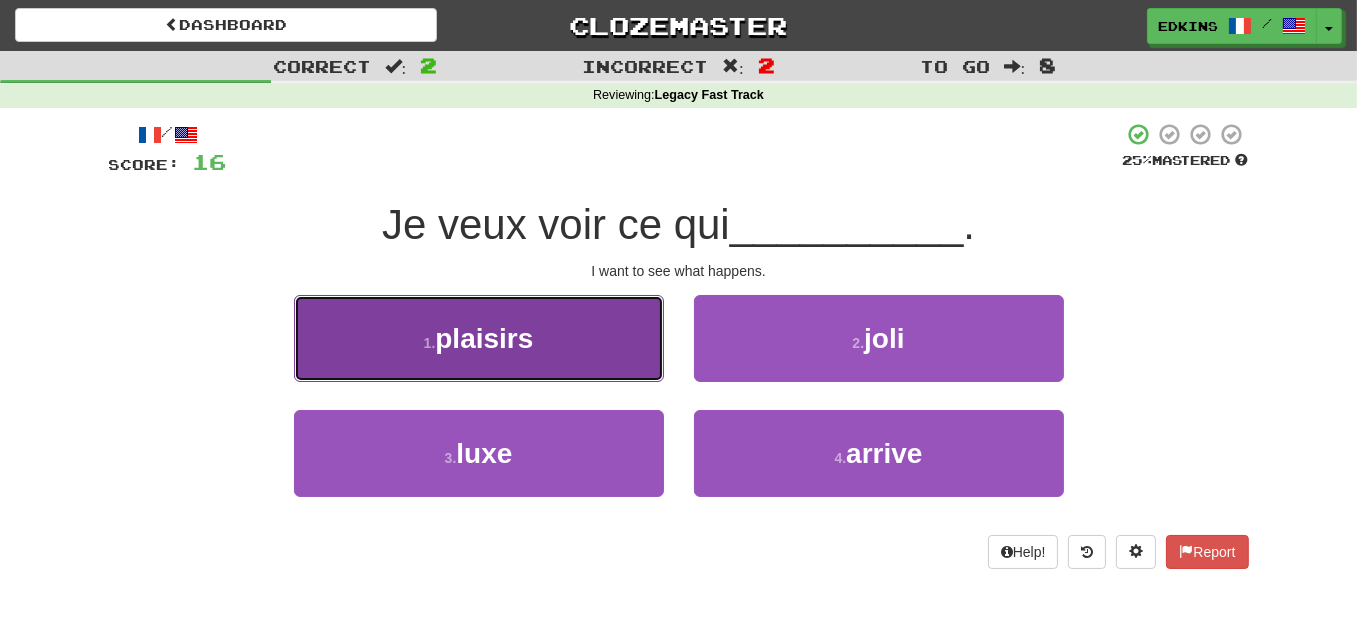 click on "1 .  plaisirs" at bounding box center (479, 338) 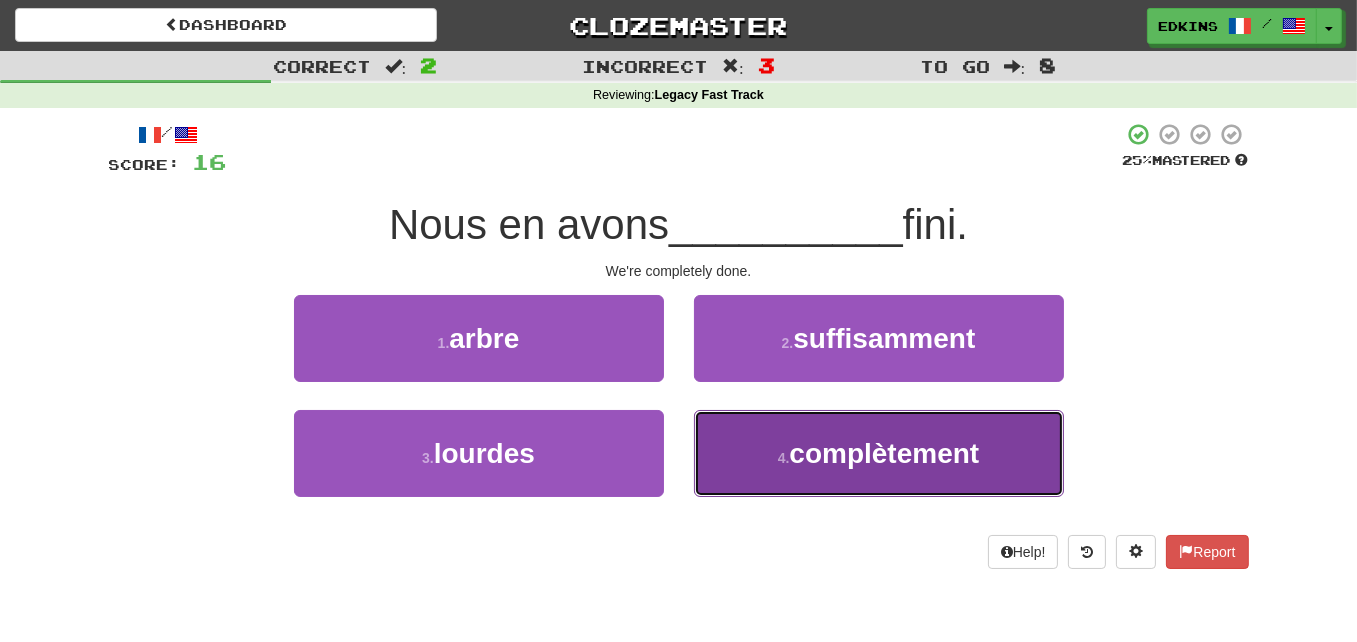 click on "4 .  complètement" at bounding box center [879, 453] 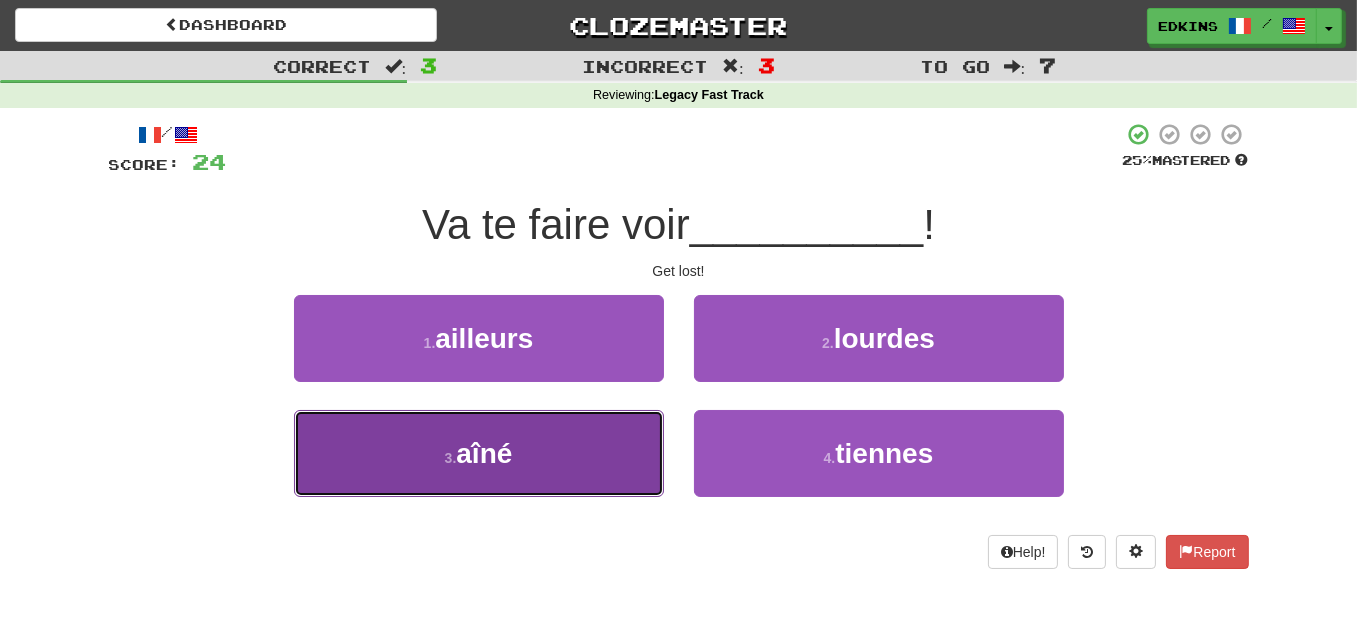 click on "3 .  aîné" at bounding box center (479, 453) 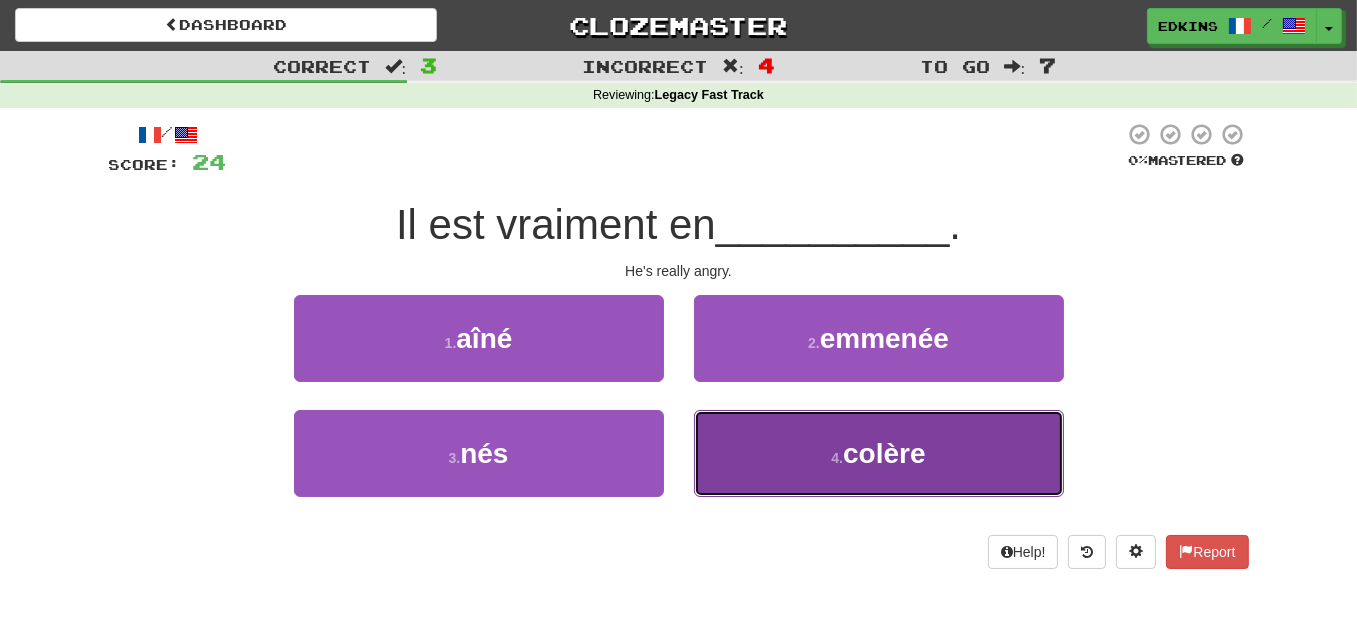 click on "4 .  colère" at bounding box center (879, 453) 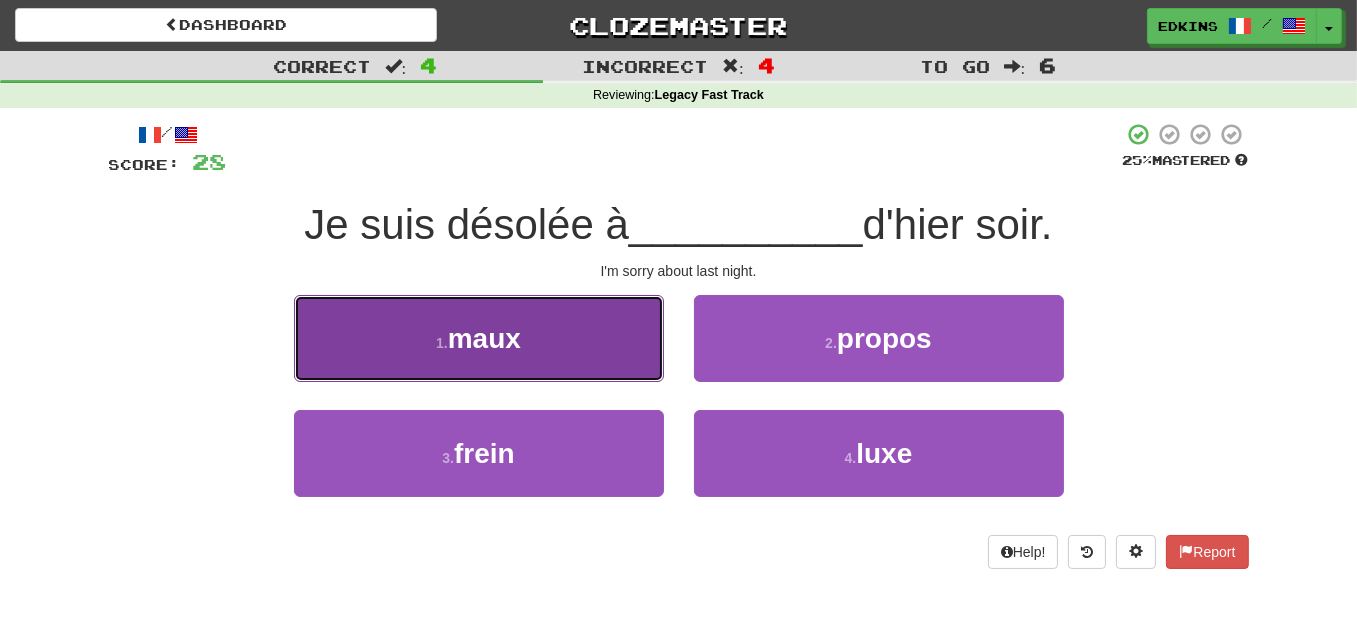 click on "1 .  maux" at bounding box center [479, 338] 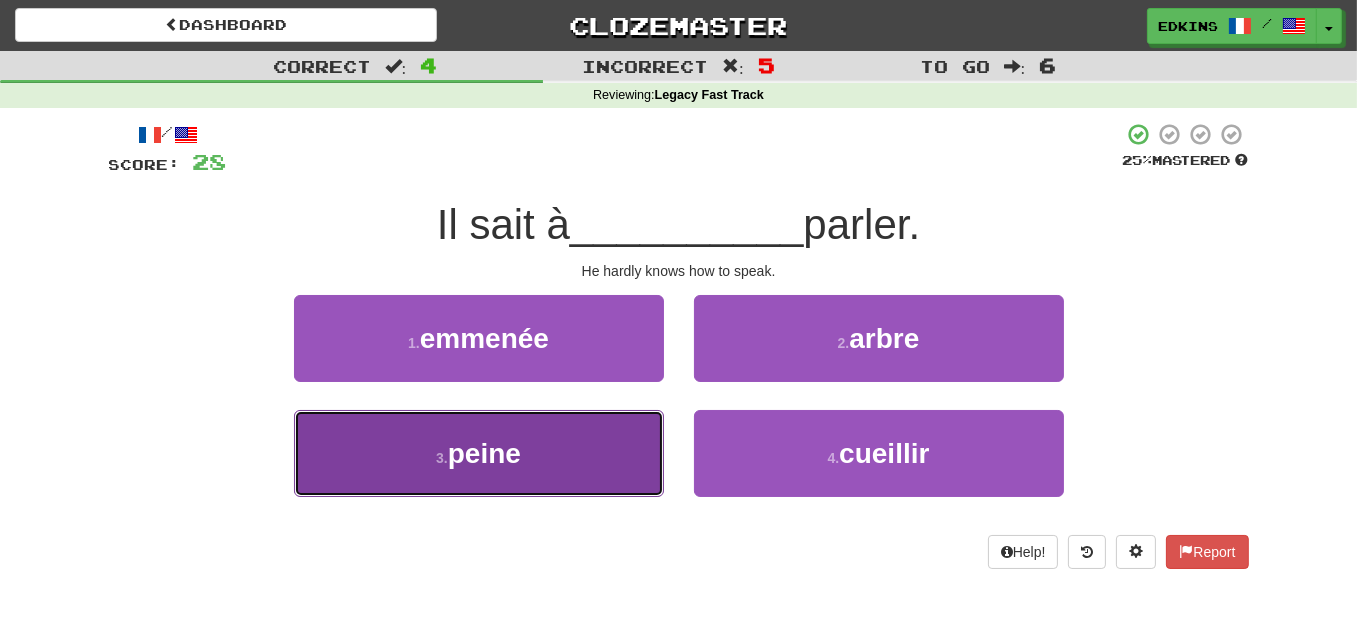 click on "3 .  peine" at bounding box center (479, 453) 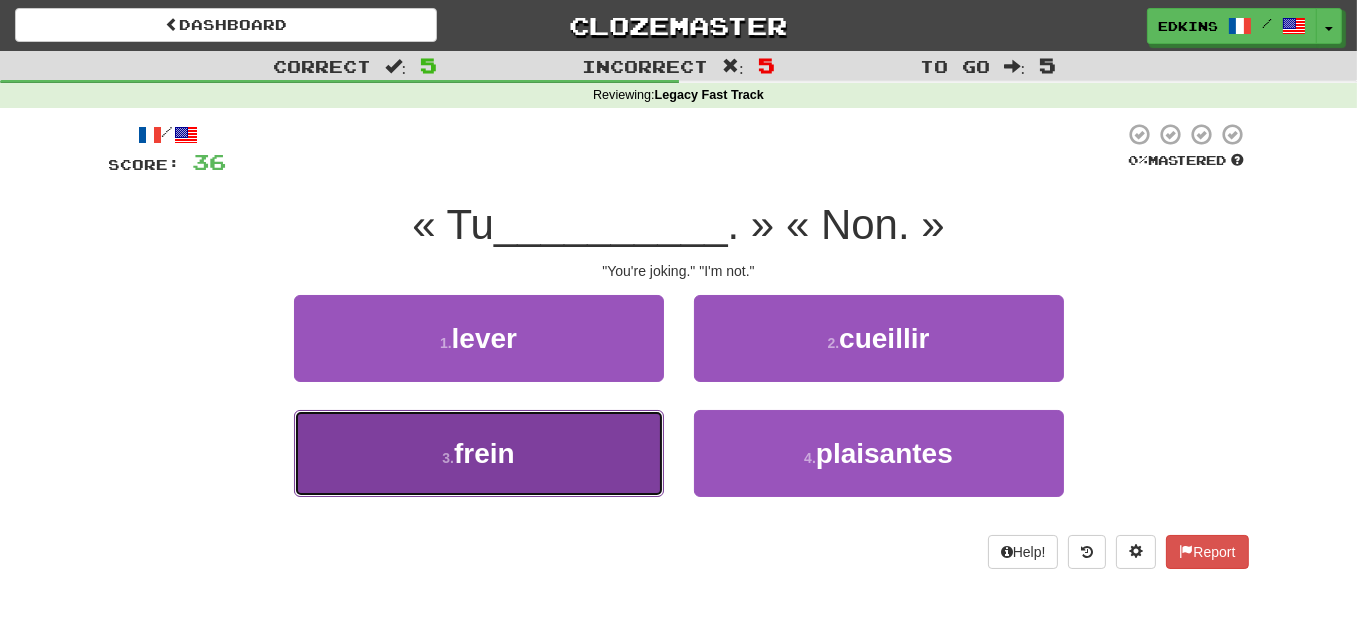 click on "3 .  frein" at bounding box center [479, 453] 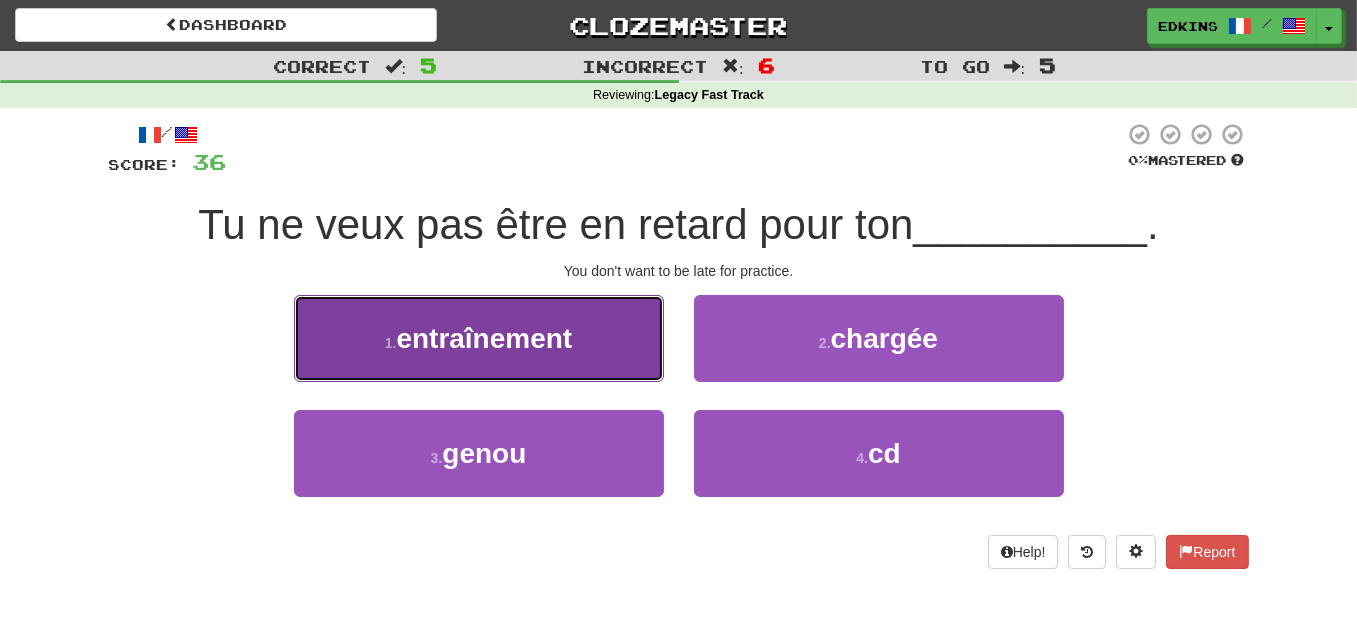 click on "entraînement" at bounding box center [484, 338] 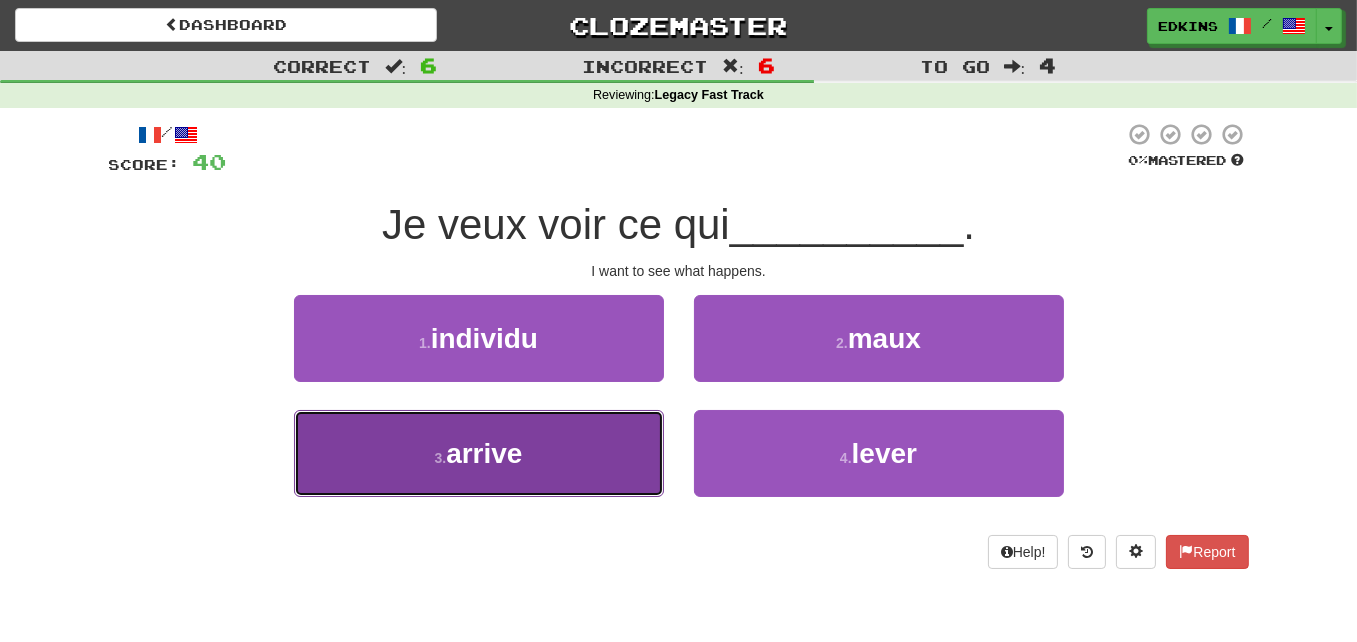 click on "3 .  arrive" at bounding box center [479, 453] 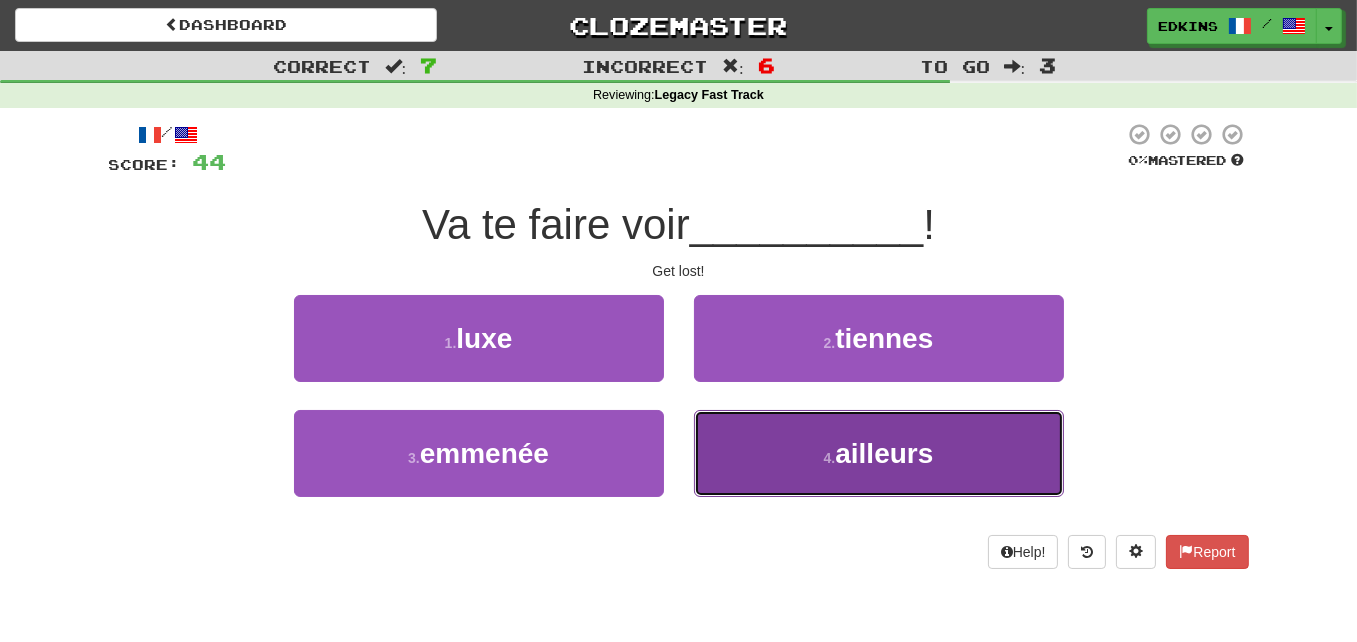 click on "4 .  ailleurs" at bounding box center (879, 453) 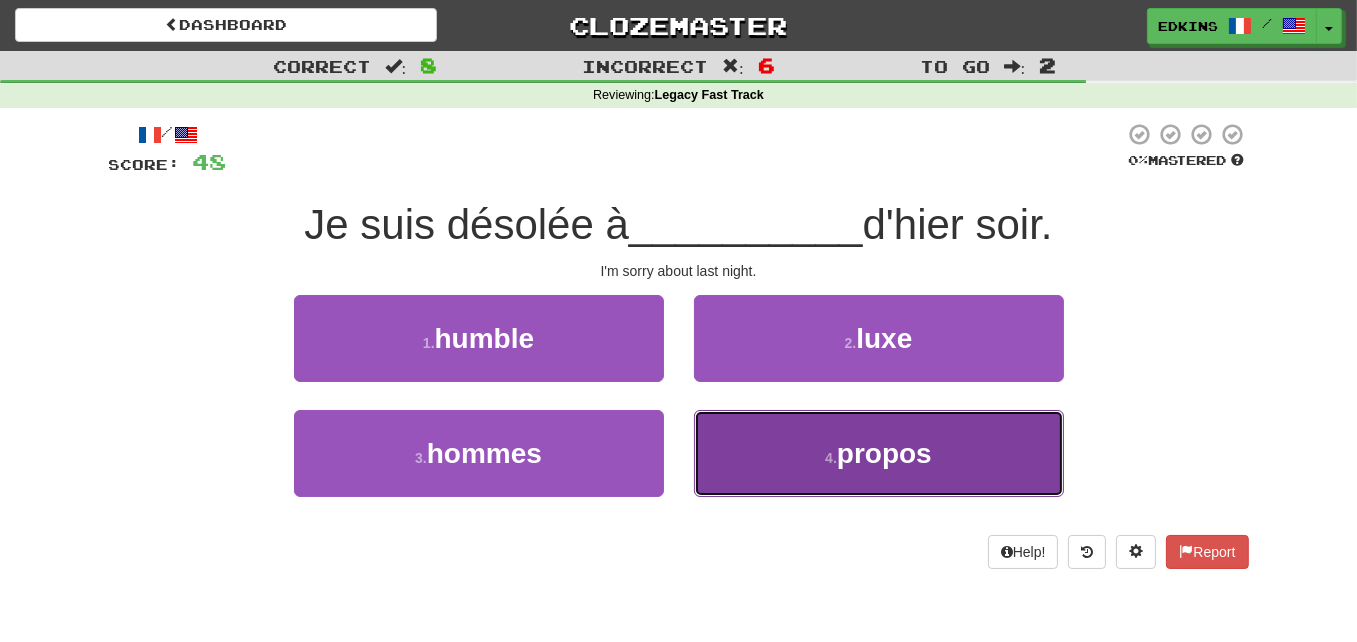 click on "4 .  propos" at bounding box center (879, 453) 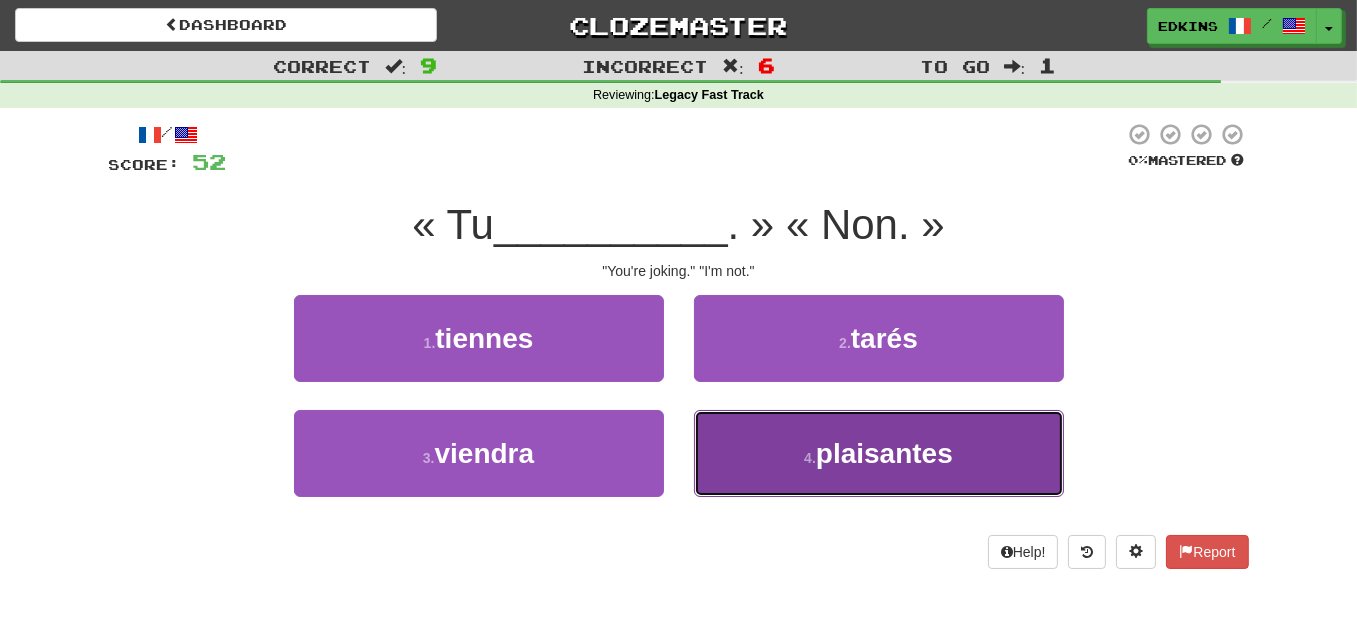 click on "4 .  plaisantes" at bounding box center (879, 453) 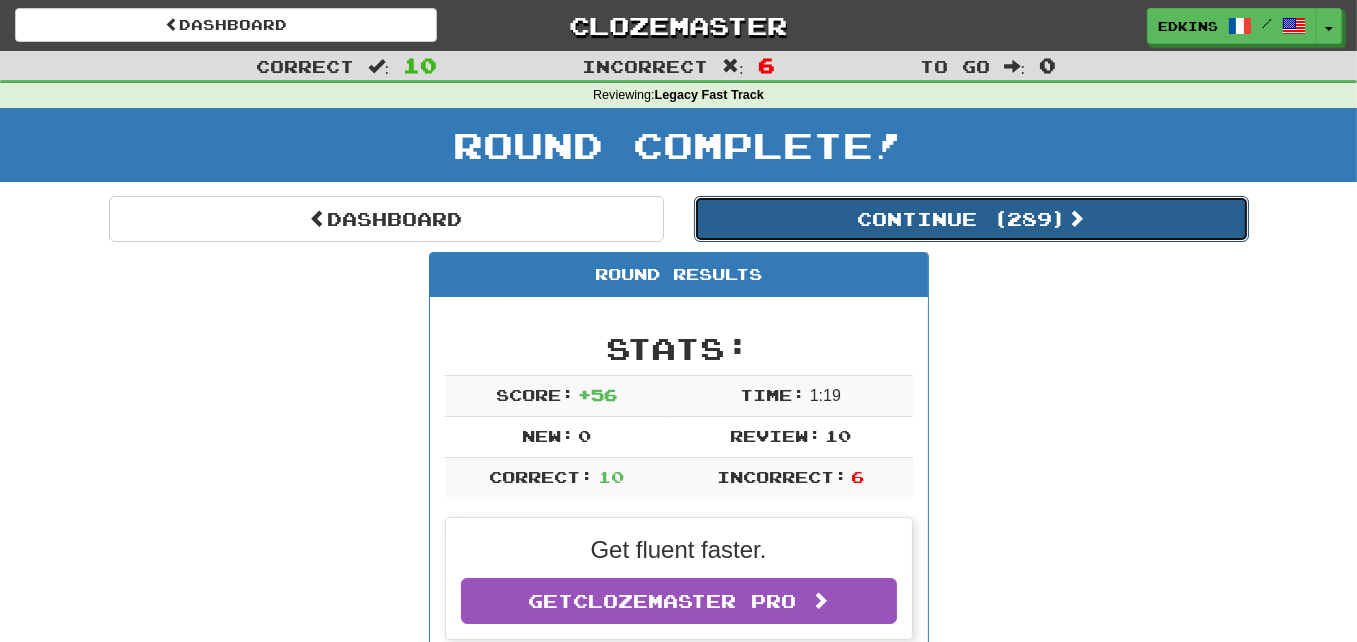 click on "Continue ( 289 )" at bounding box center [971, 219] 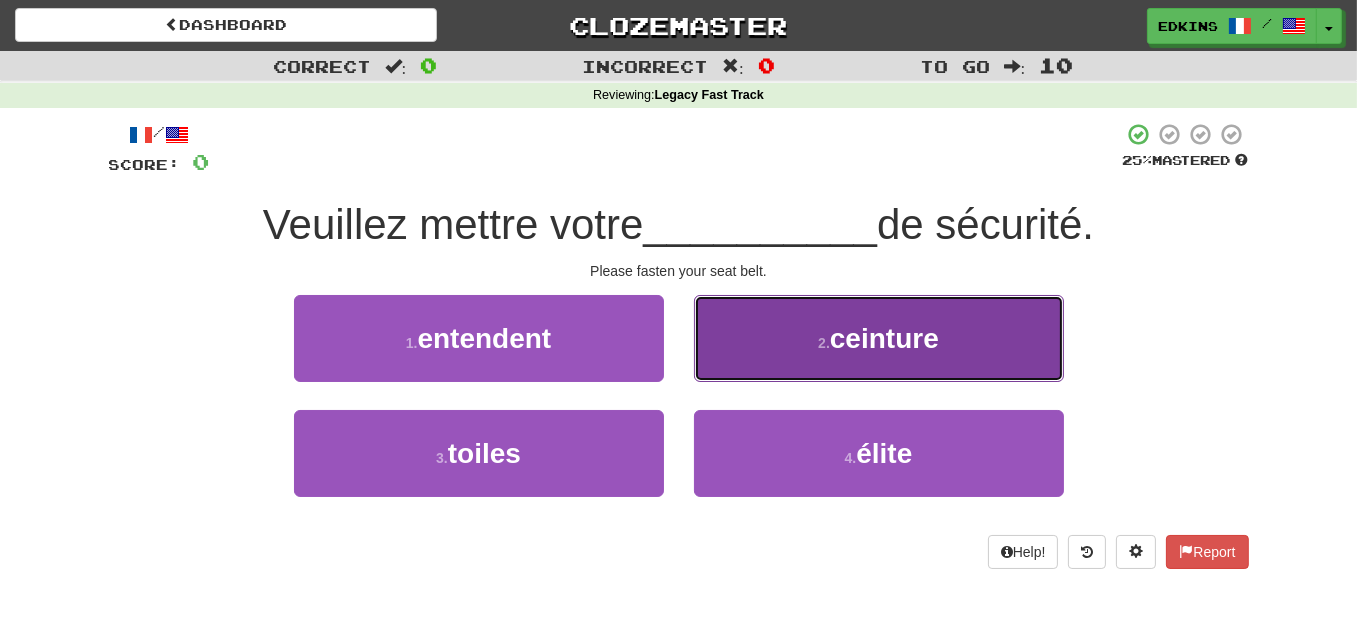 click on "2 .  ceinture" at bounding box center (879, 338) 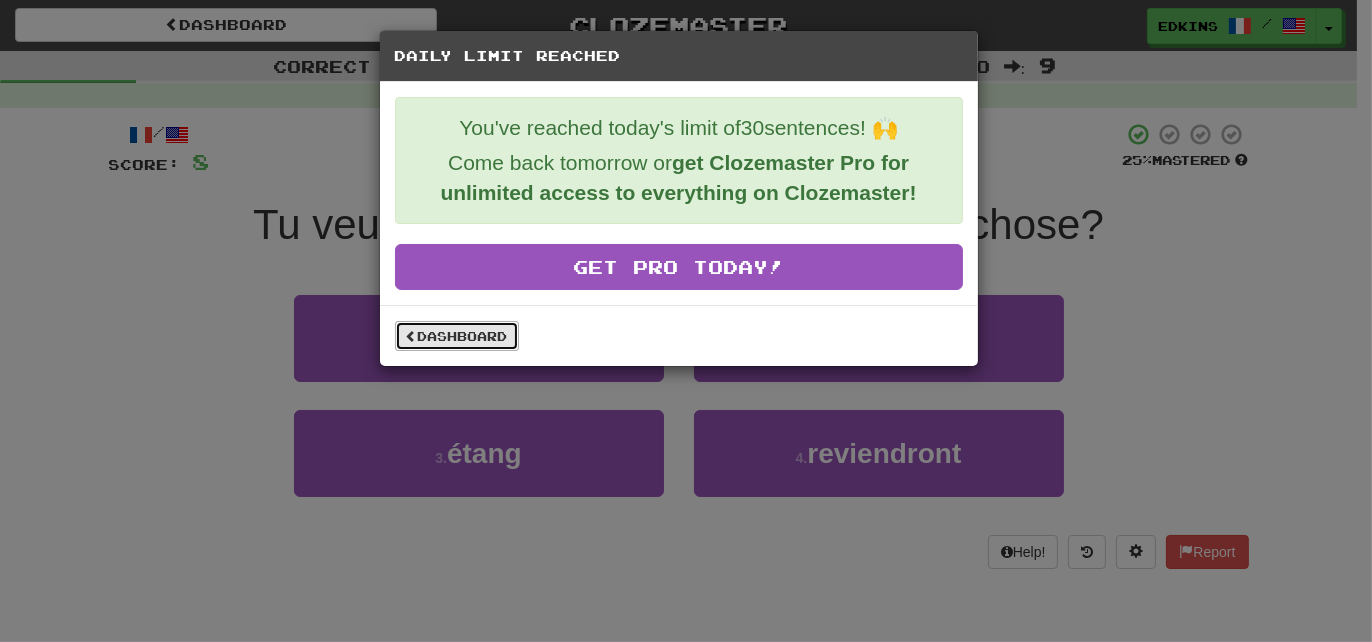 click on "Dashboard" at bounding box center [457, 336] 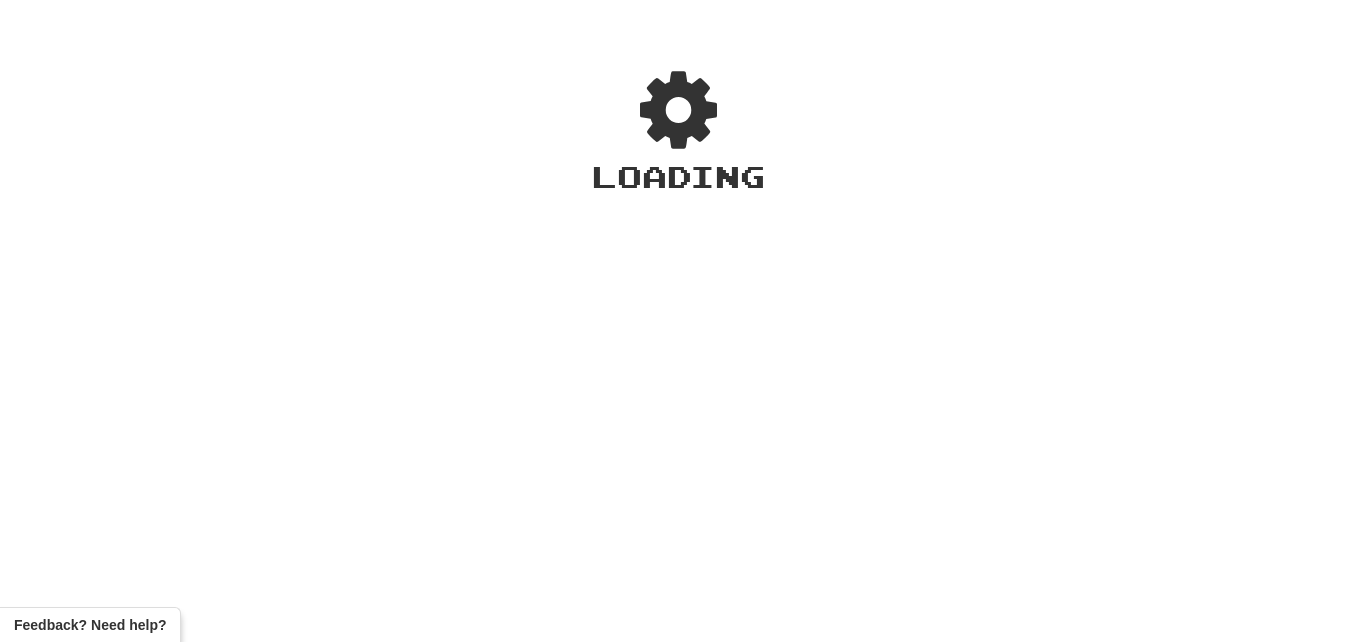 scroll, scrollTop: 0, scrollLeft: 0, axis: both 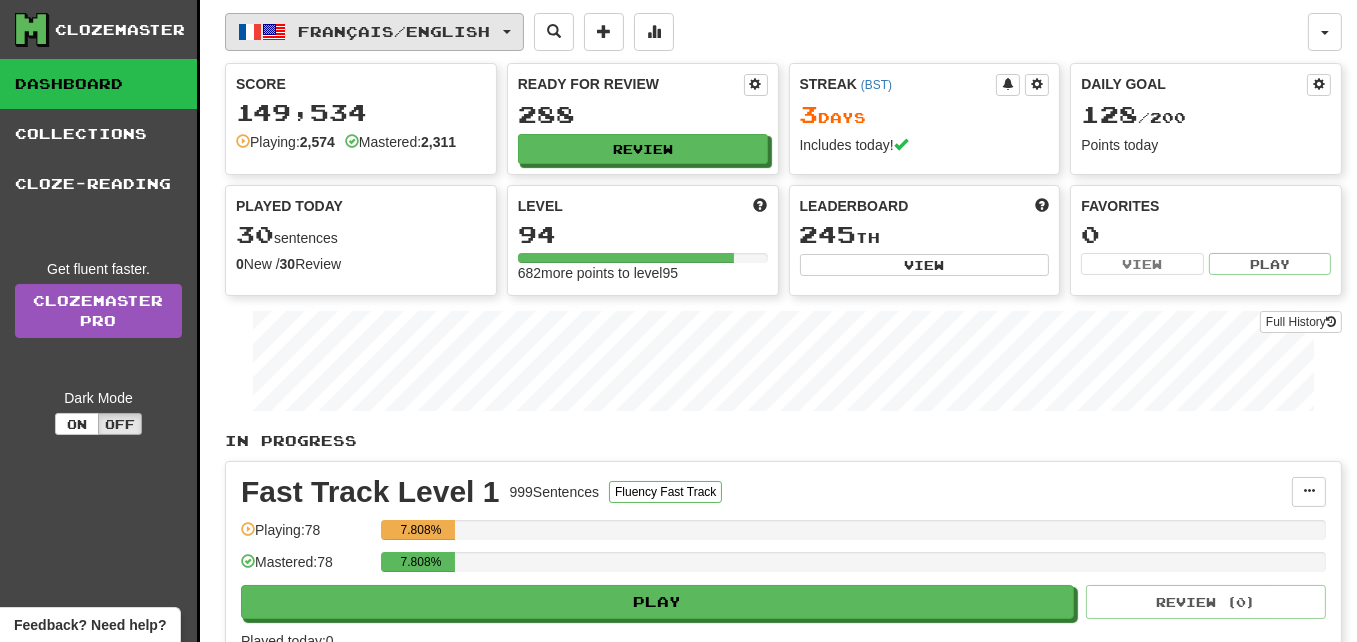 click on "Français  /  English" at bounding box center (374, 32) 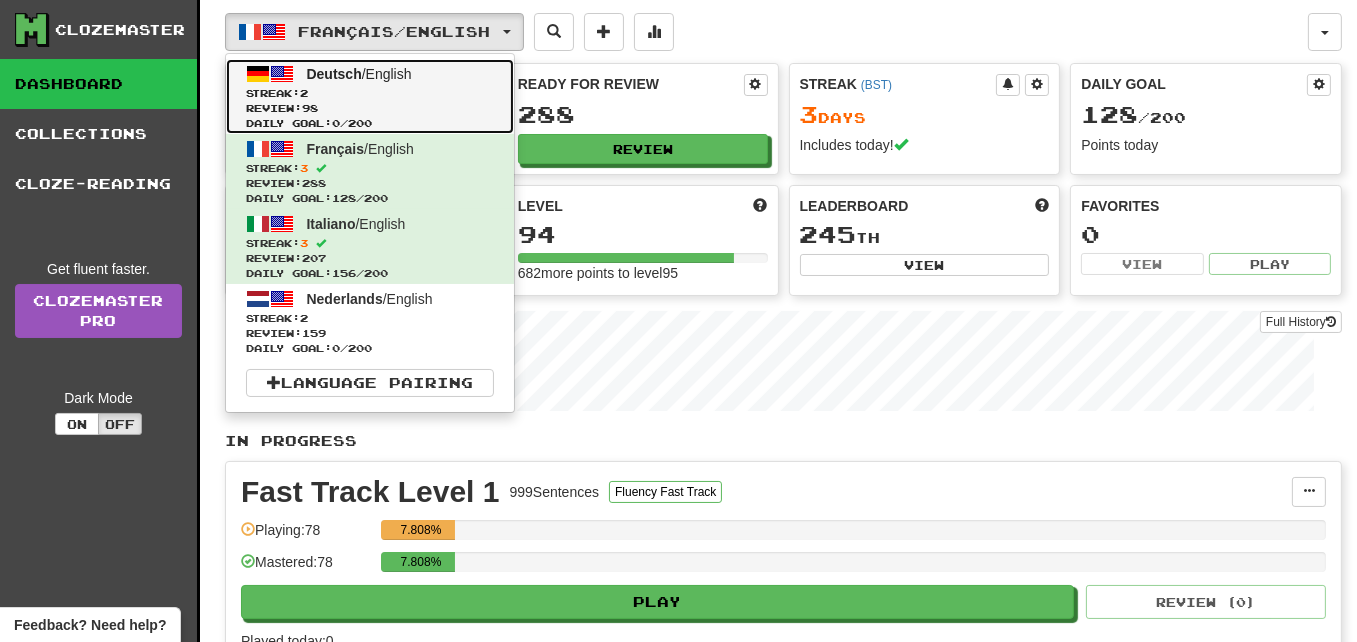 click on "Streak:  2" at bounding box center [370, 93] 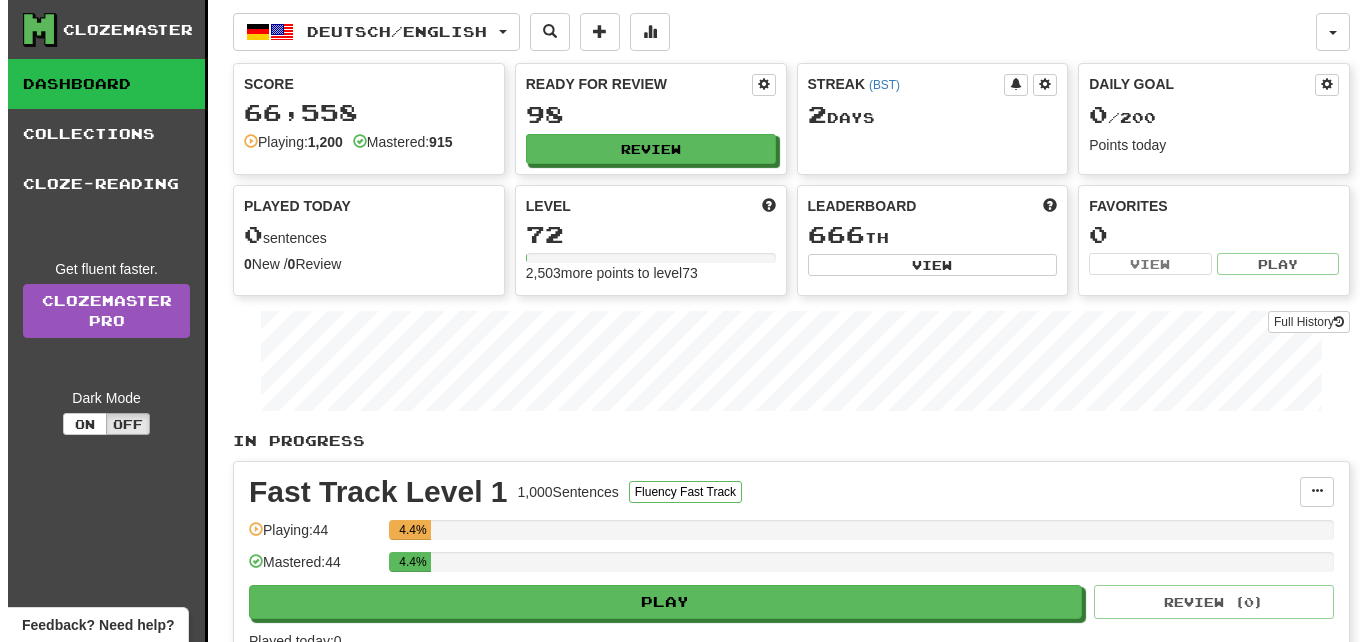 scroll, scrollTop: 0, scrollLeft: 0, axis: both 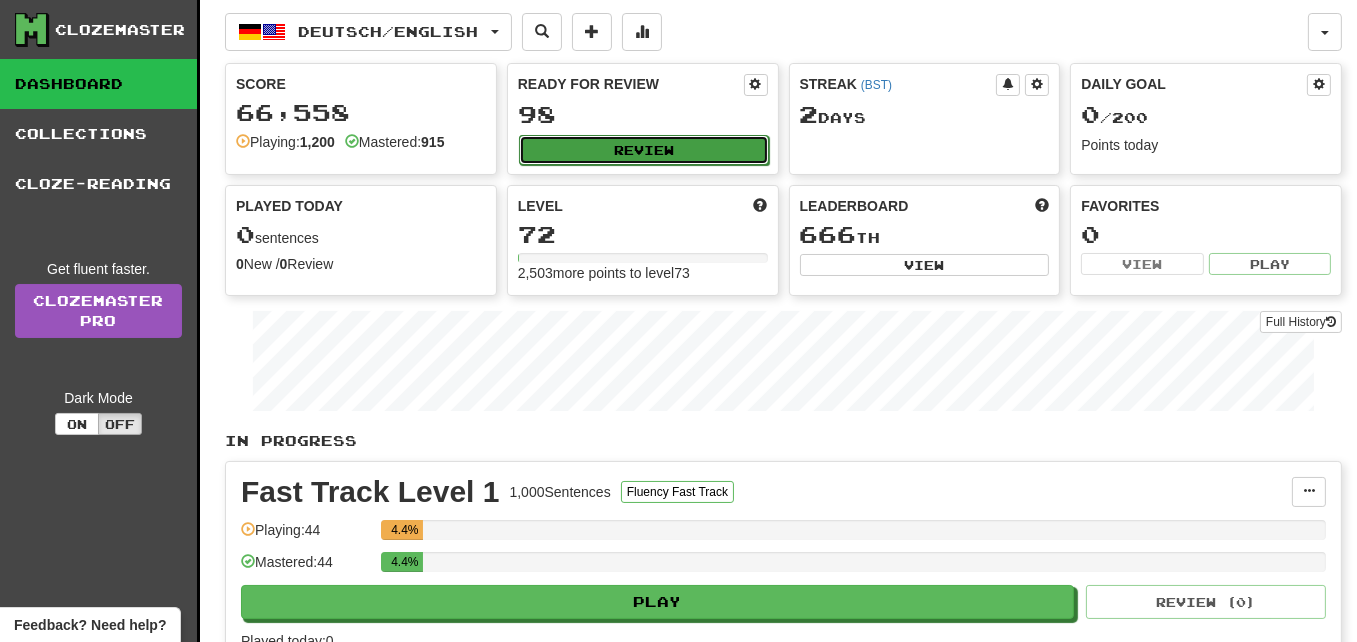 click on "Review" at bounding box center (644, 150) 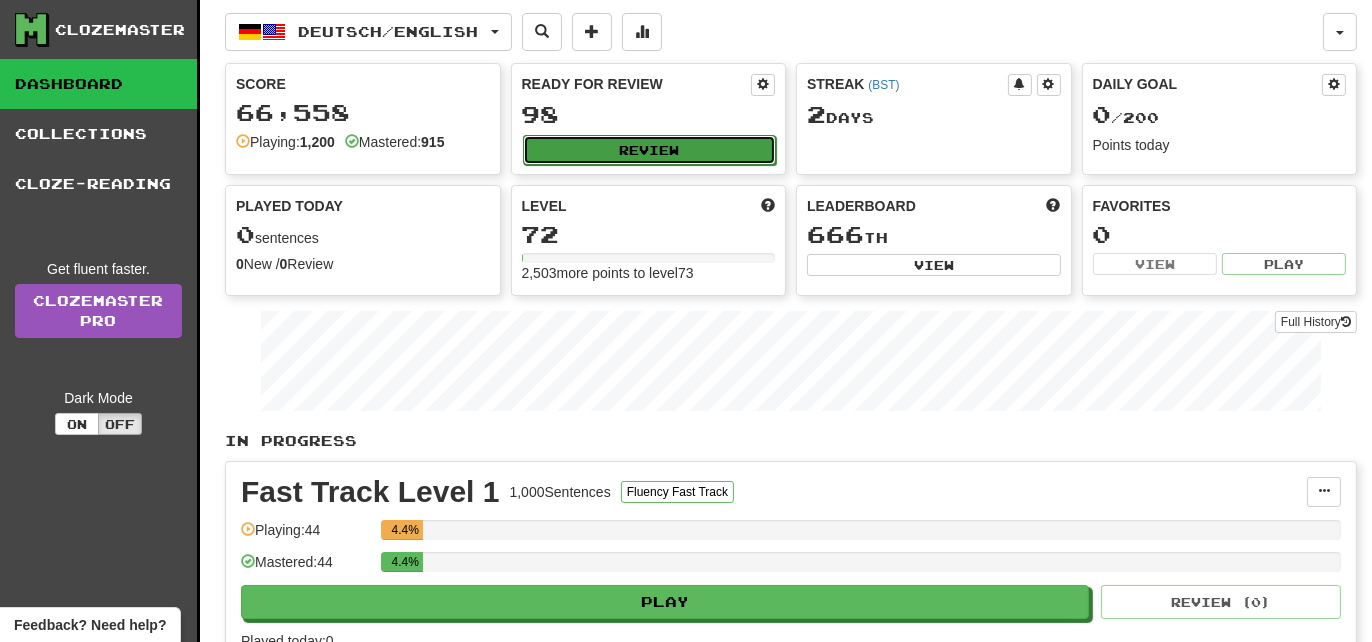 select on "**" 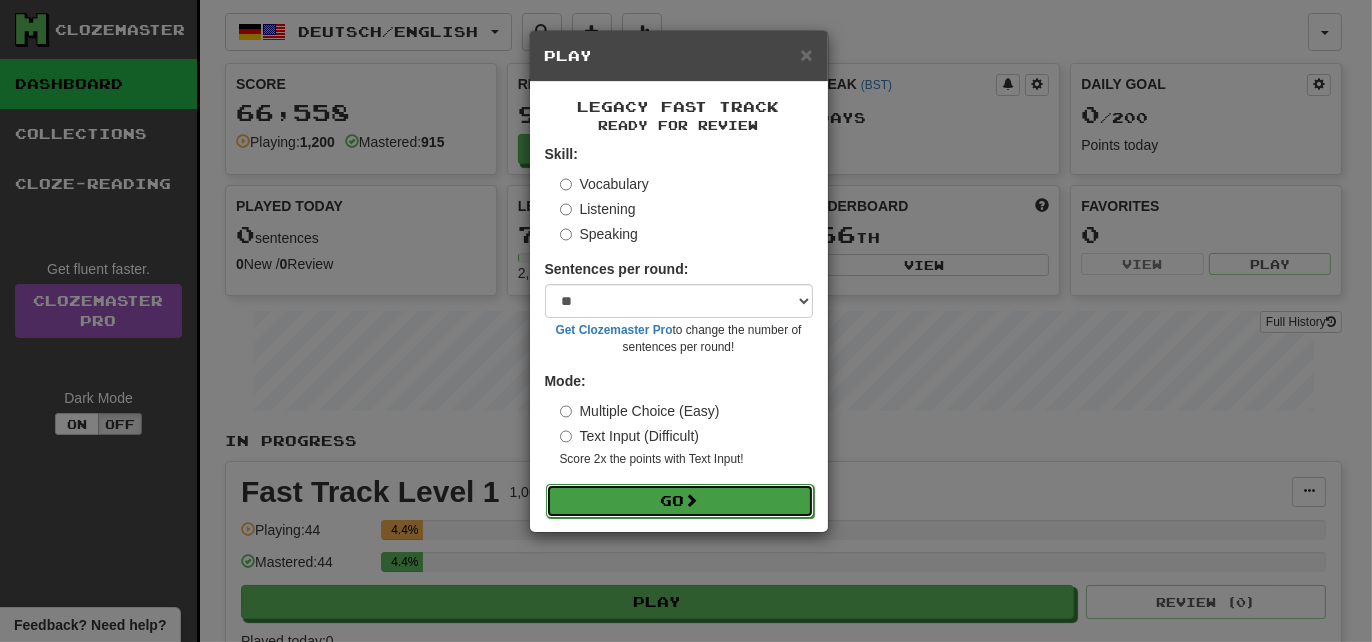 click on "Go" at bounding box center (680, 501) 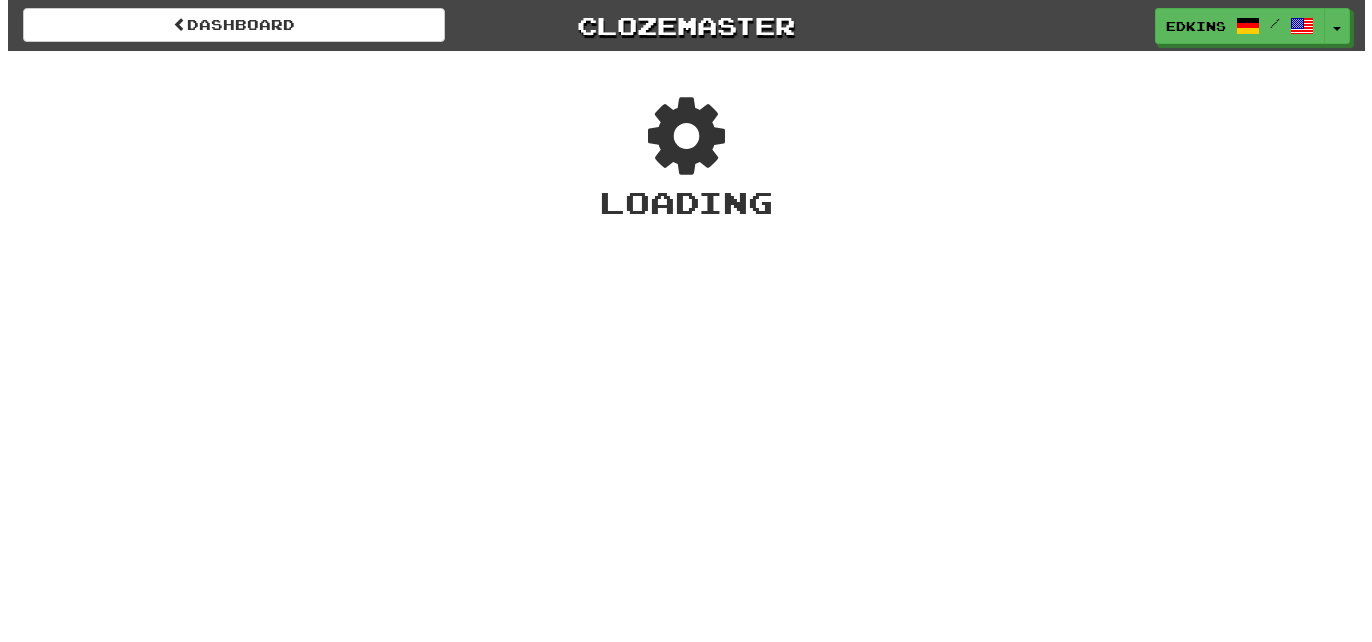 scroll, scrollTop: 0, scrollLeft: 0, axis: both 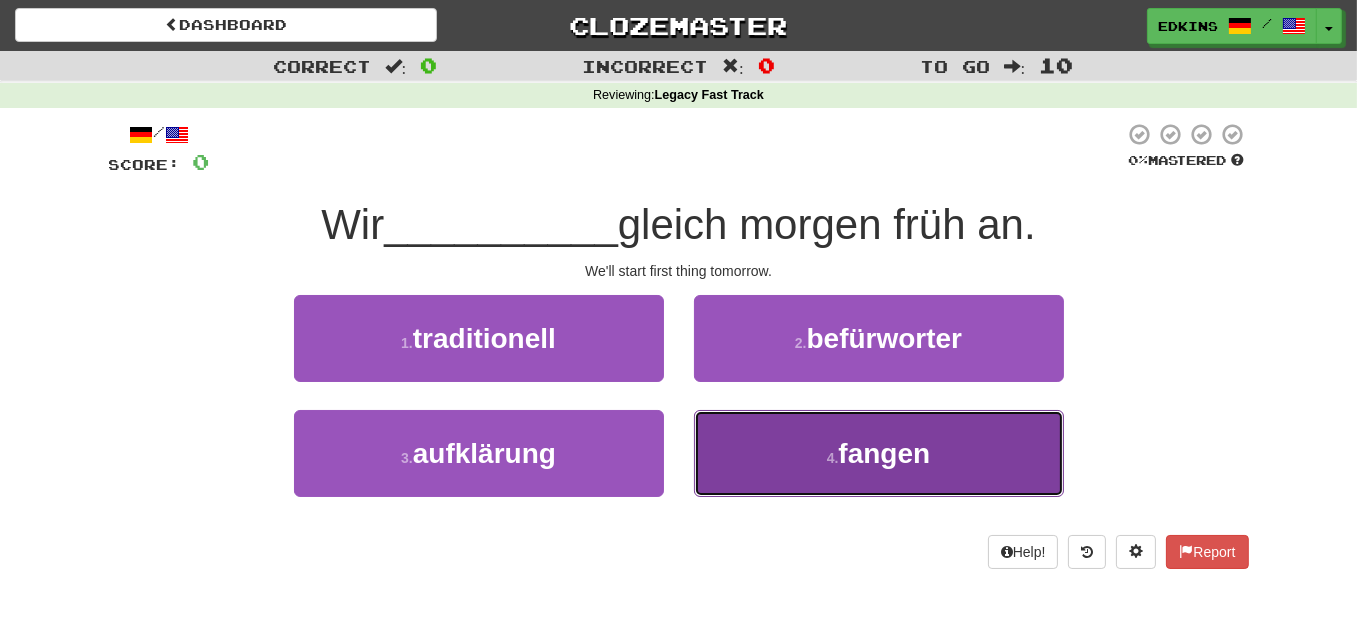 click on "4 .  fangen" at bounding box center (879, 453) 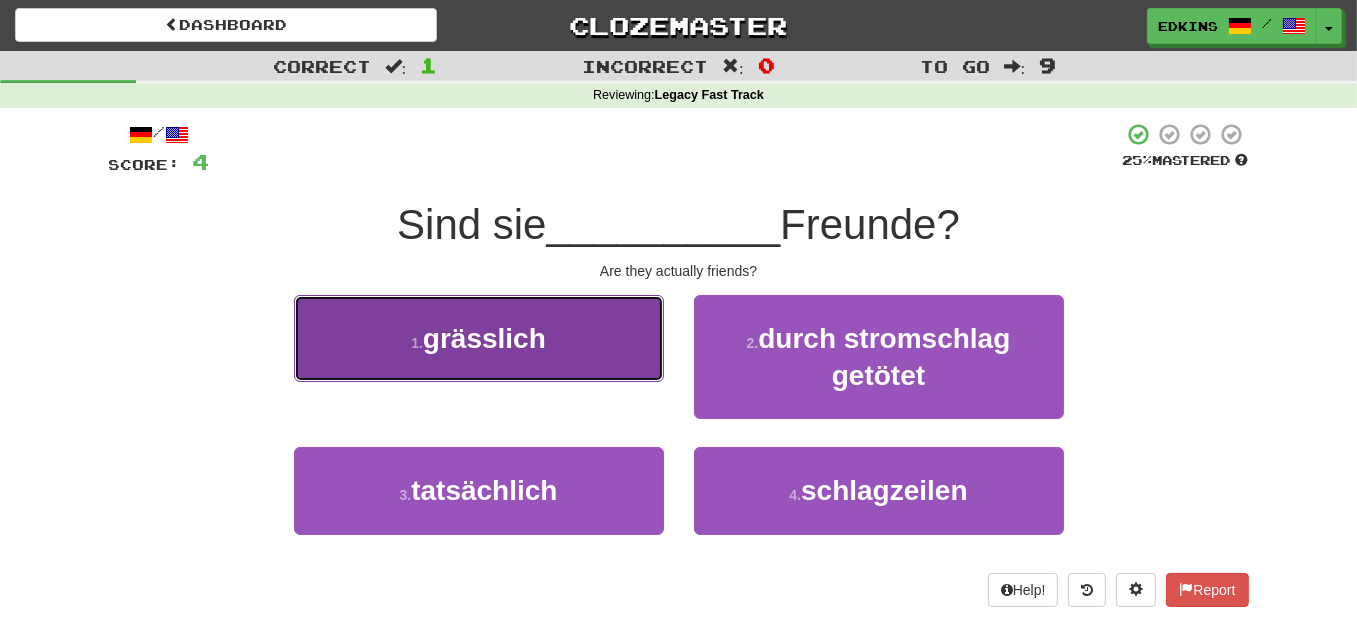click on "1 .  grässlich" at bounding box center (479, 338) 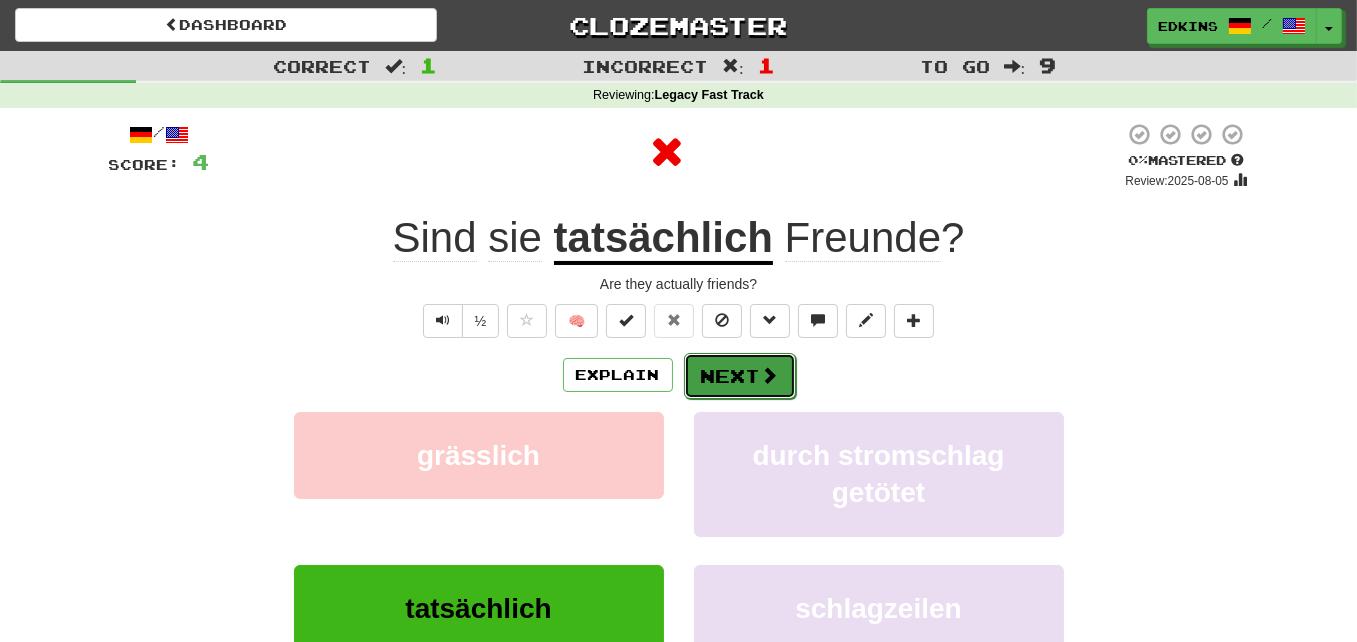 click on "Next" at bounding box center [740, 376] 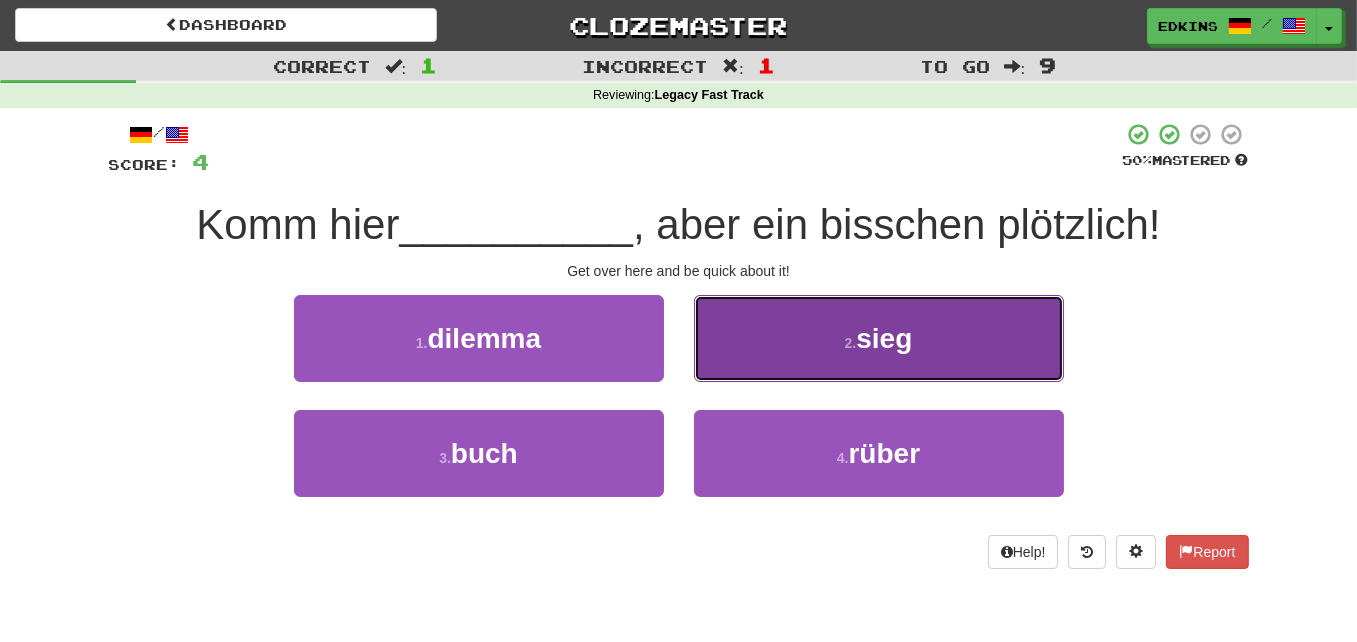 click on "2 .  sieg" at bounding box center (879, 338) 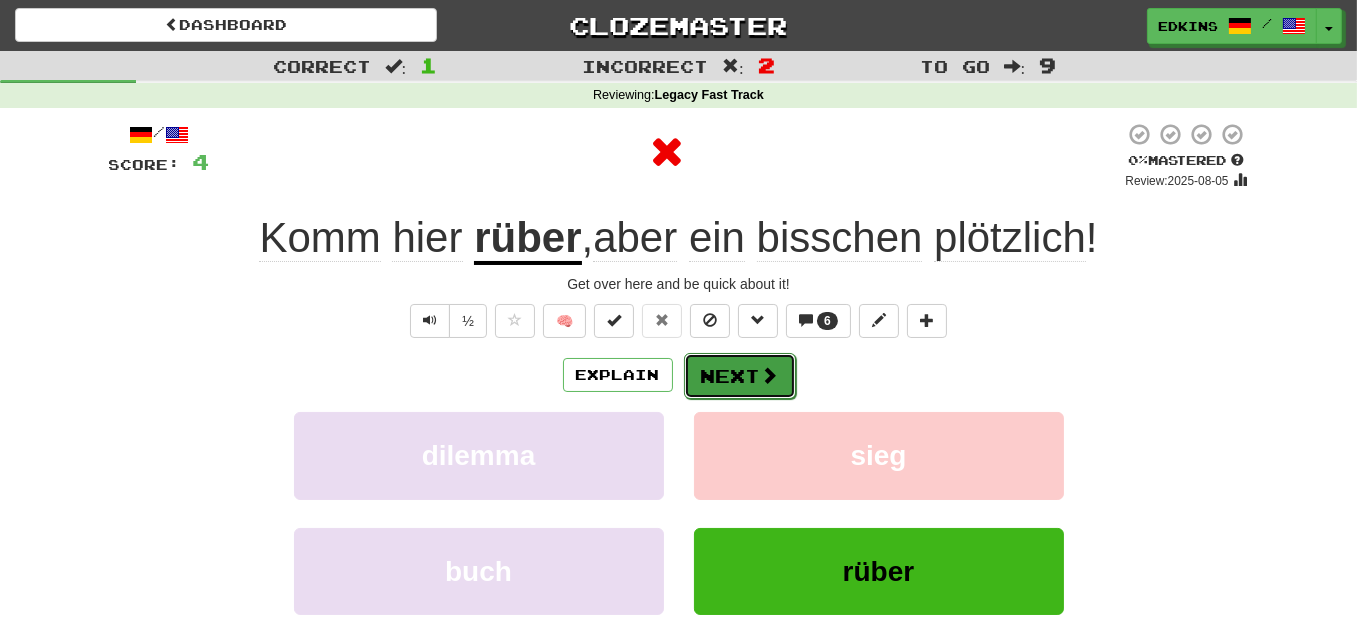click on "Next" at bounding box center (740, 376) 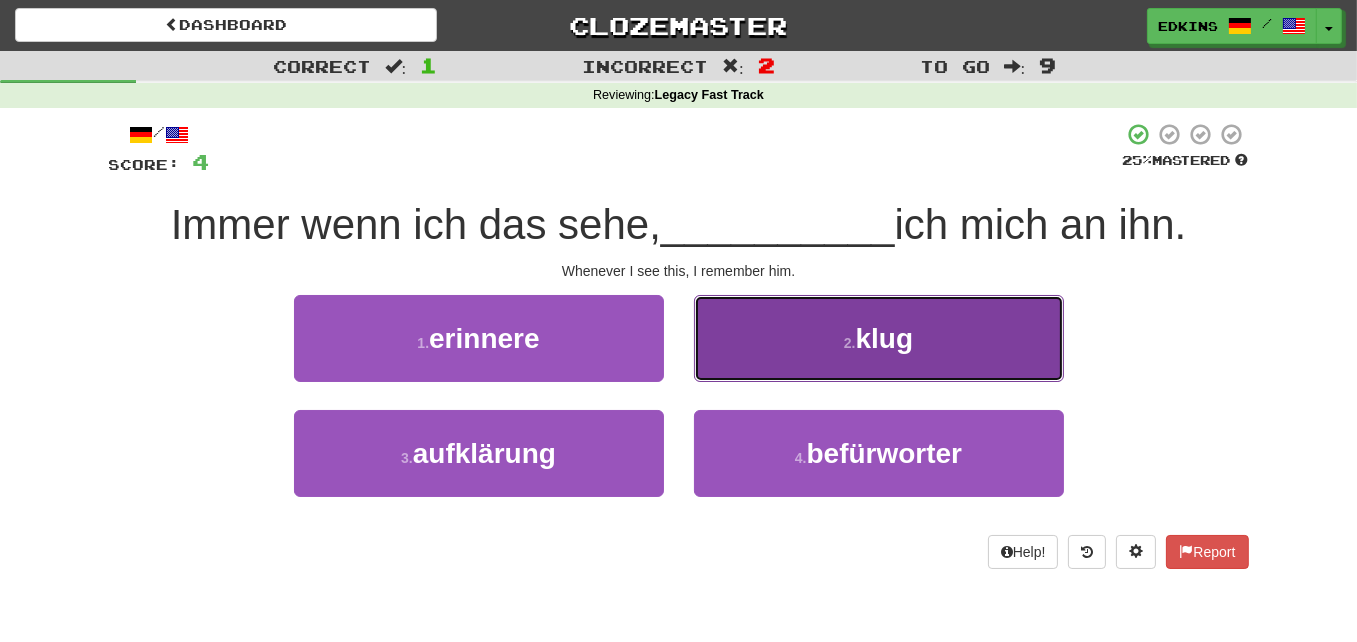 click on "2 .  klug" at bounding box center (879, 338) 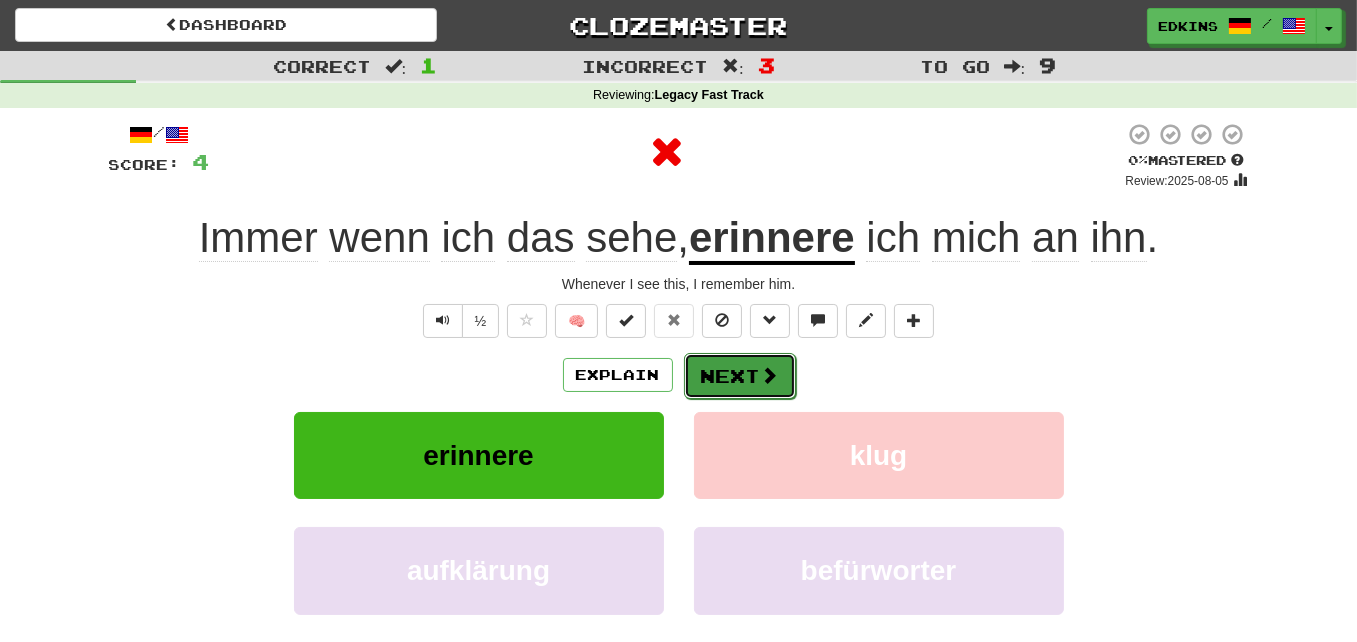 click on "Next" at bounding box center (740, 376) 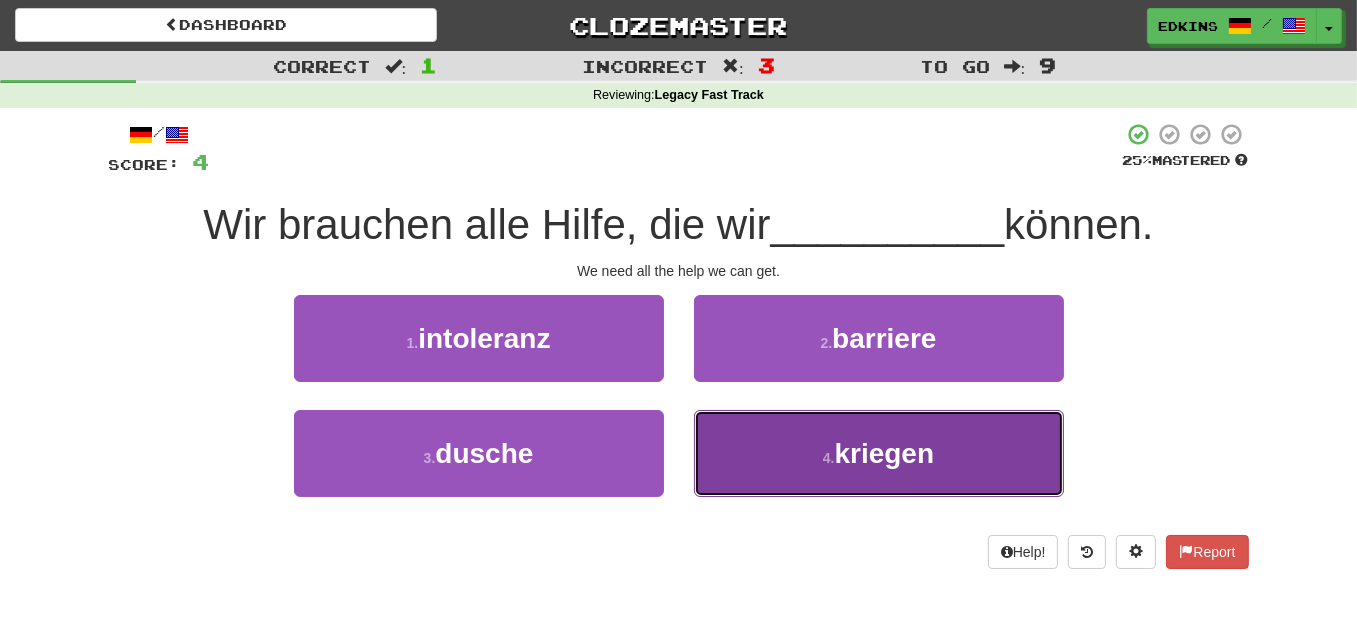 click on "4 .  kriegen" at bounding box center [879, 453] 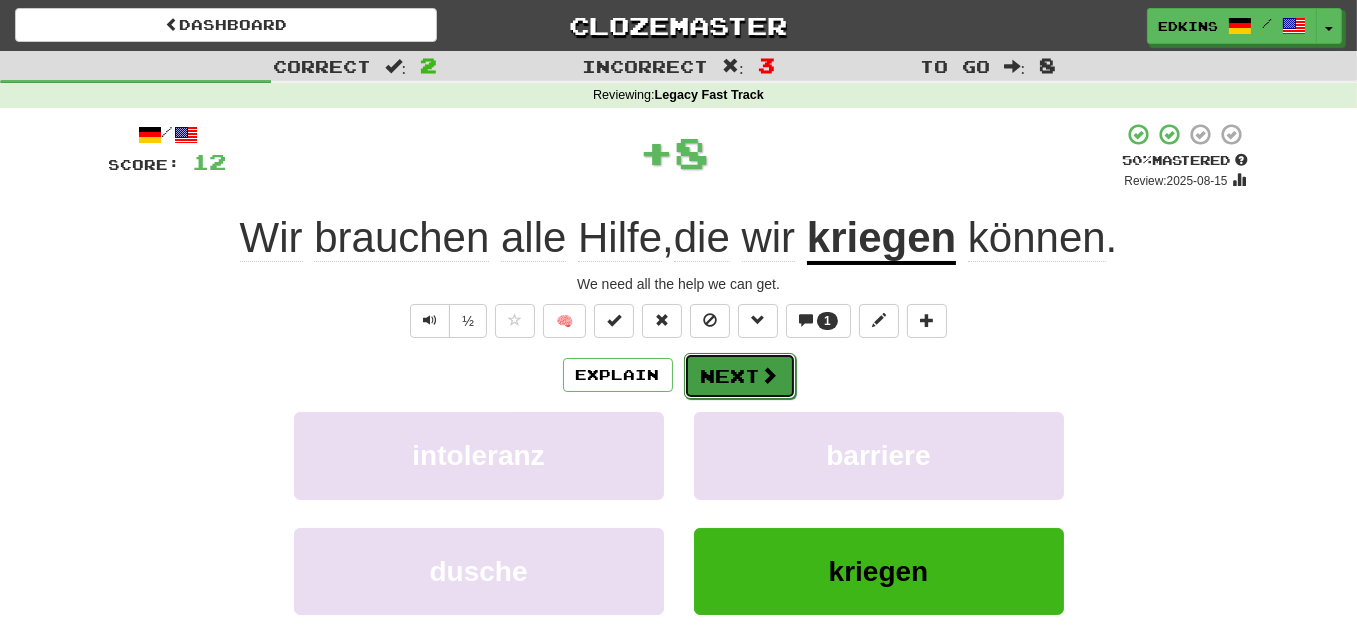 click on "Next" at bounding box center (740, 376) 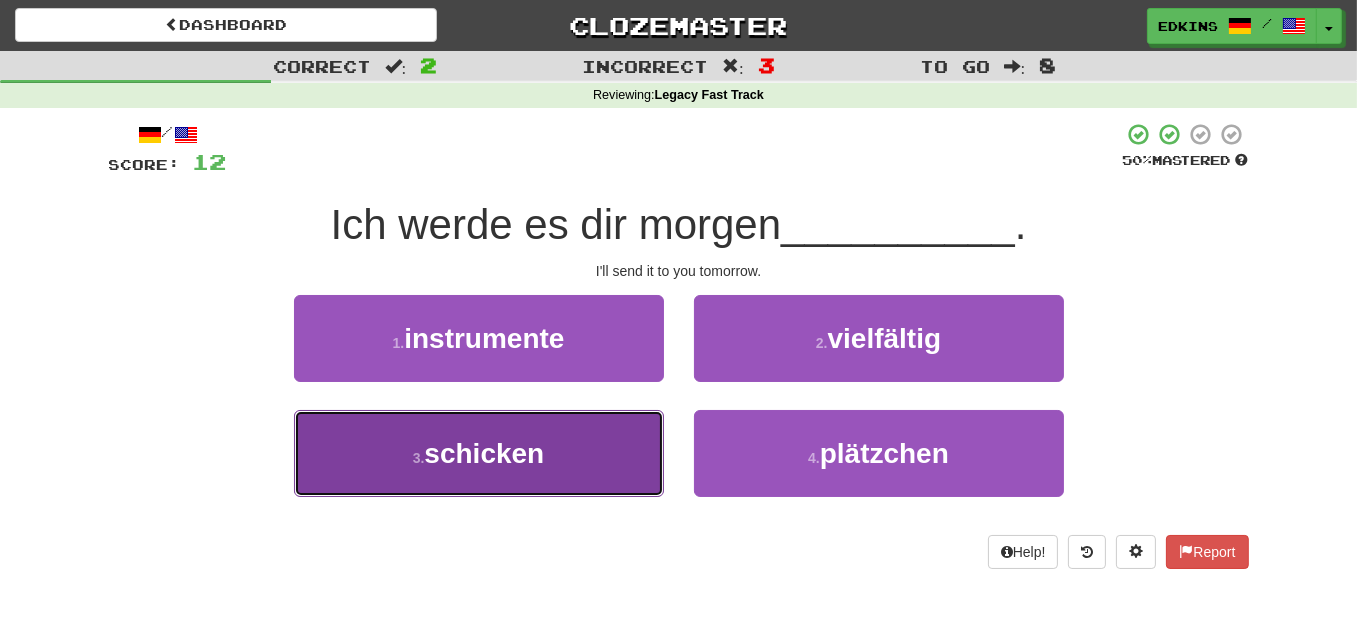 click on "3 .  schicken" at bounding box center [479, 453] 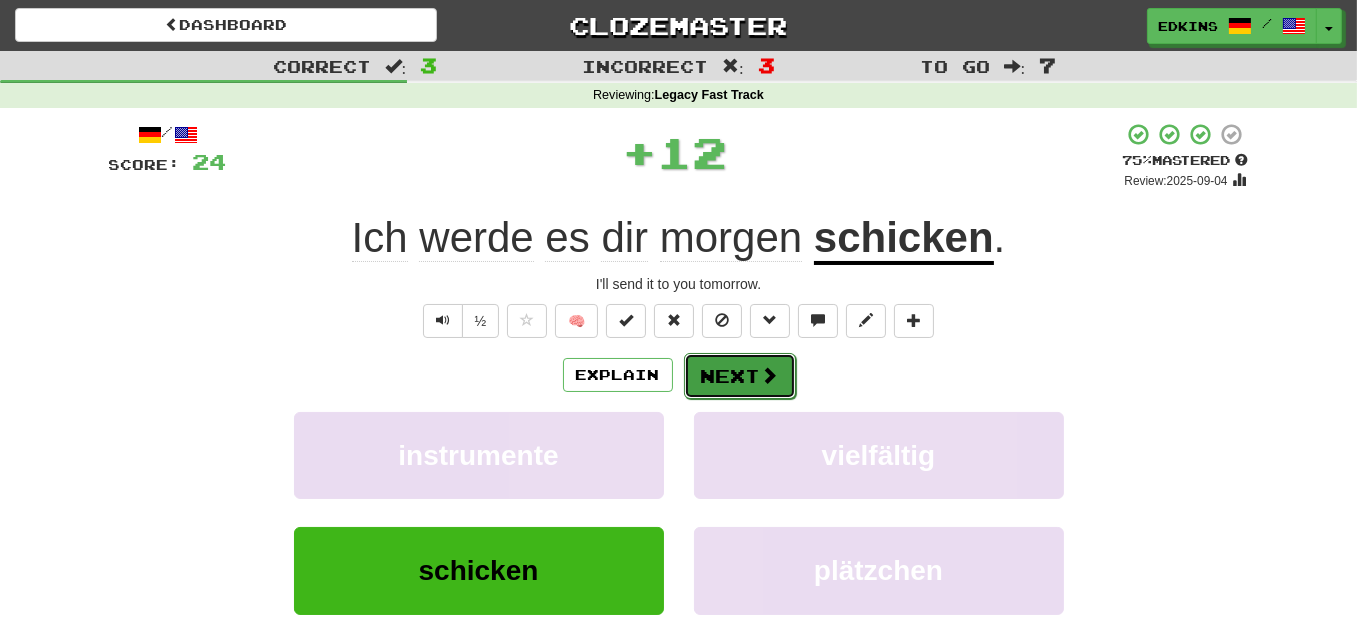 click on "Next" at bounding box center (740, 376) 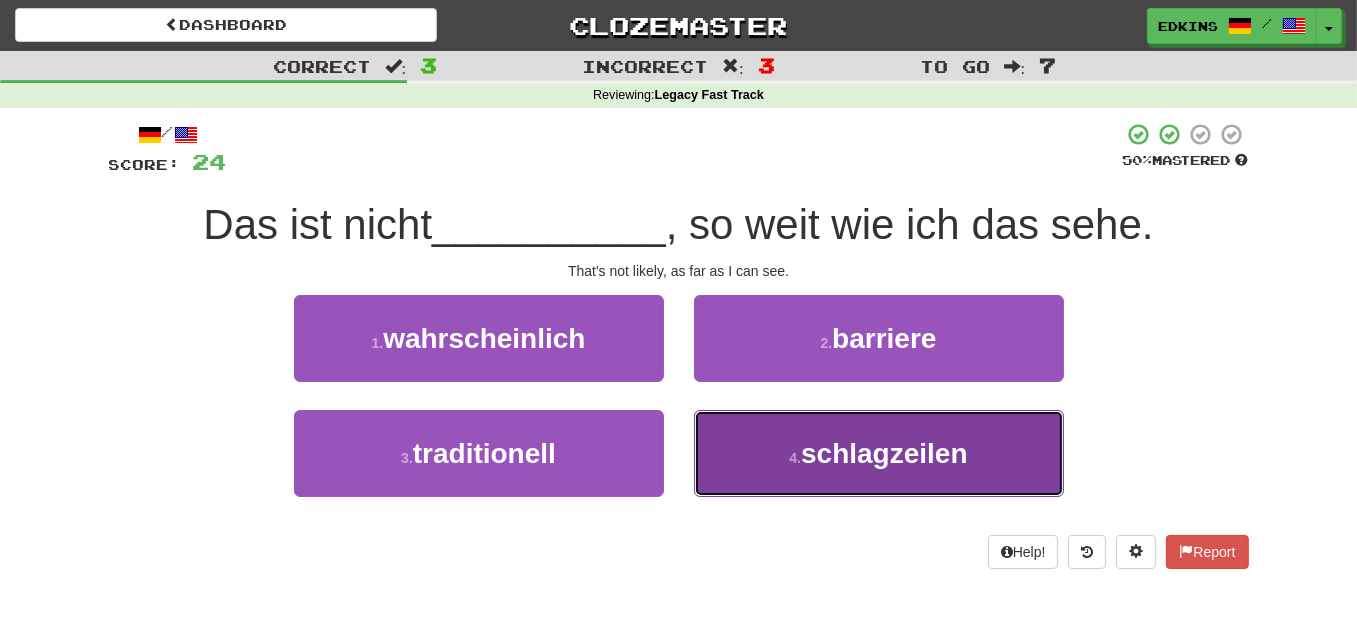 click on "4 .  schlagzeilen" at bounding box center [879, 453] 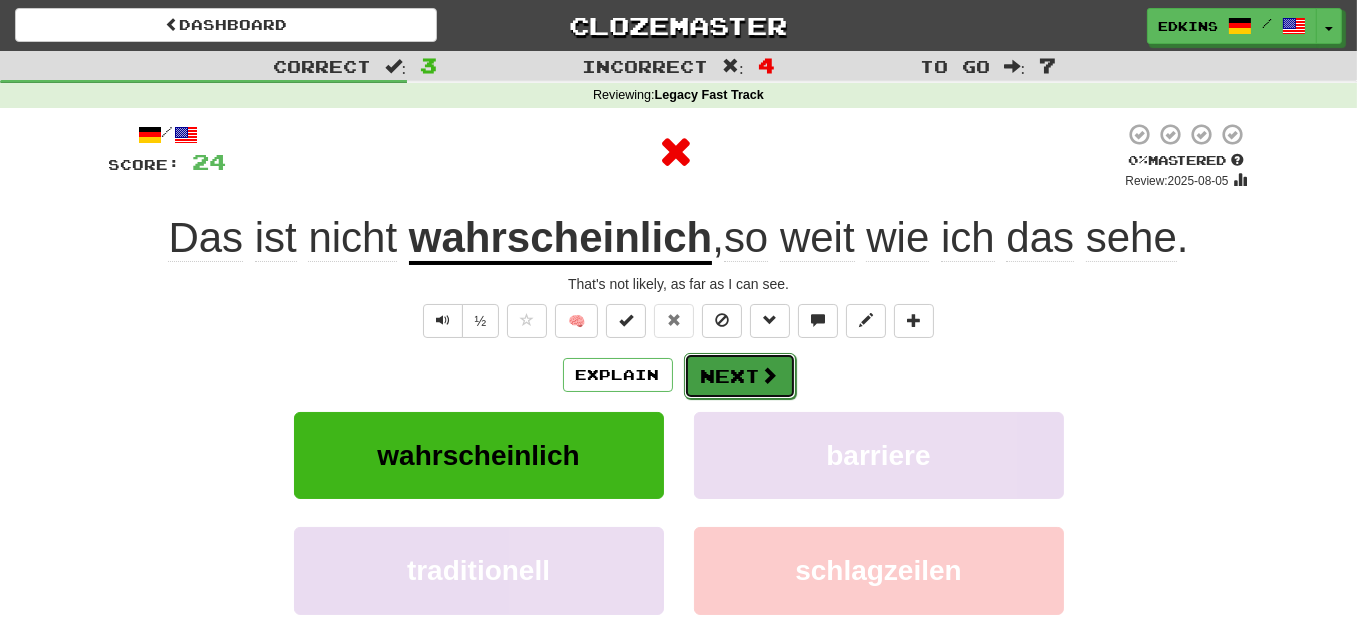 click on "Next" at bounding box center [740, 376] 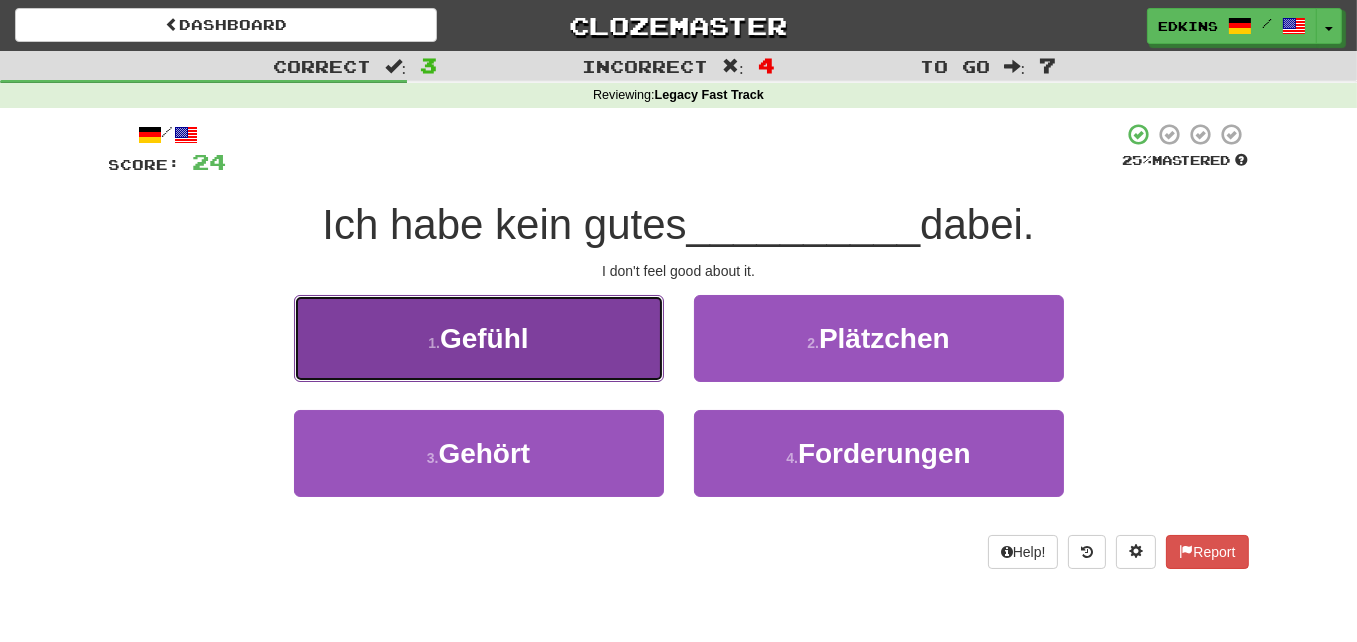 click on "1 .  Gefühl" at bounding box center (479, 338) 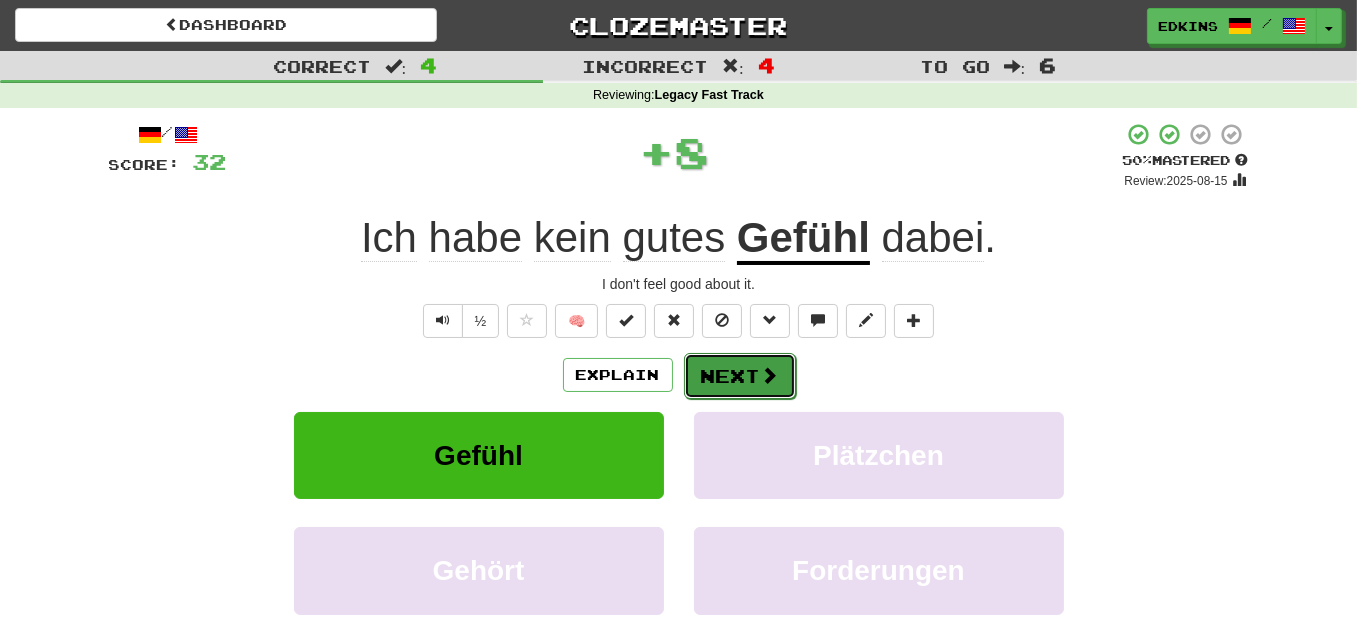 click on "Next" at bounding box center (740, 376) 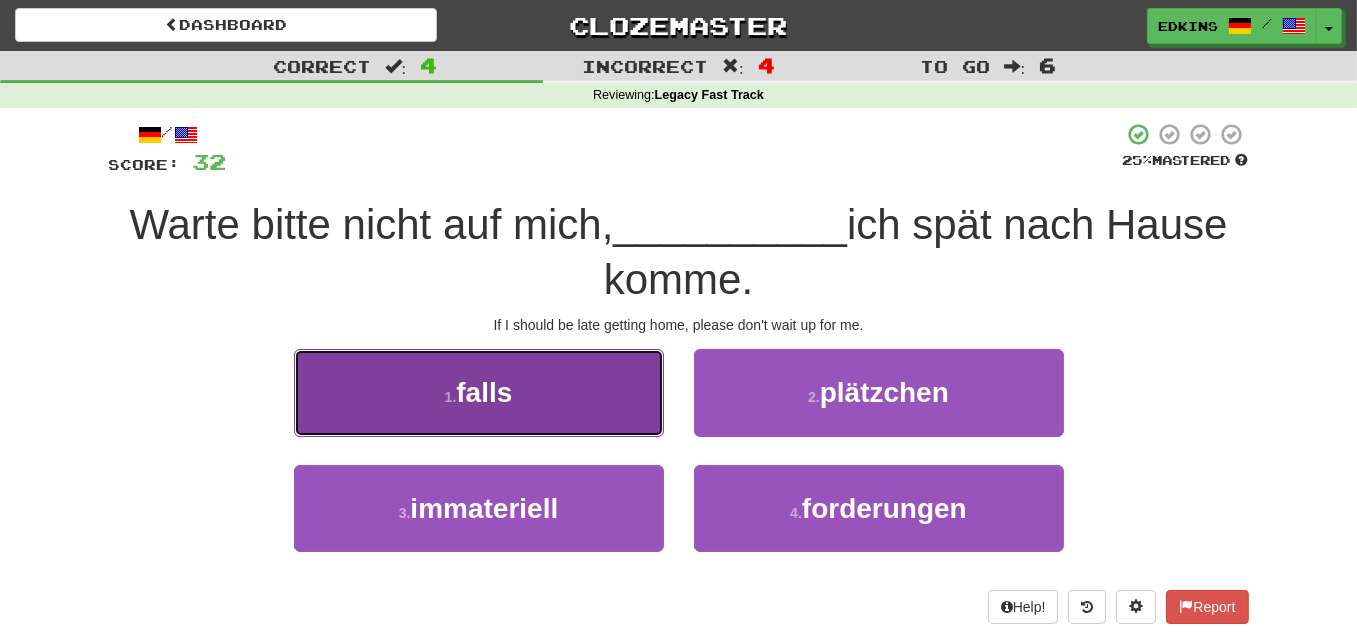 click on "1 .  falls" at bounding box center (479, 392) 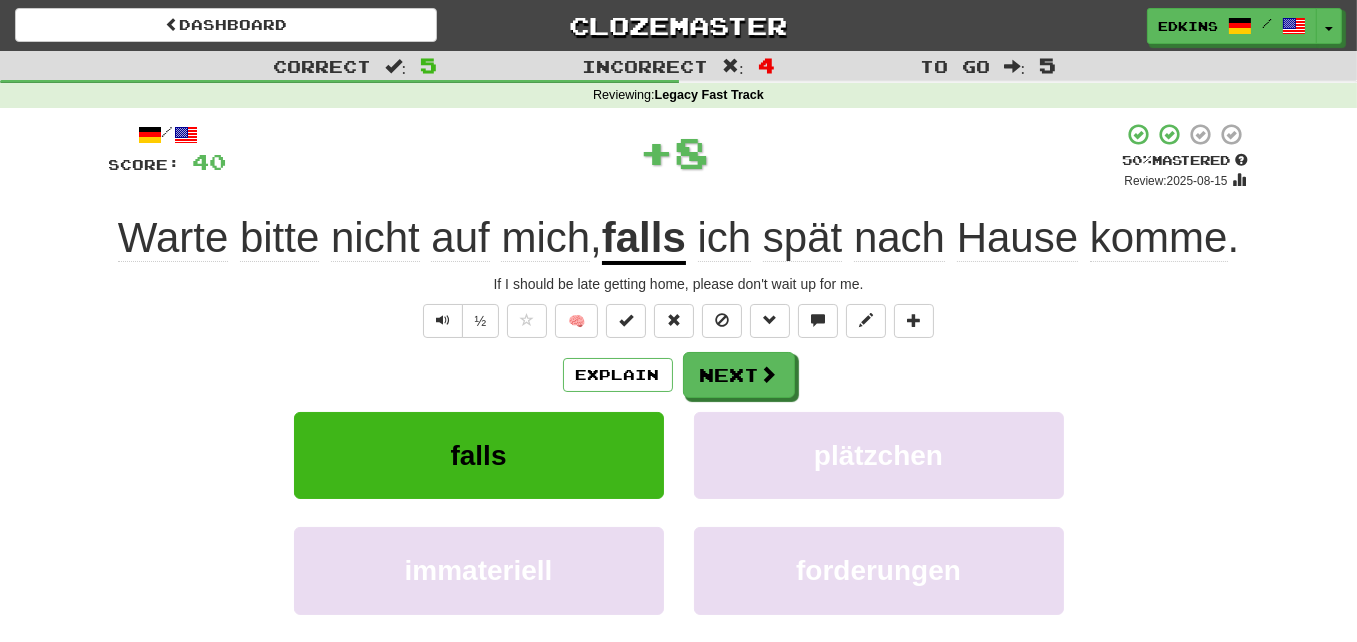 click on "Explain Next" at bounding box center [679, 375] 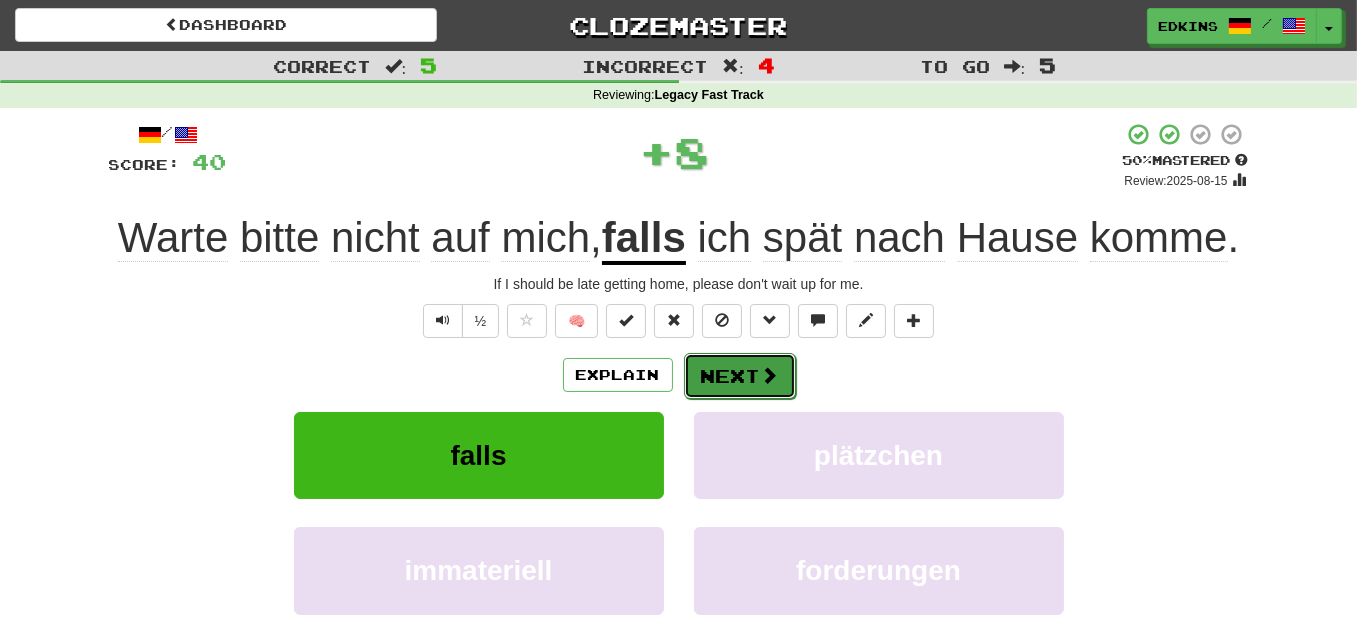 click on "Next" at bounding box center (740, 376) 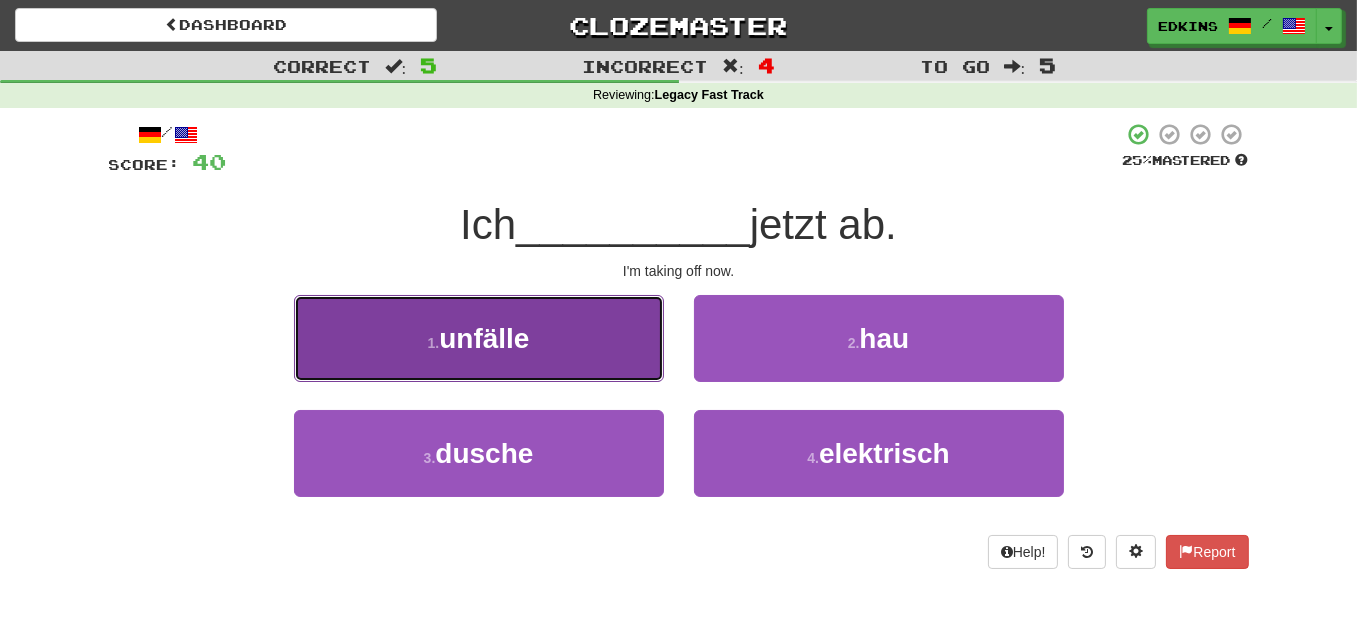 click on "1 .  unfälle" at bounding box center (479, 338) 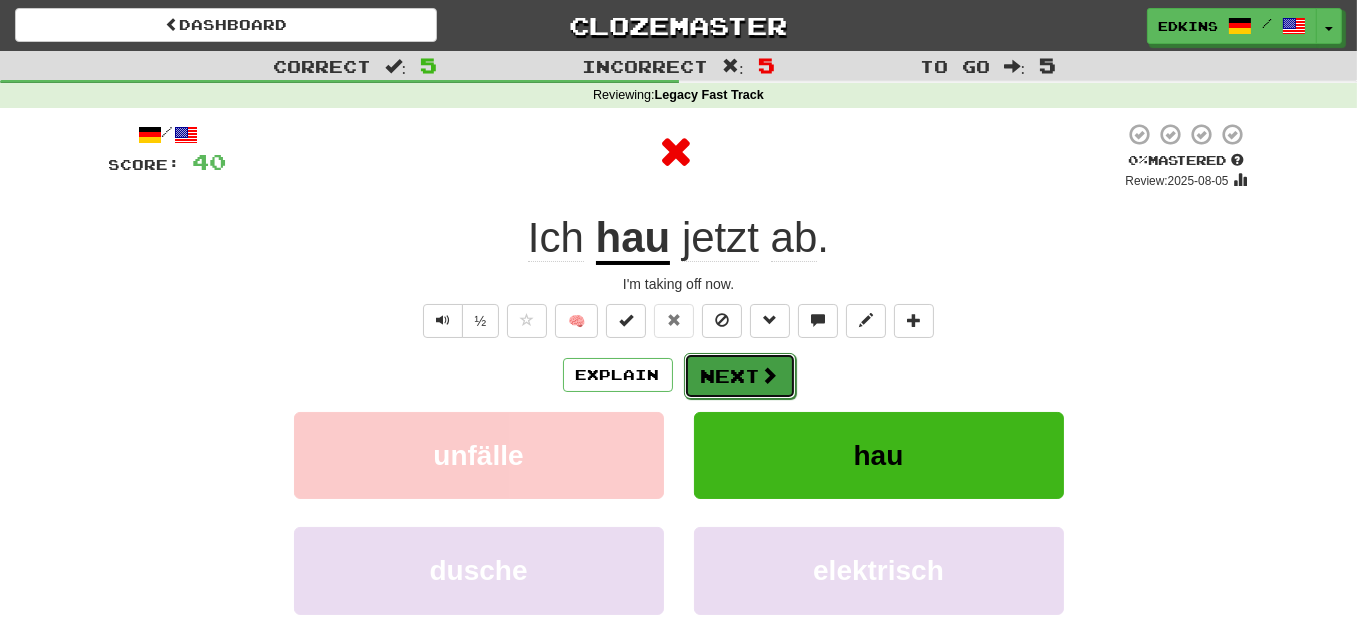 click on "Next" at bounding box center [740, 376] 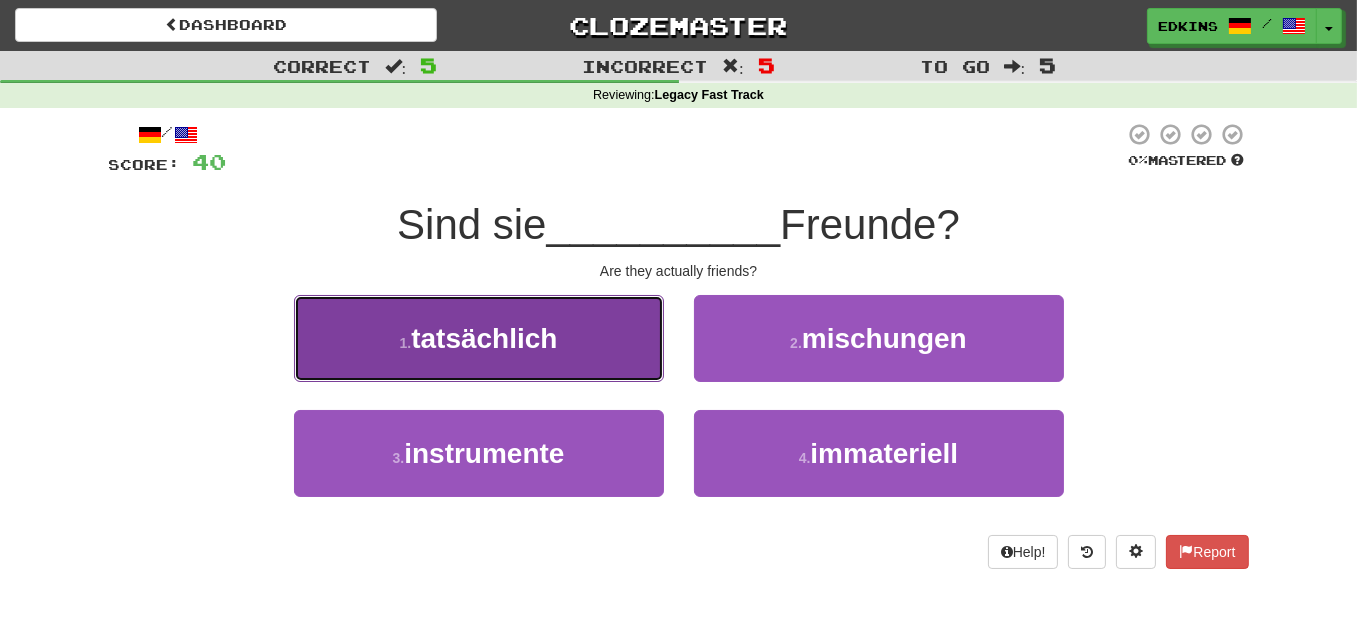 click on "tatsächlich" at bounding box center [484, 338] 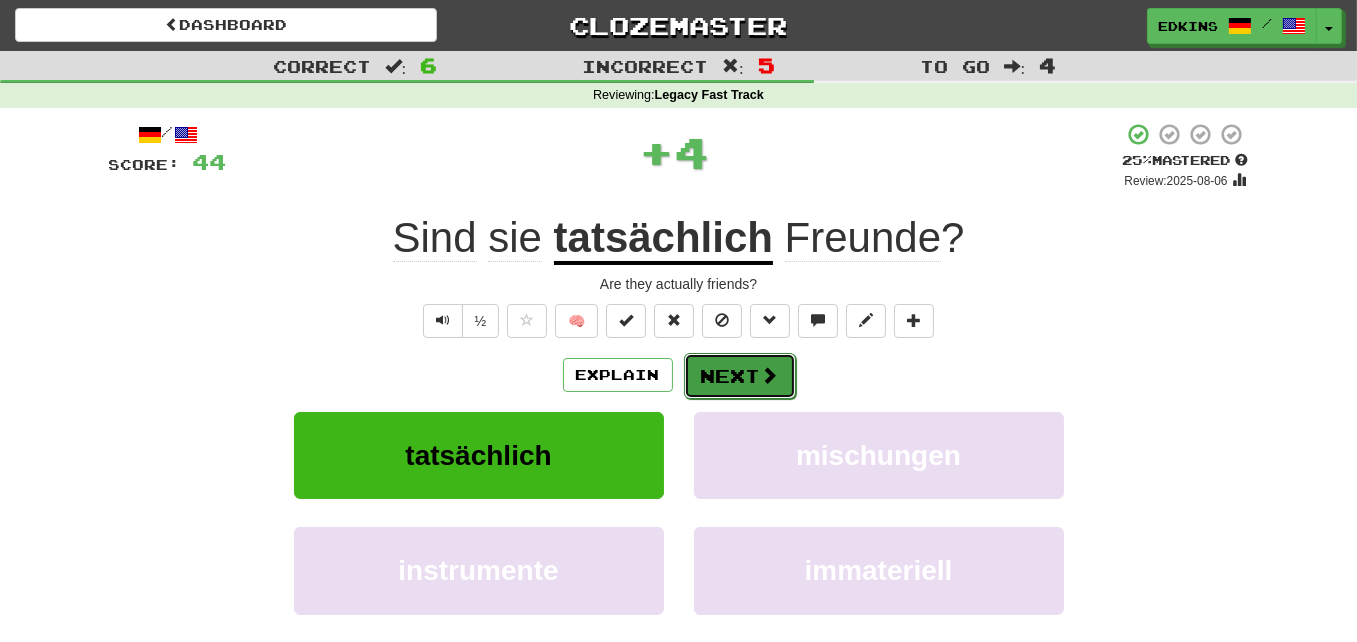 click on "Next" at bounding box center [740, 376] 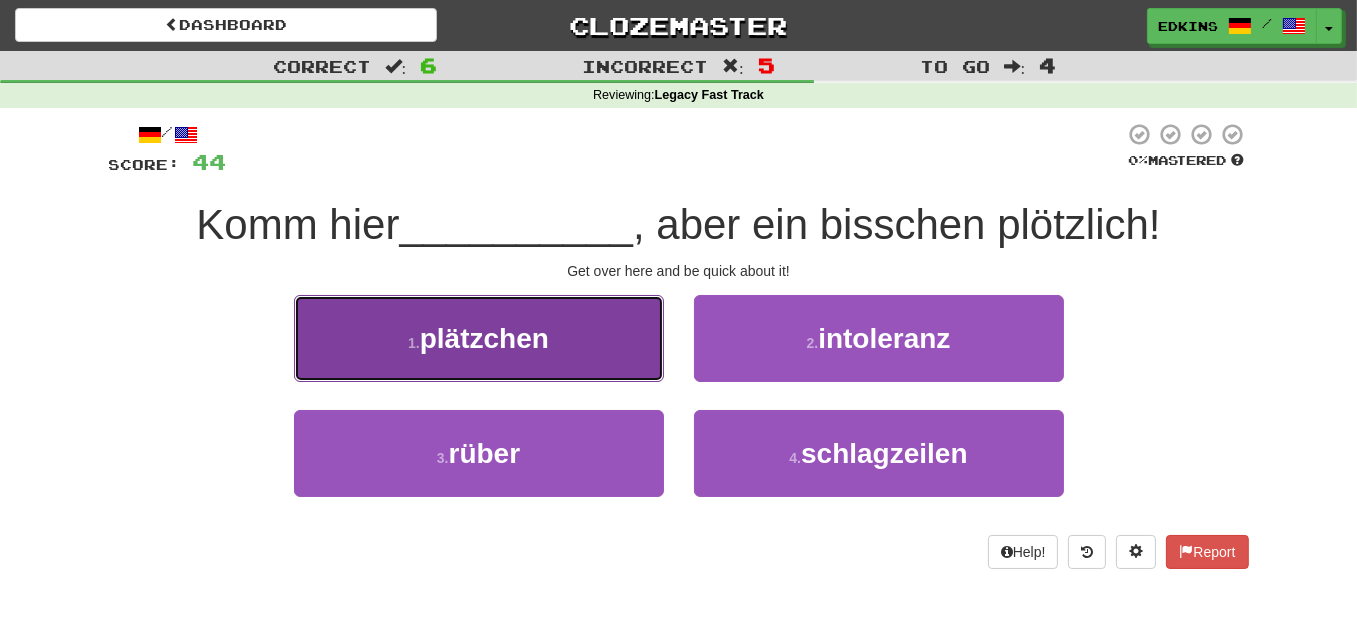 click on "1 .  plätzchen" at bounding box center [479, 338] 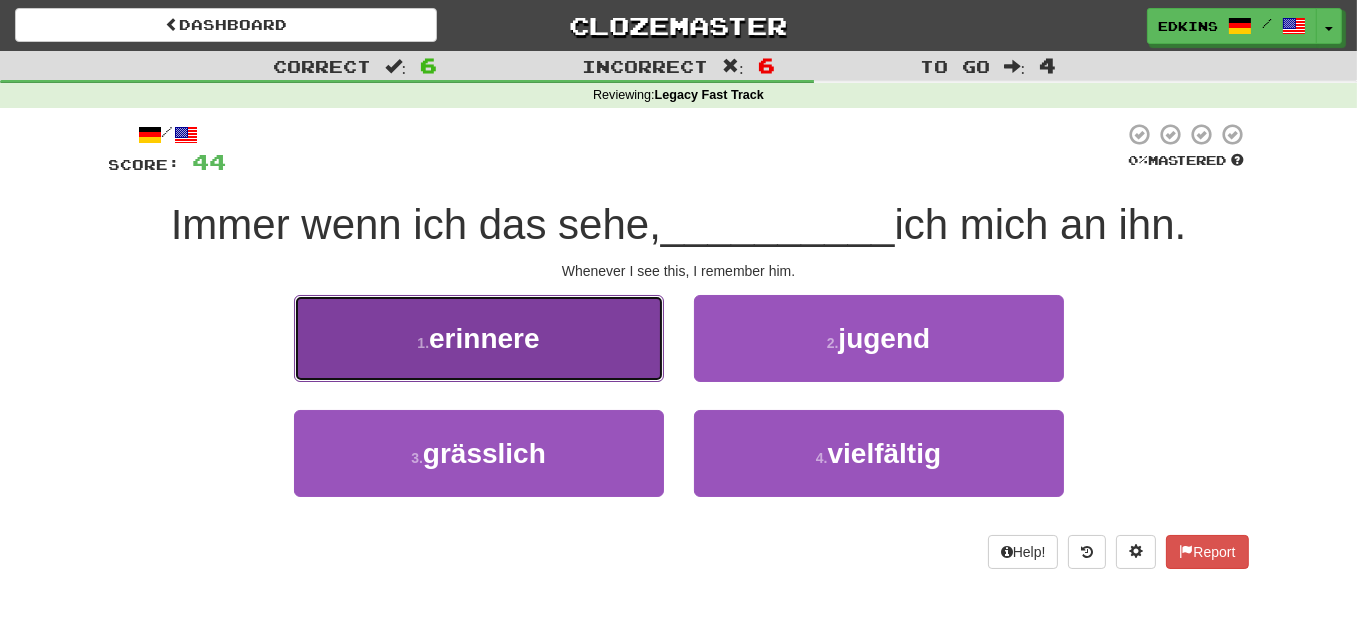 click on "1 .  erinnere" at bounding box center (479, 338) 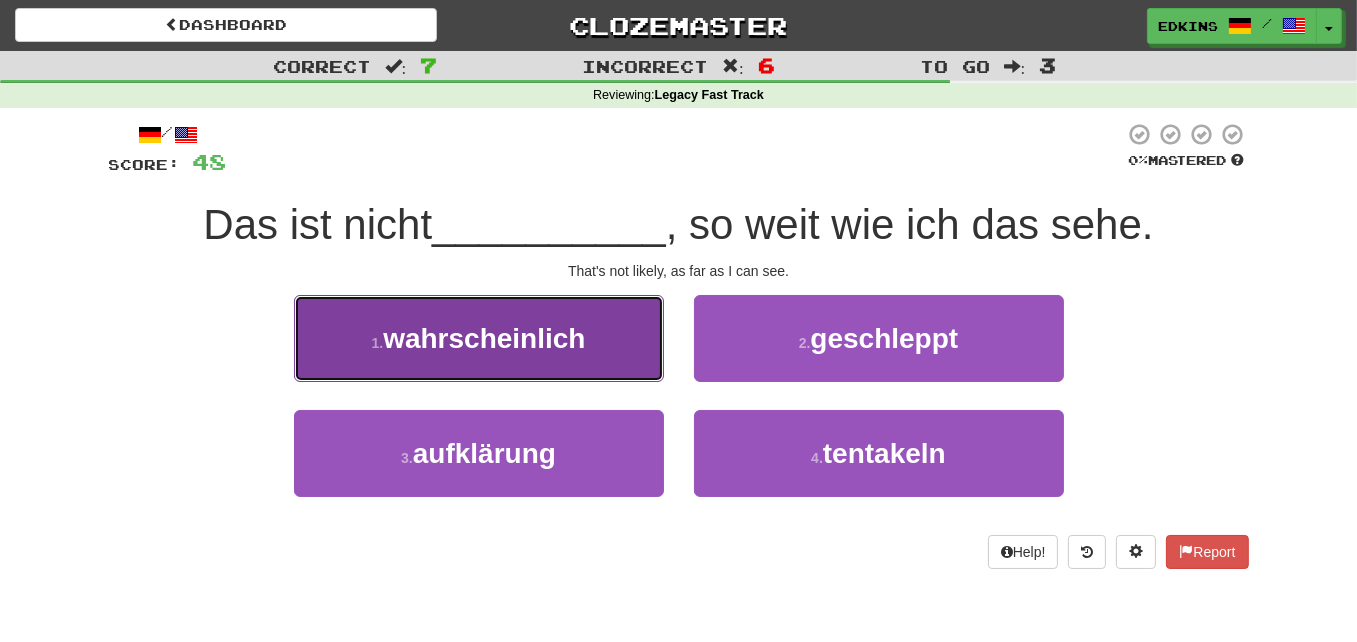 click on "wahrscheinlich" at bounding box center [484, 338] 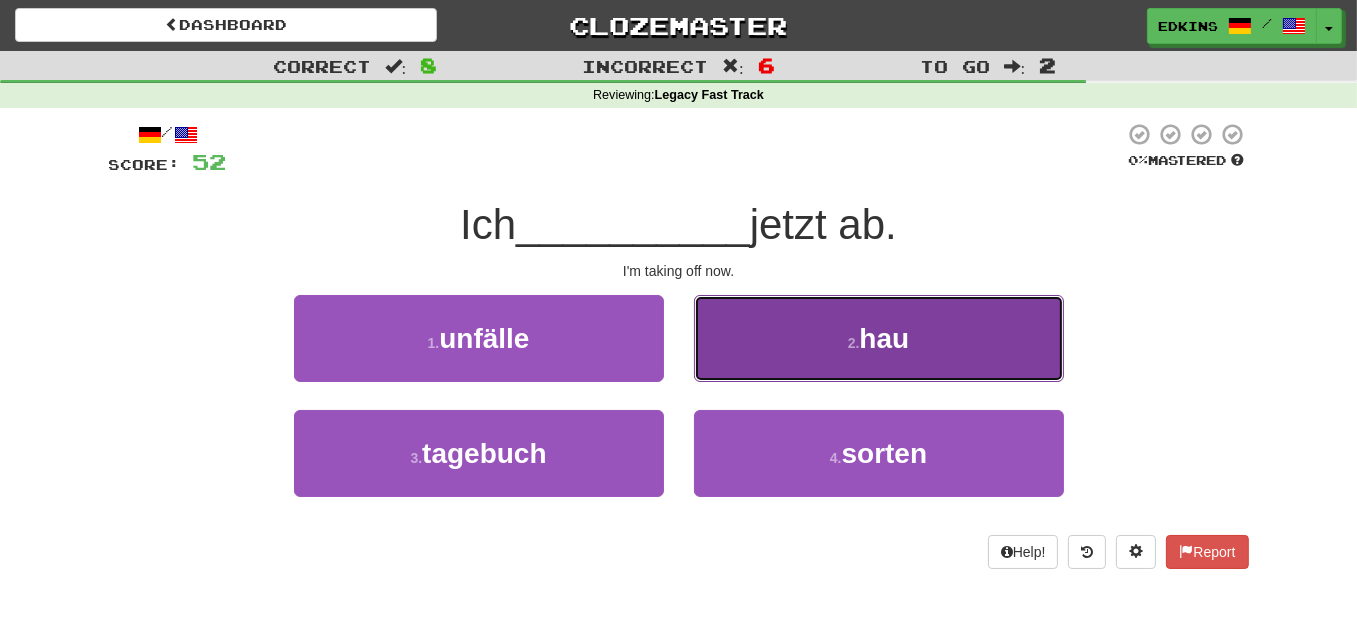 click on "2 .  hau" at bounding box center [879, 338] 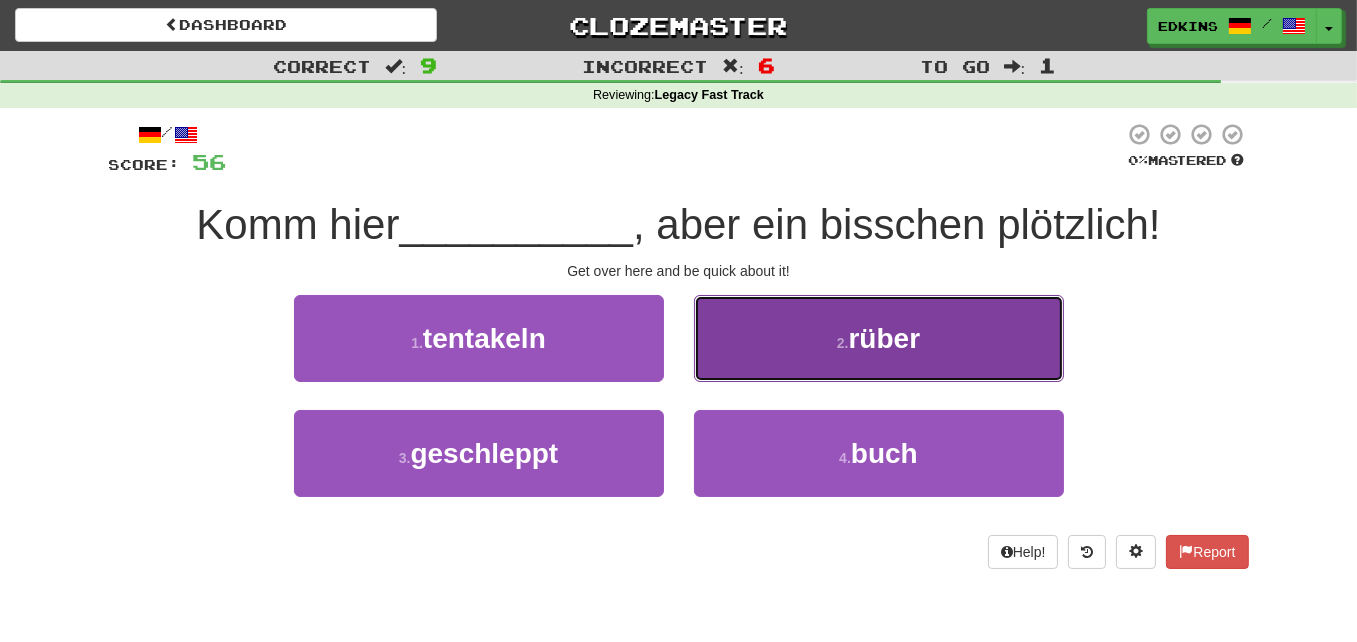 click on "2 .  rüber" at bounding box center (879, 338) 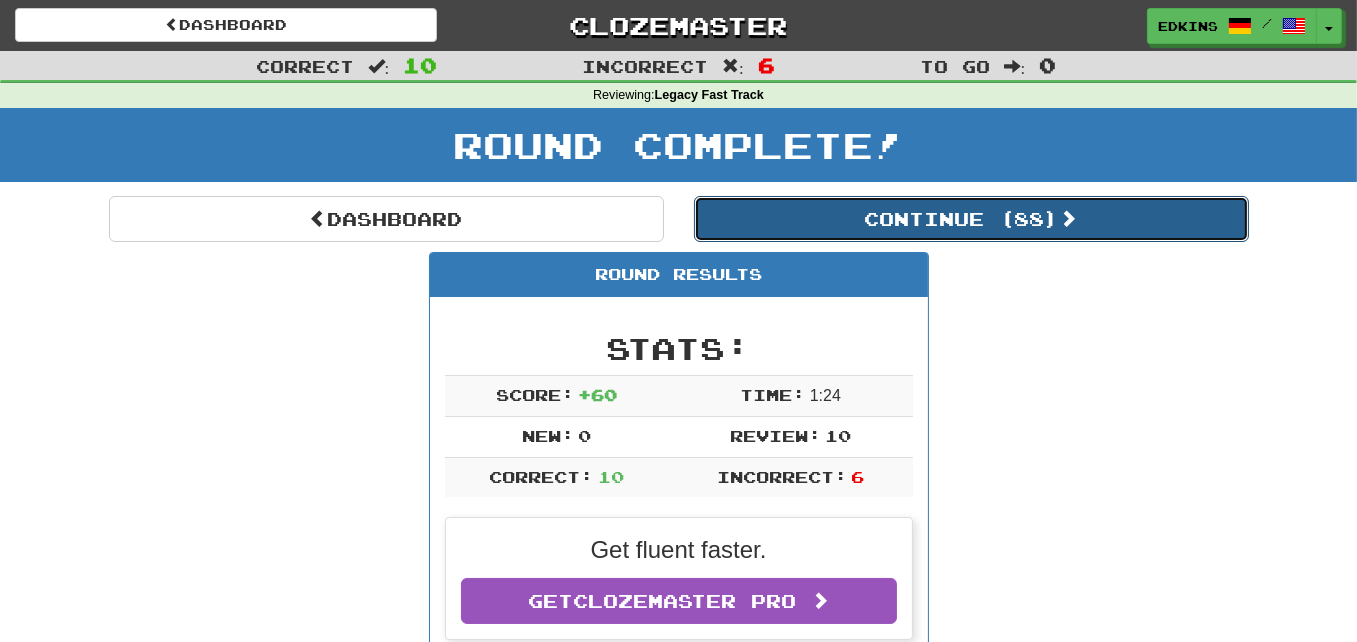 click on "Continue ( 88 )" at bounding box center [971, 219] 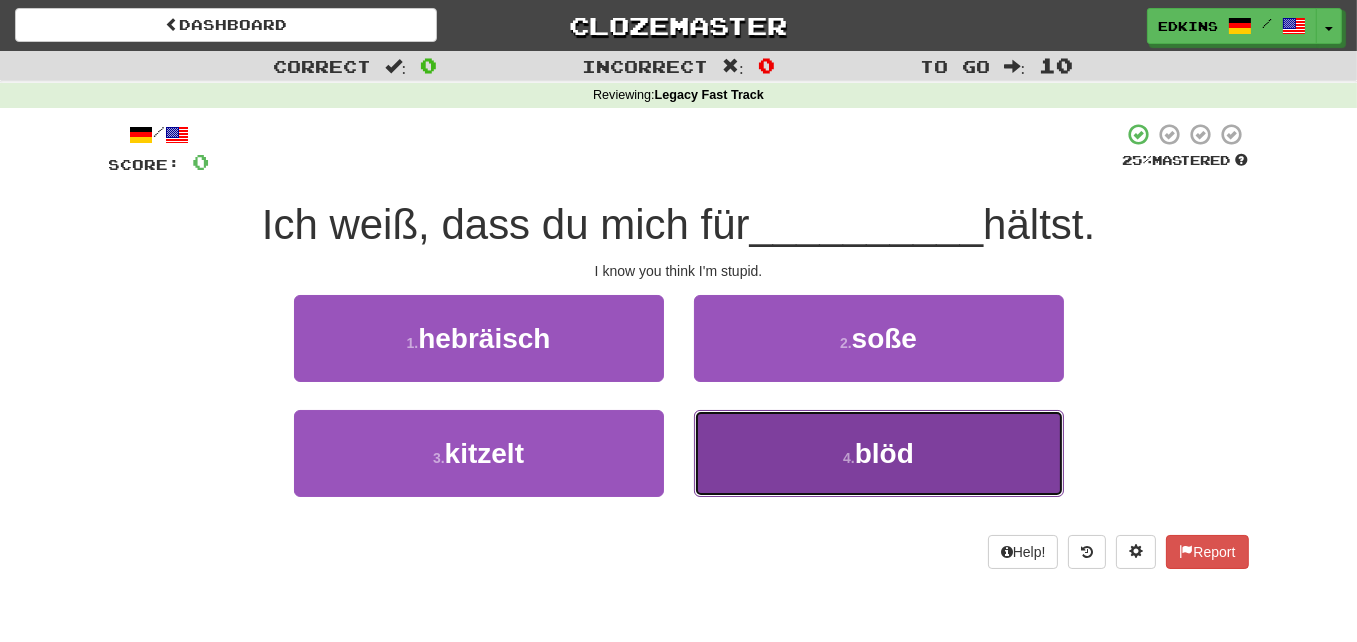 click on "4 .  blöd" at bounding box center [879, 453] 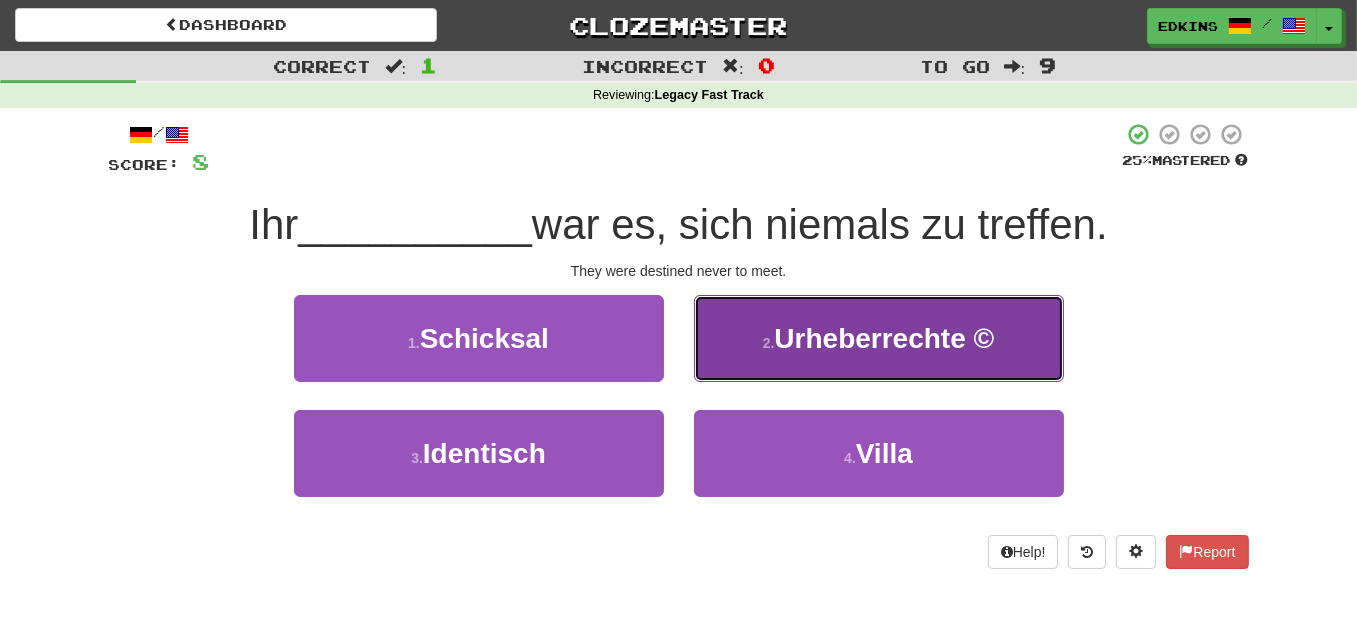 click on "Urheberrechte ©" at bounding box center (884, 338) 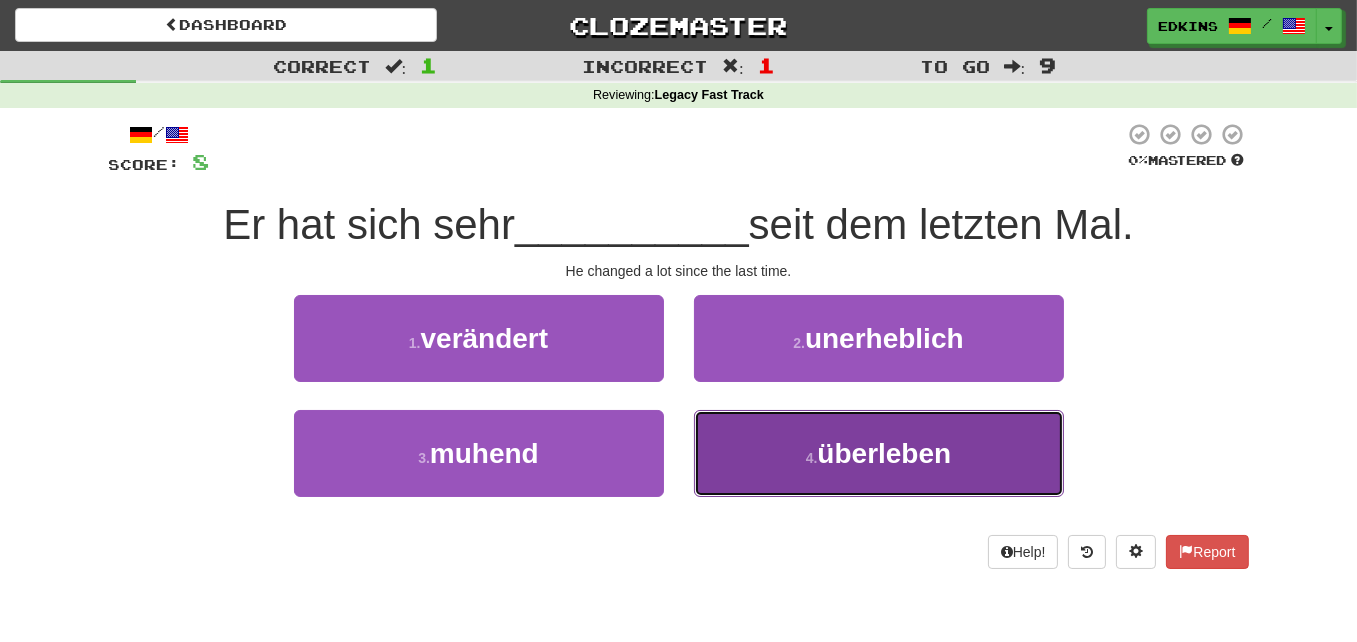 click on "4 .  überleben" at bounding box center [879, 453] 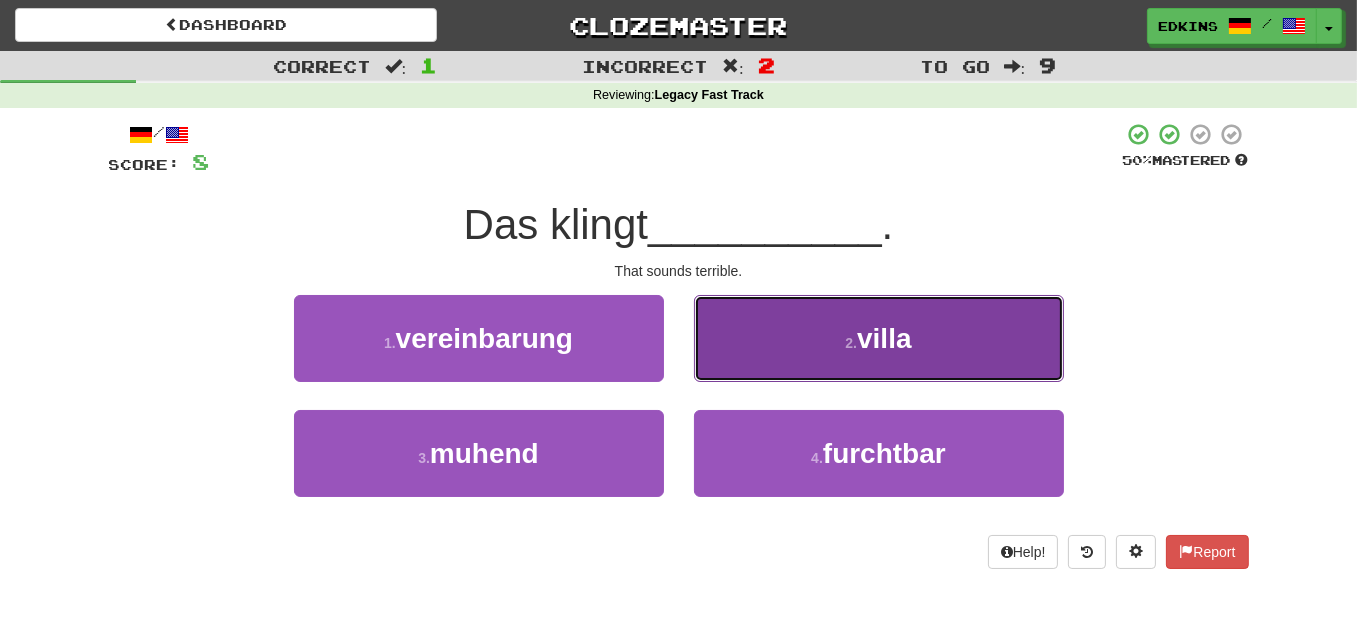 click on "2 .  villa" at bounding box center (879, 338) 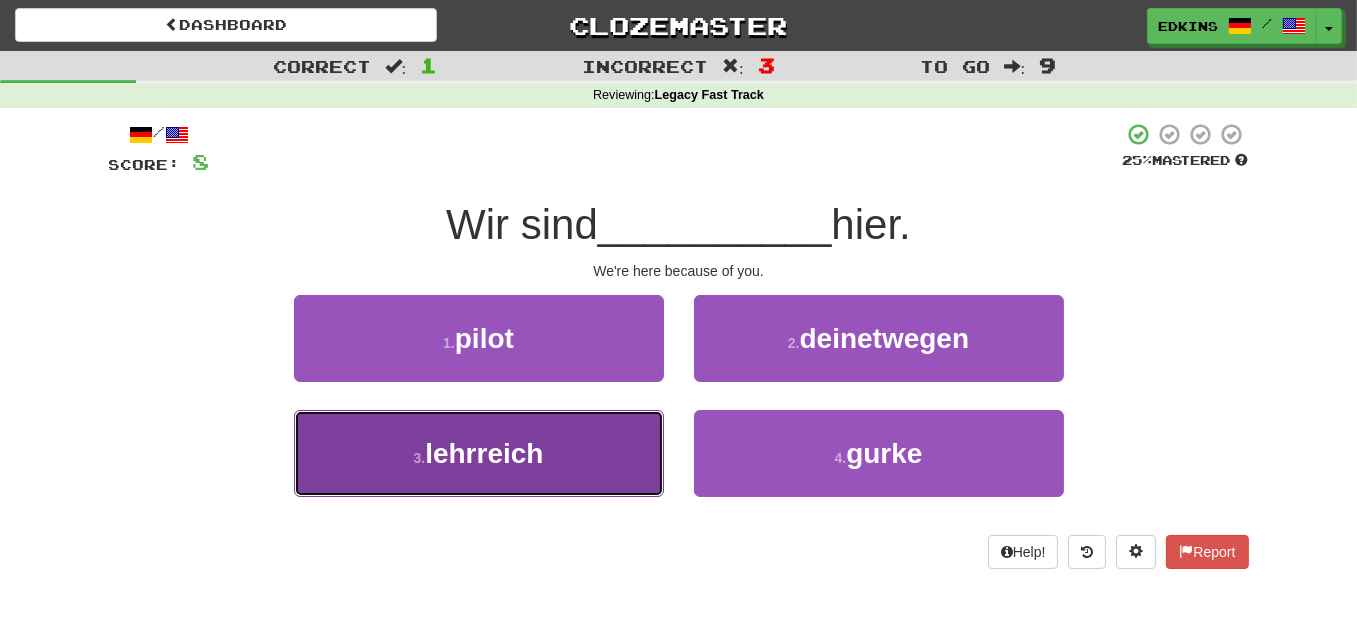 click on "3 .  lehrreich" at bounding box center [479, 453] 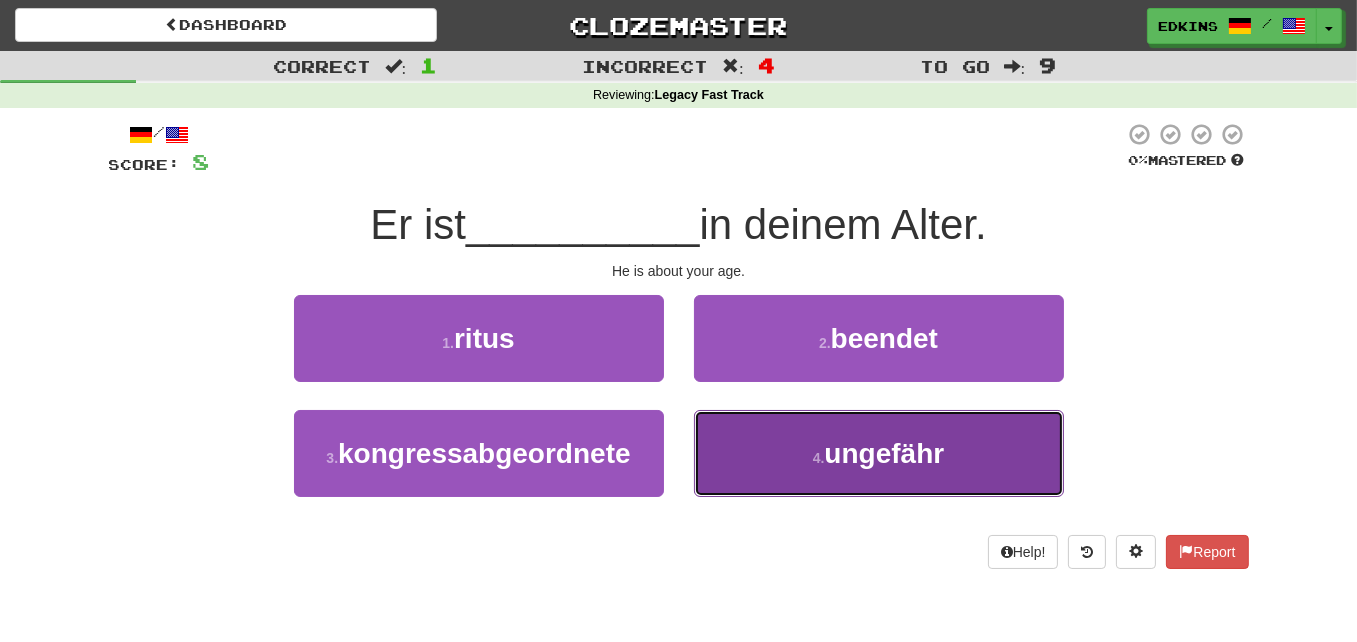 click on "4 .  ungefähr" at bounding box center (879, 453) 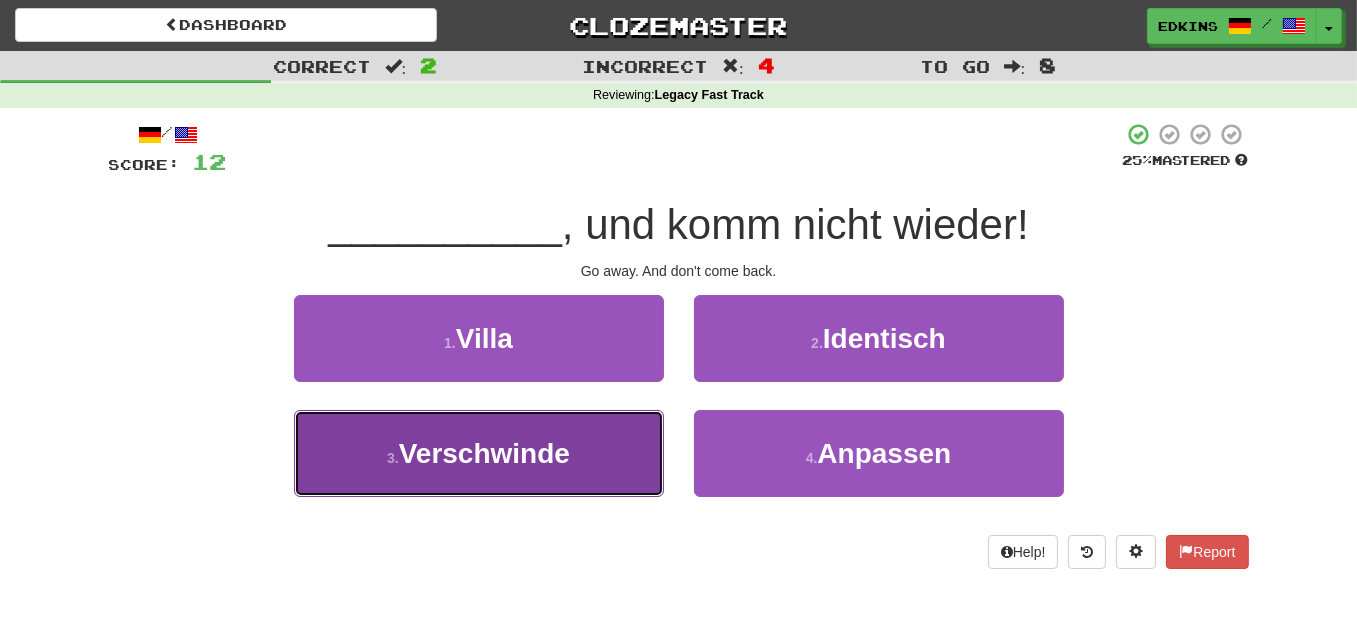click on "3 .  Verschwinde" at bounding box center (479, 453) 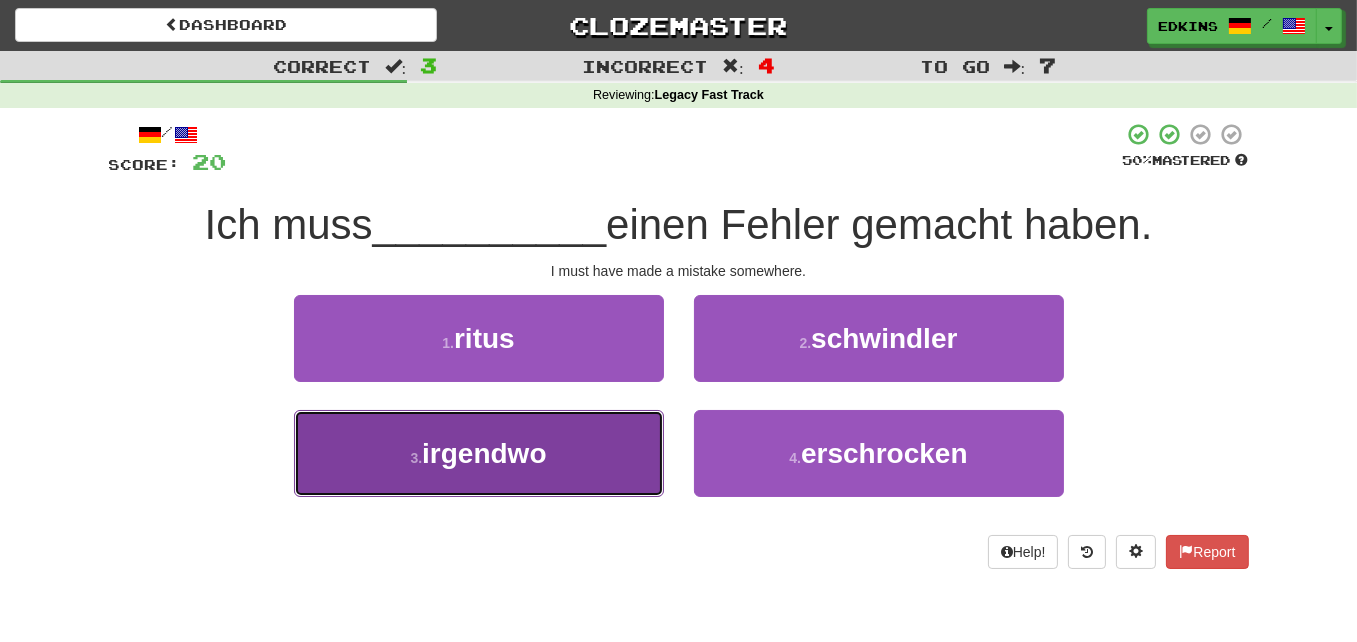 click on "irgendwo" at bounding box center (484, 453) 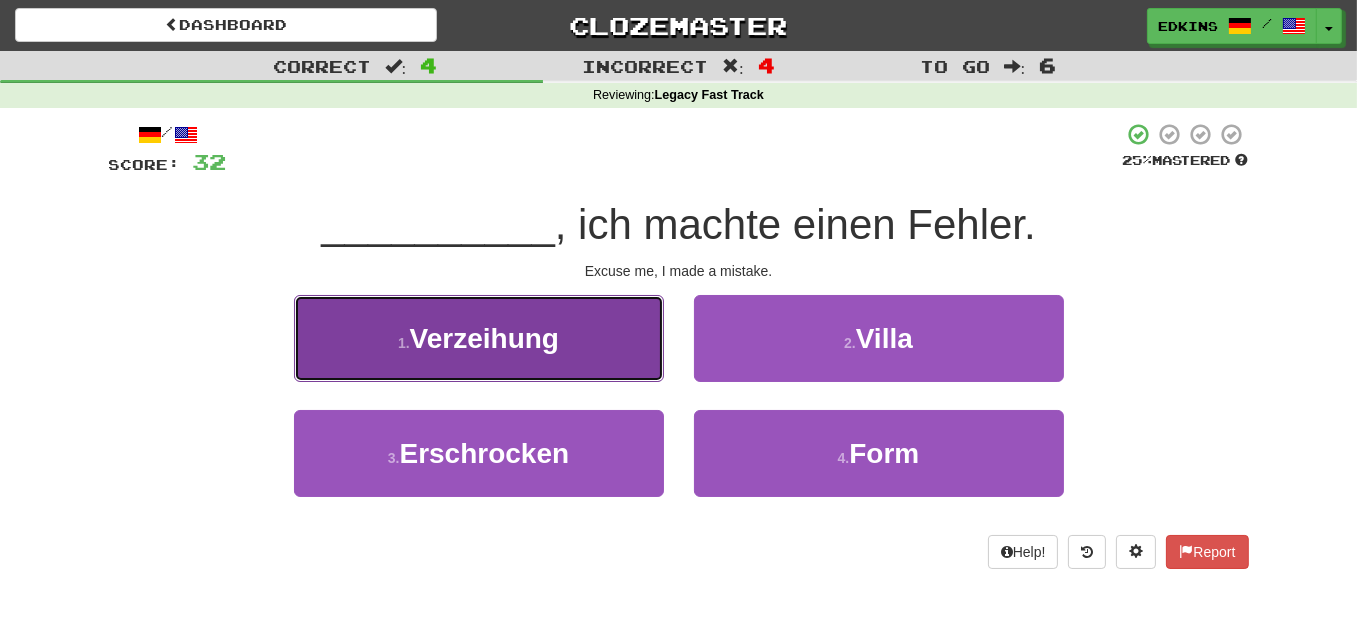 click on "1 .  Verzeihung" at bounding box center [479, 338] 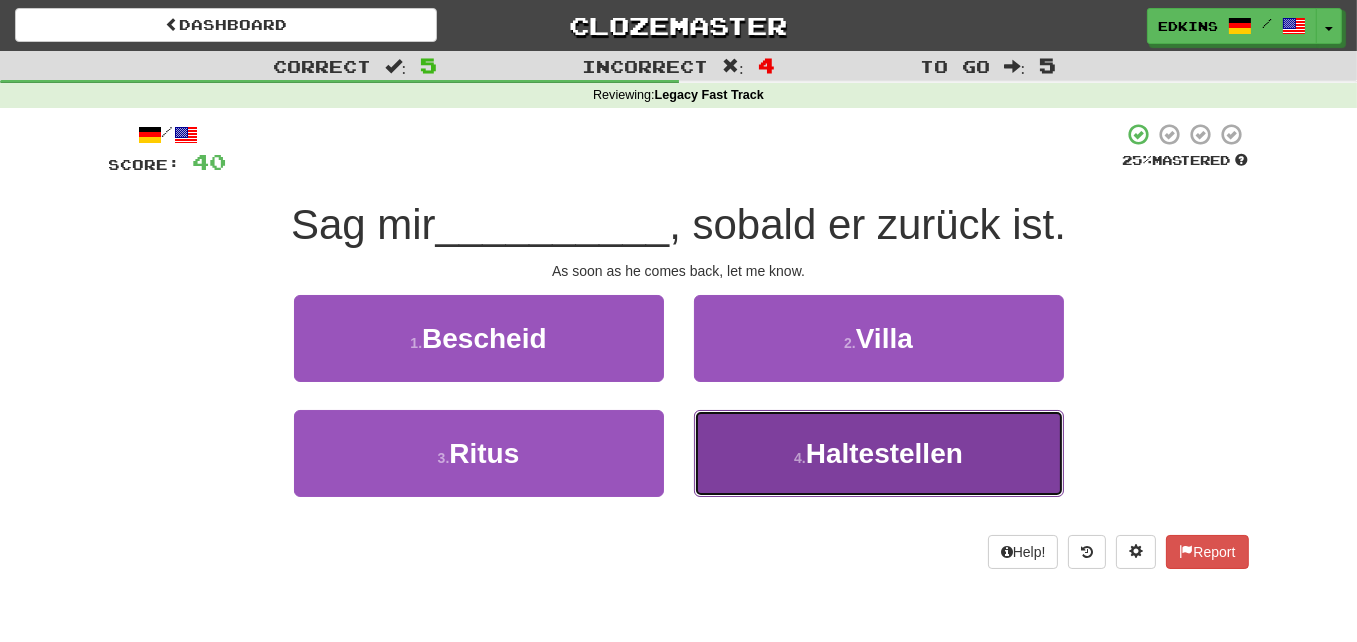 click on "4 .  Haltestellen" at bounding box center (879, 453) 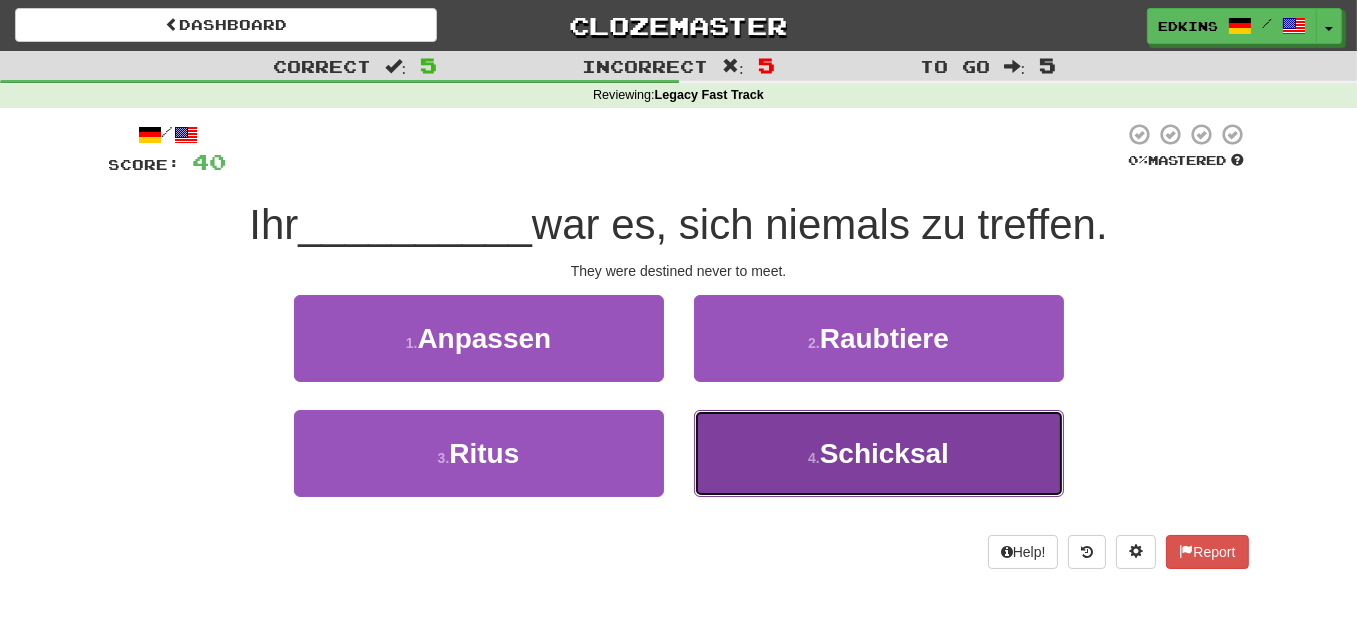 click on "4 .  Schicksal" at bounding box center [879, 453] 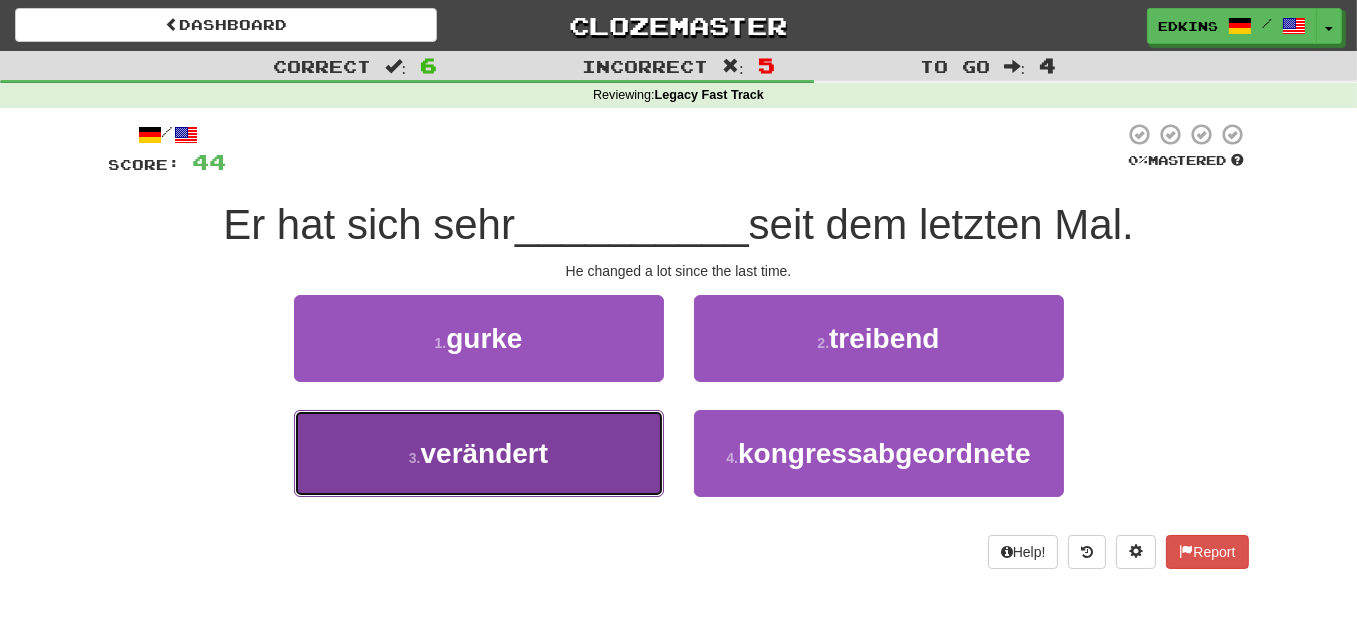 click on "3 .  verändert" at bounding box center (479, 453) 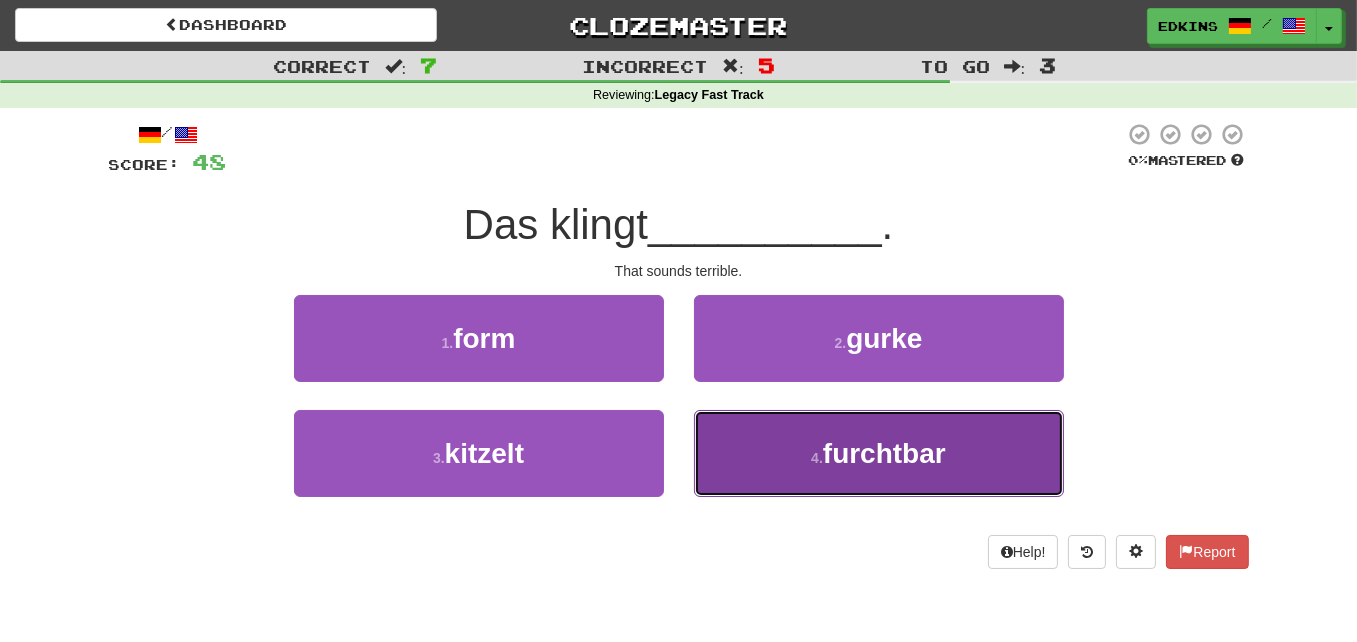 click on "4 .  furchtbar" at bounding box center (879, 453) 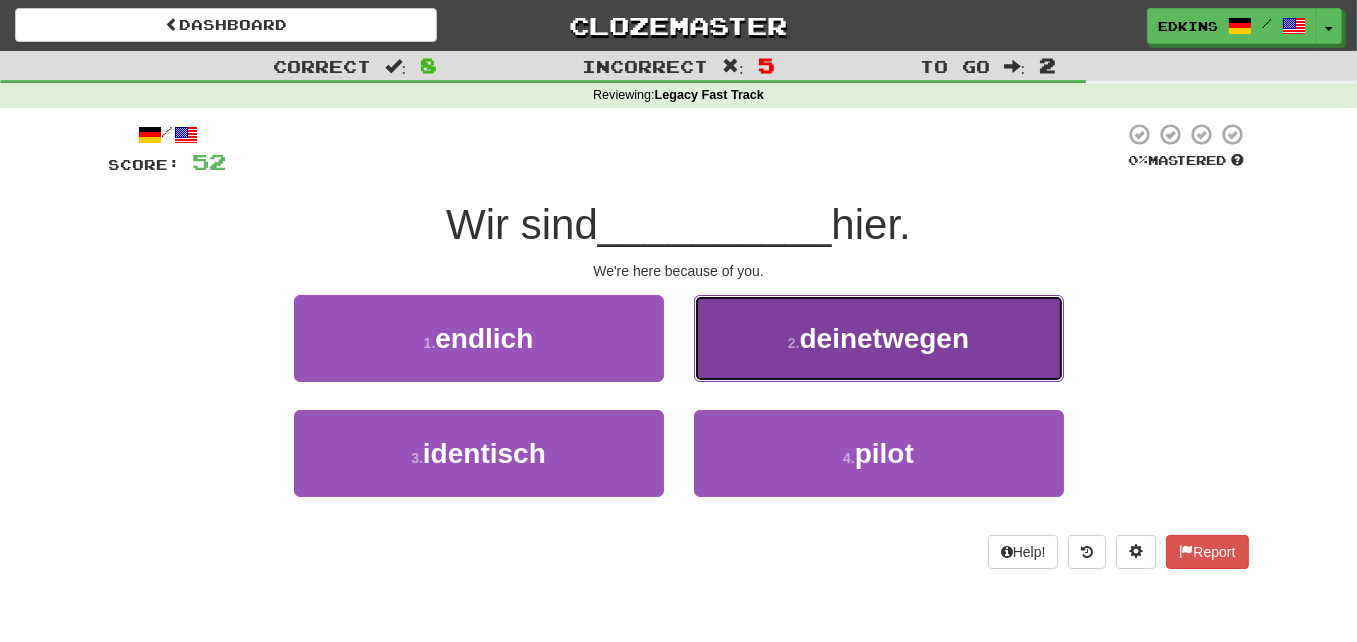 click on "deinetwegen" at bounding box center (885, 338) 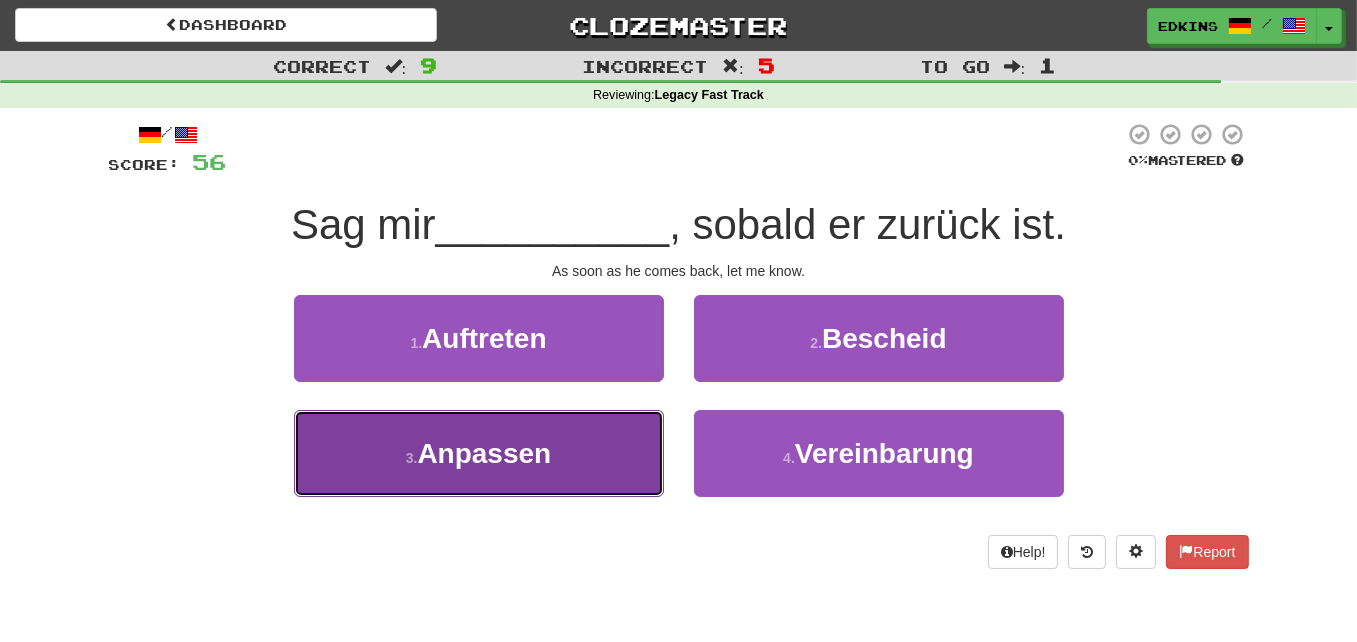 click on "3 .  Anpassen" at bounding box center (479, 453) 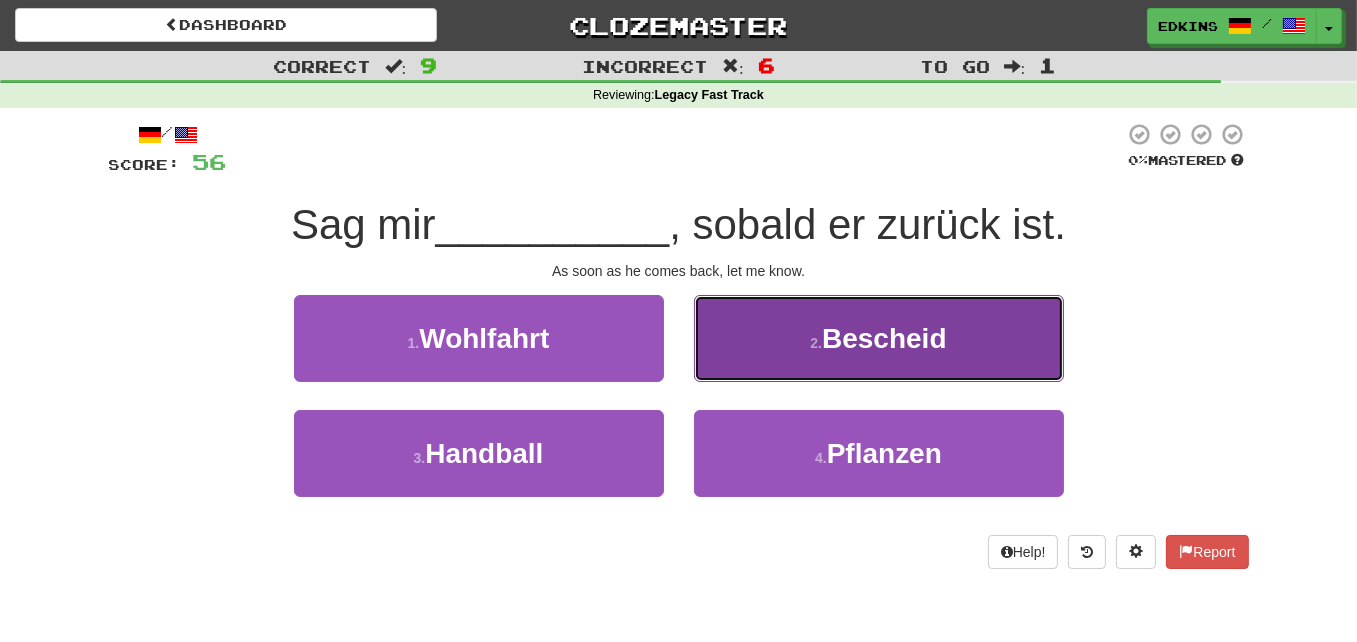 click on "2 .  Bescheid" at bounding box center (879, 338) 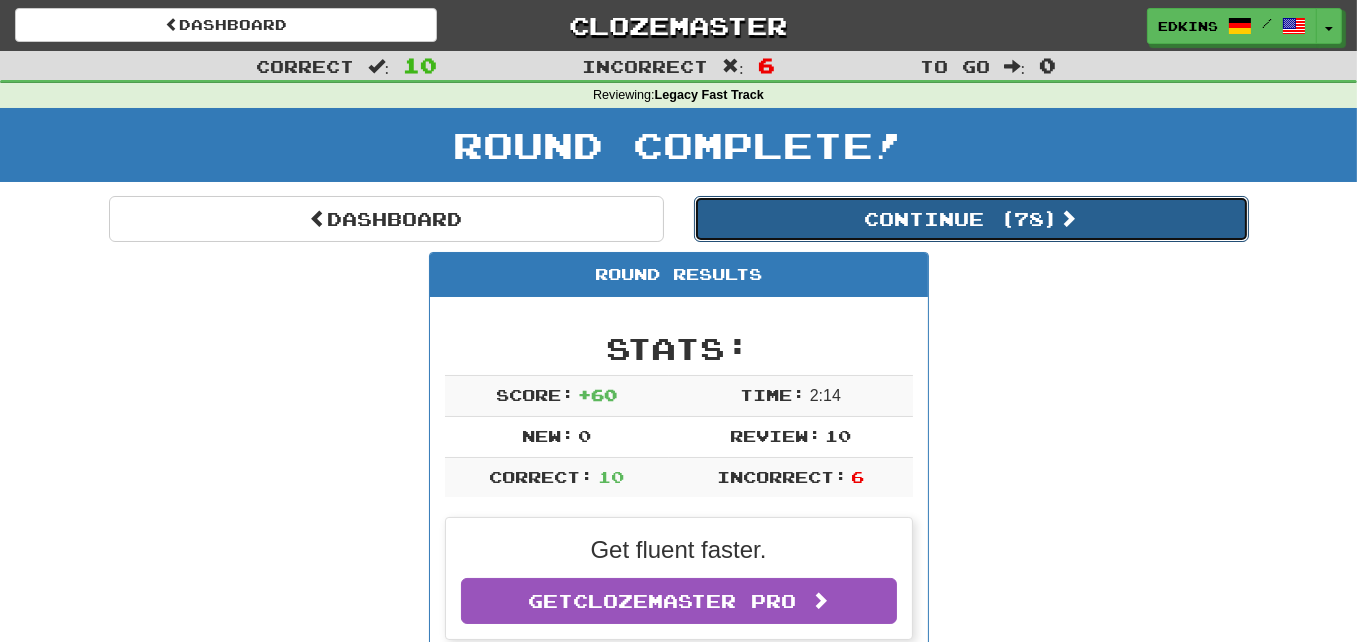 click on "Continue ( 78 )" at bounding box center [971, 219] 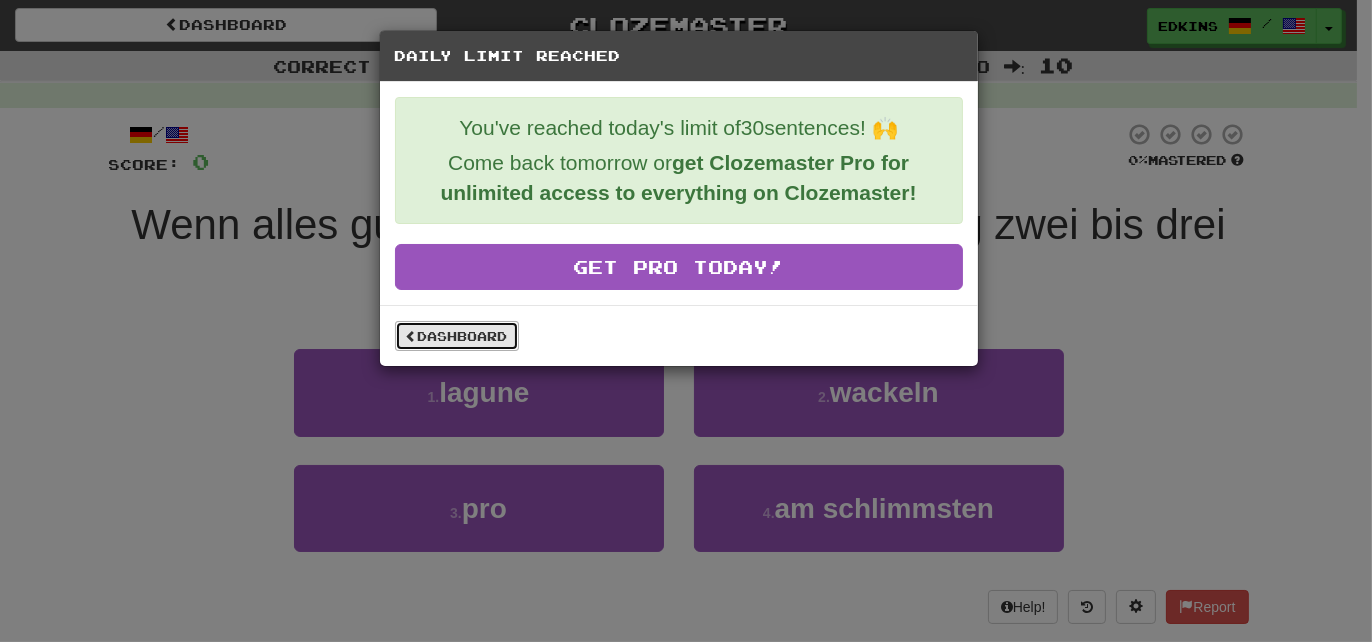 click on "Dashboard" at bounding box center (457, 336) 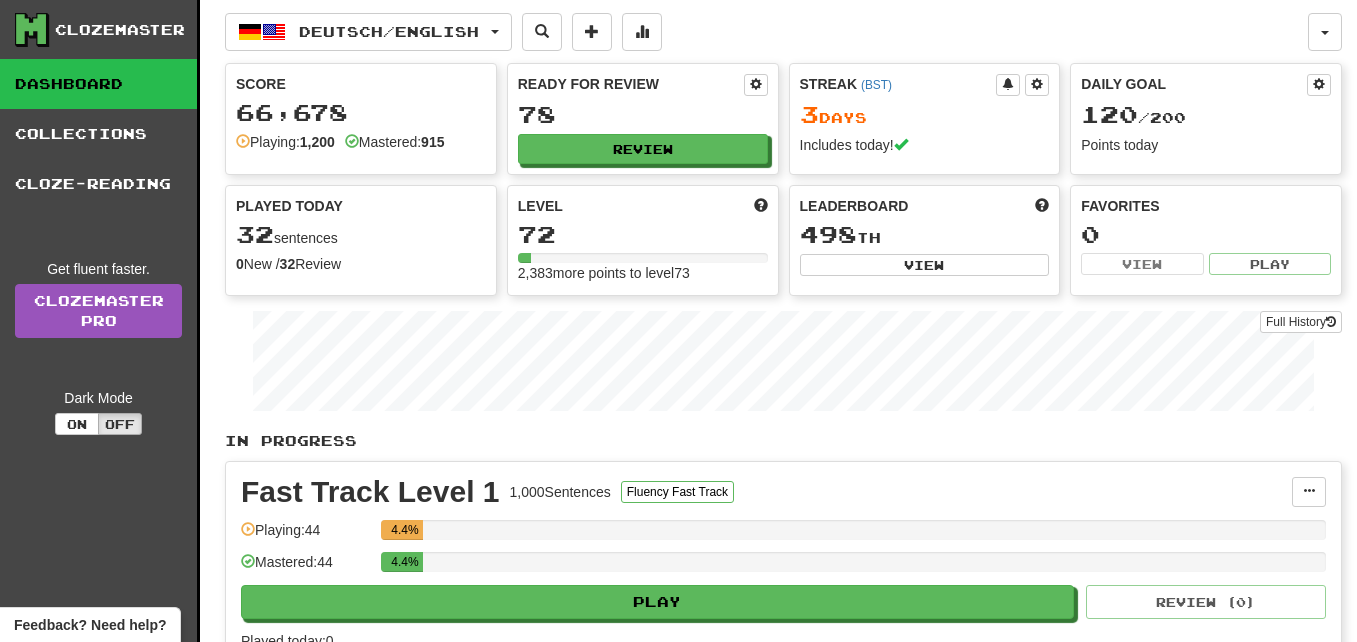 scroll, scrollTop: 0, scrollLeft: 0, axis: both 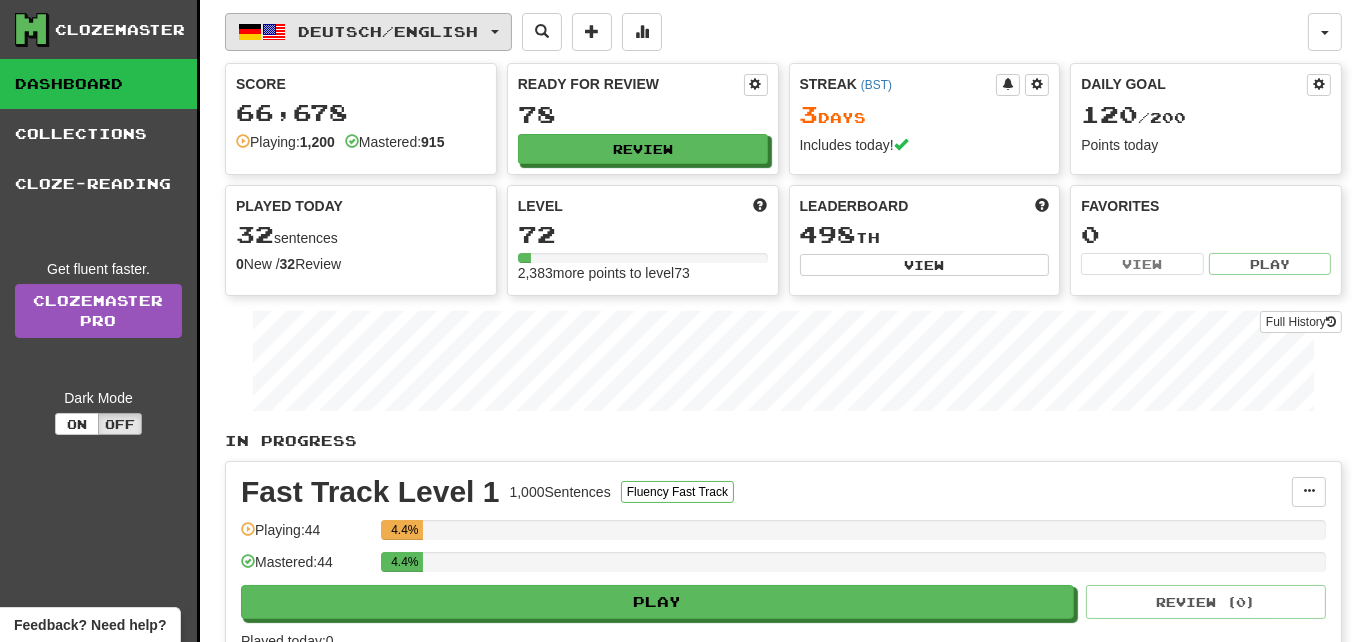 click on "Deutsch  /  English" at bounding box center (389, 31) 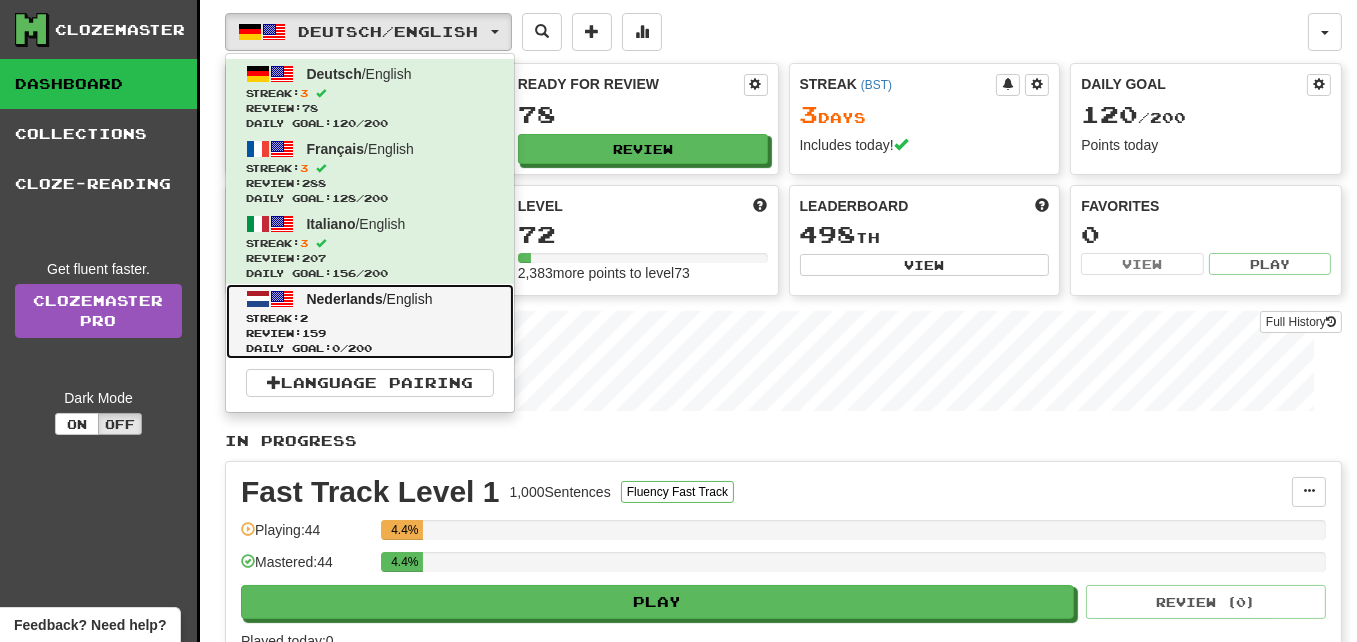 click on "Nederlands" at bounding box center [345, 299] 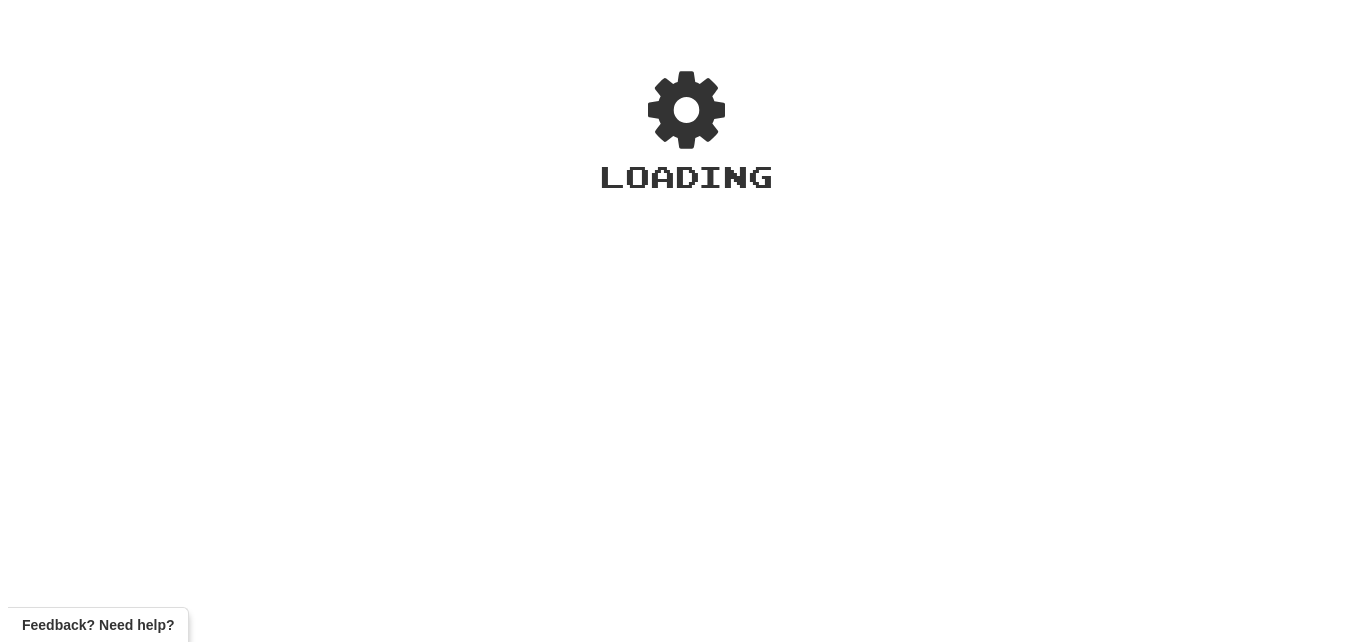 scroll, scrollTop: 0, scrollLeft: 0, axis: both 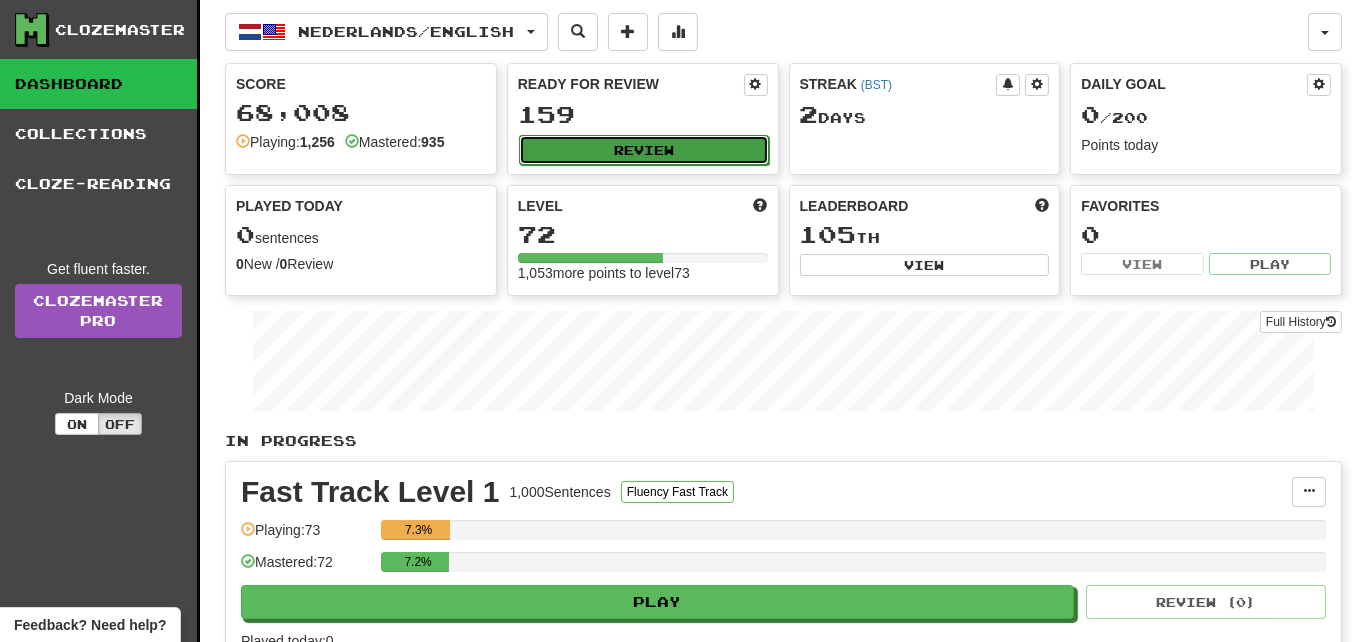 click on "Review" at bounding box center (644, 150) 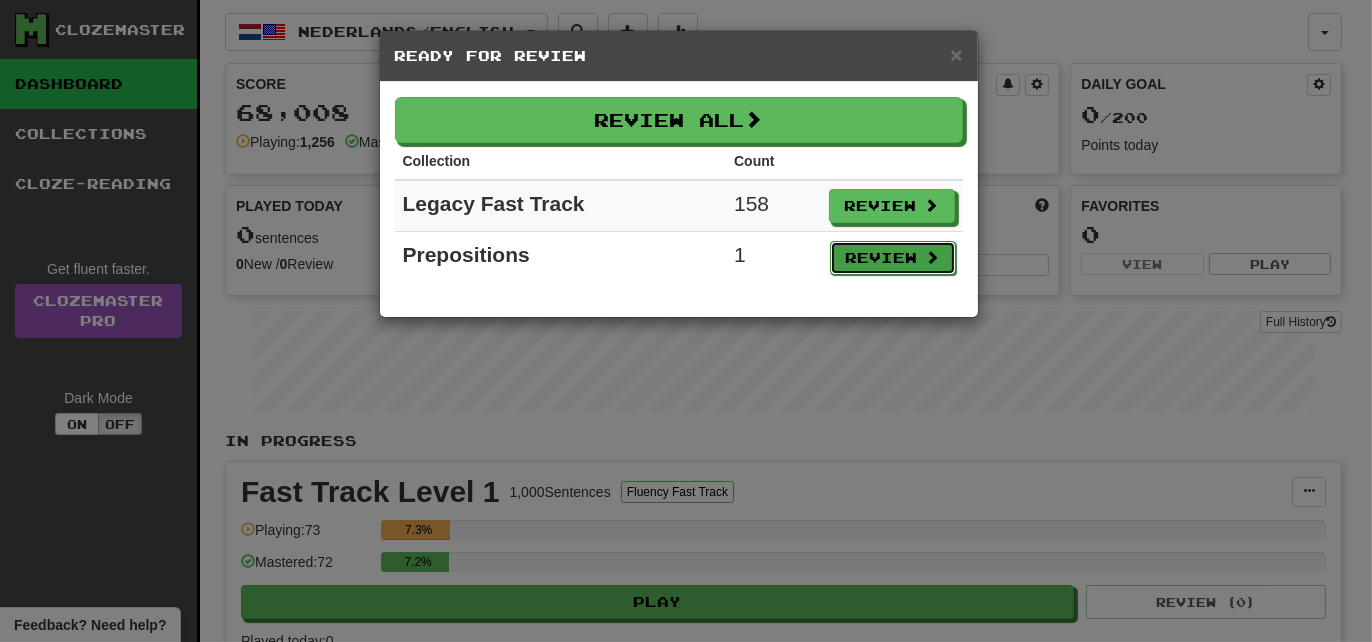 click on "Review" at bounding box center (893, 258) 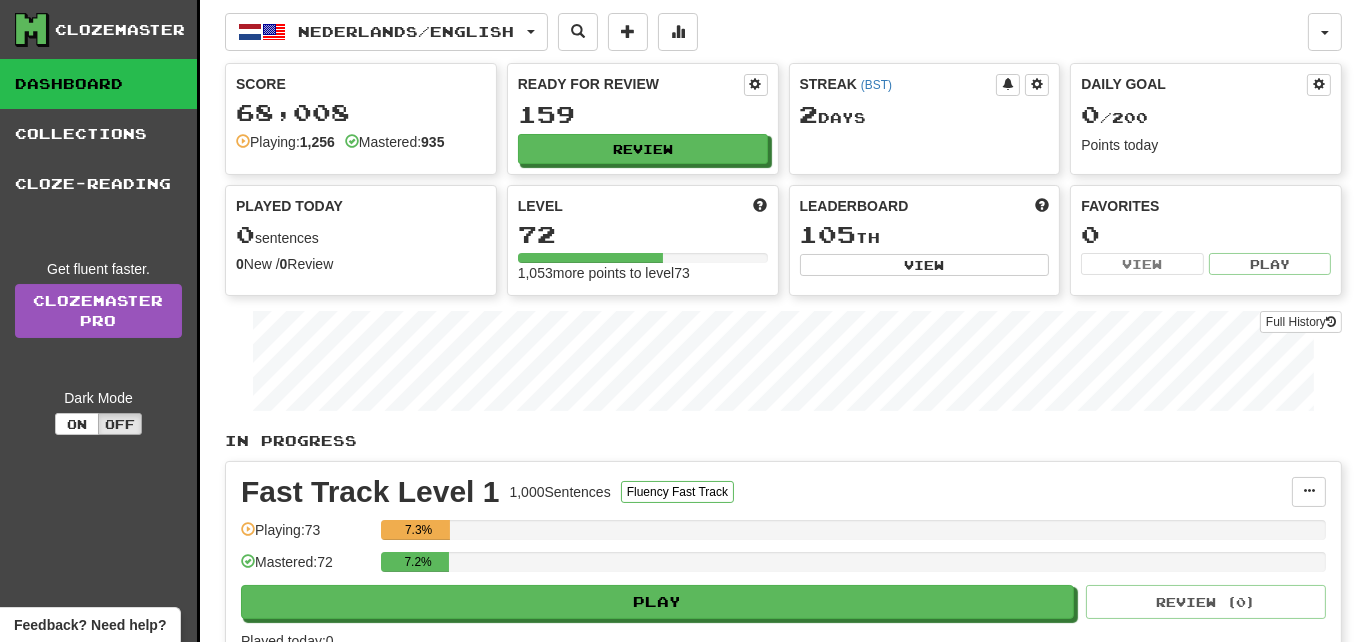 select on "**" 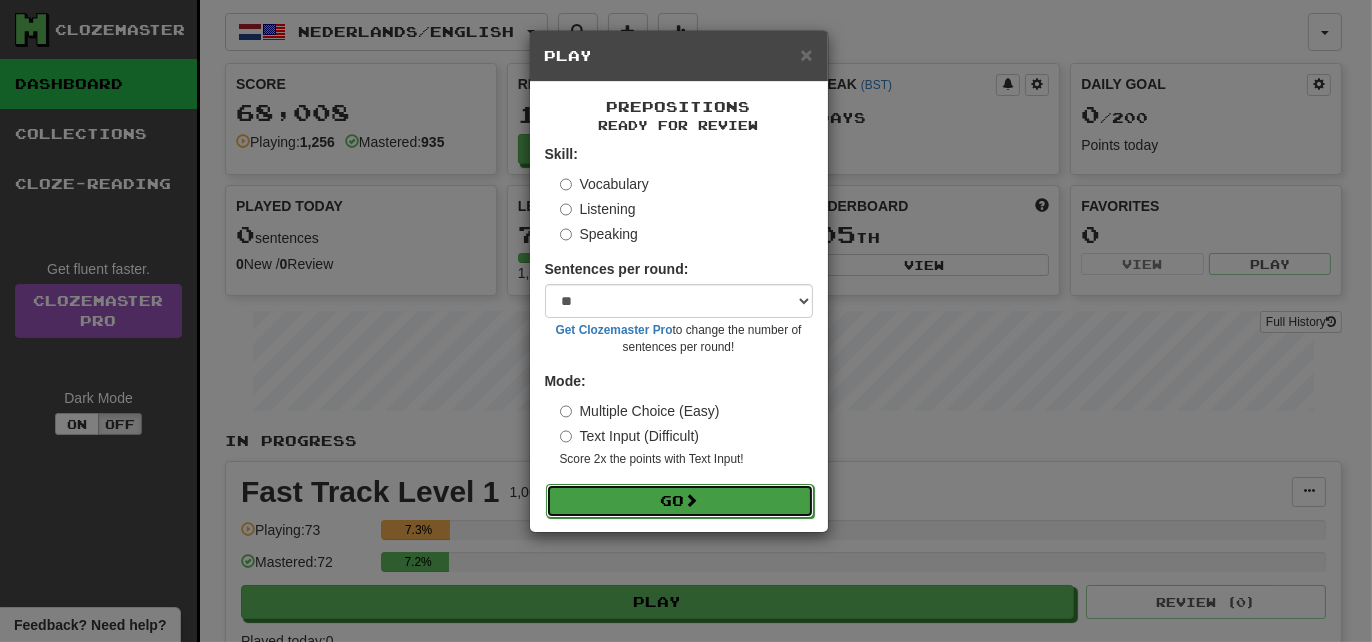 click at bounding box center [692, 500] 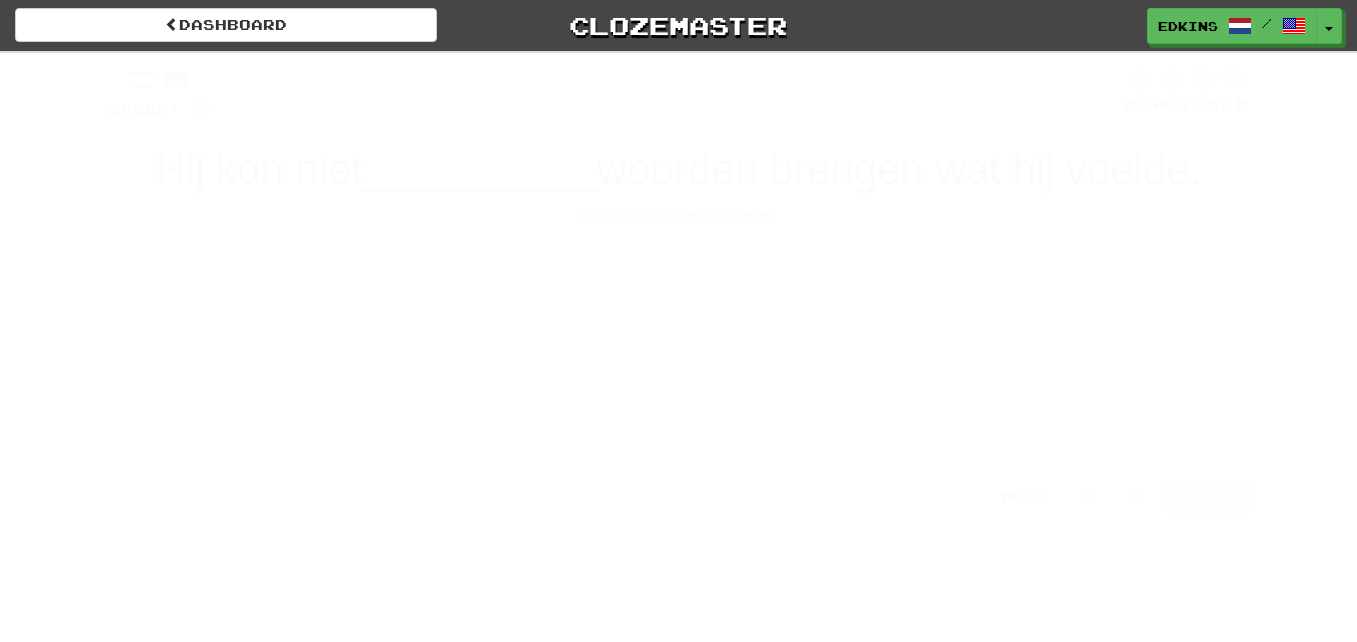 scroll, scrollTop: 0, scrollLeft: 0, axis: both 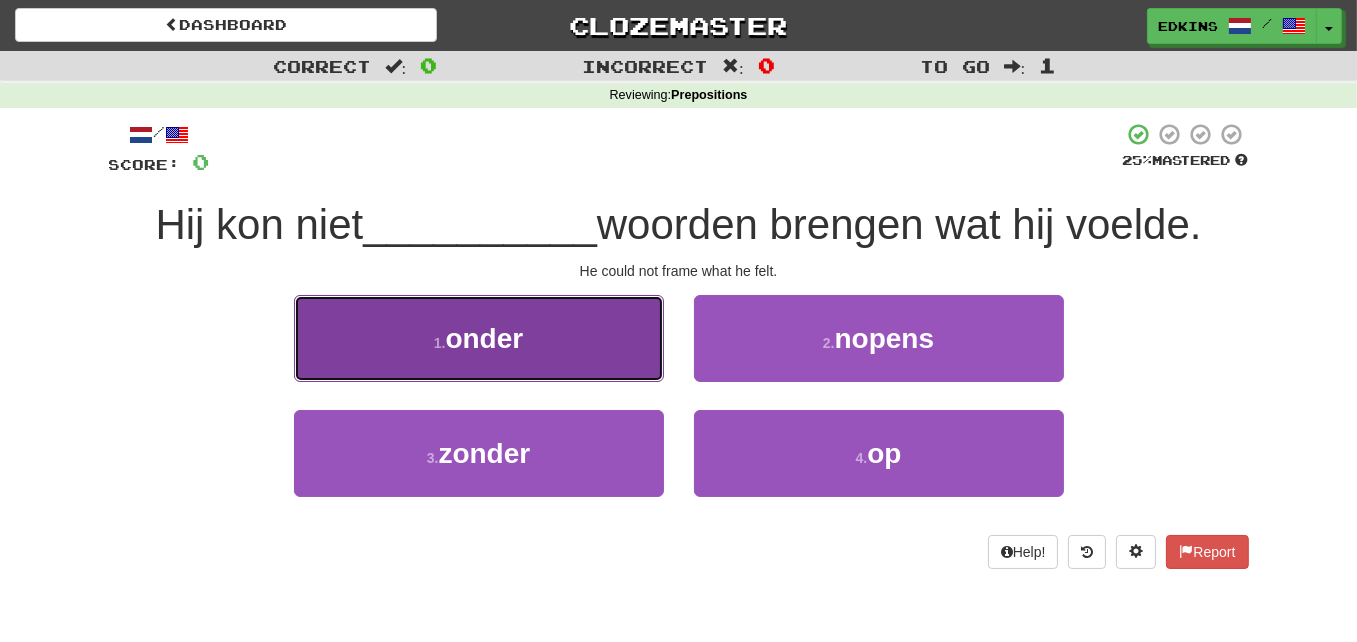 click on "1 .  onder" at bounding box center [479, 338] 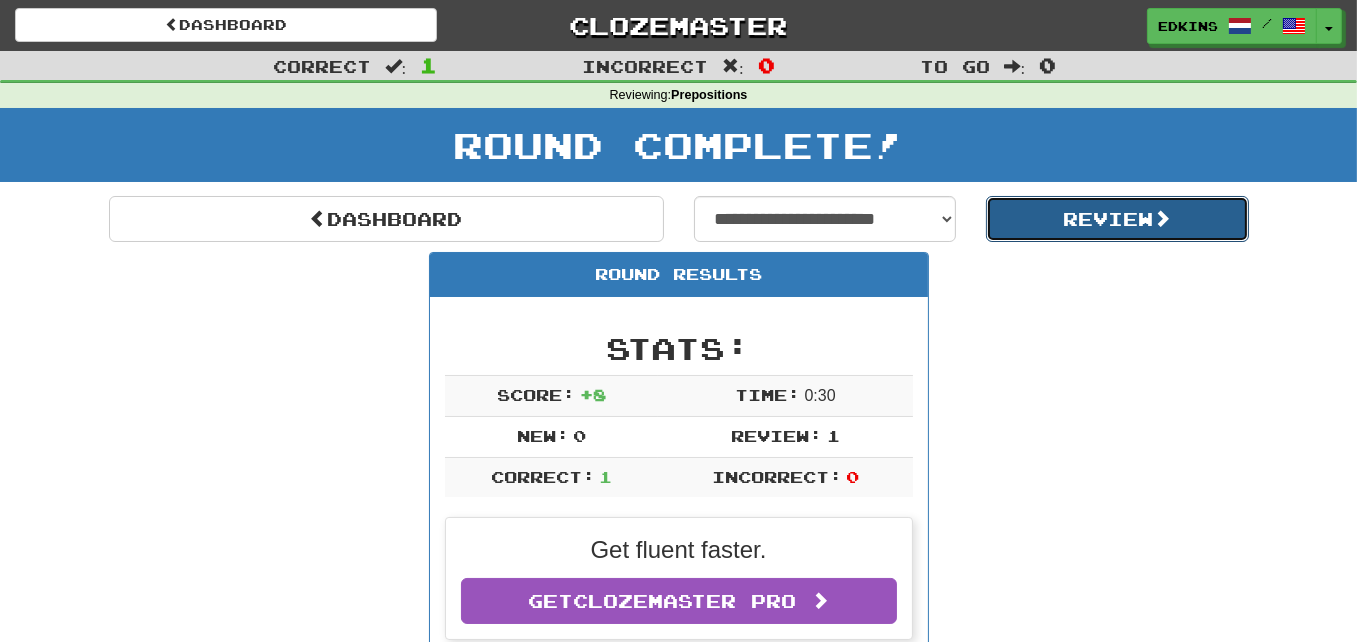 click on "Review" at bounding box center [1117, 219] 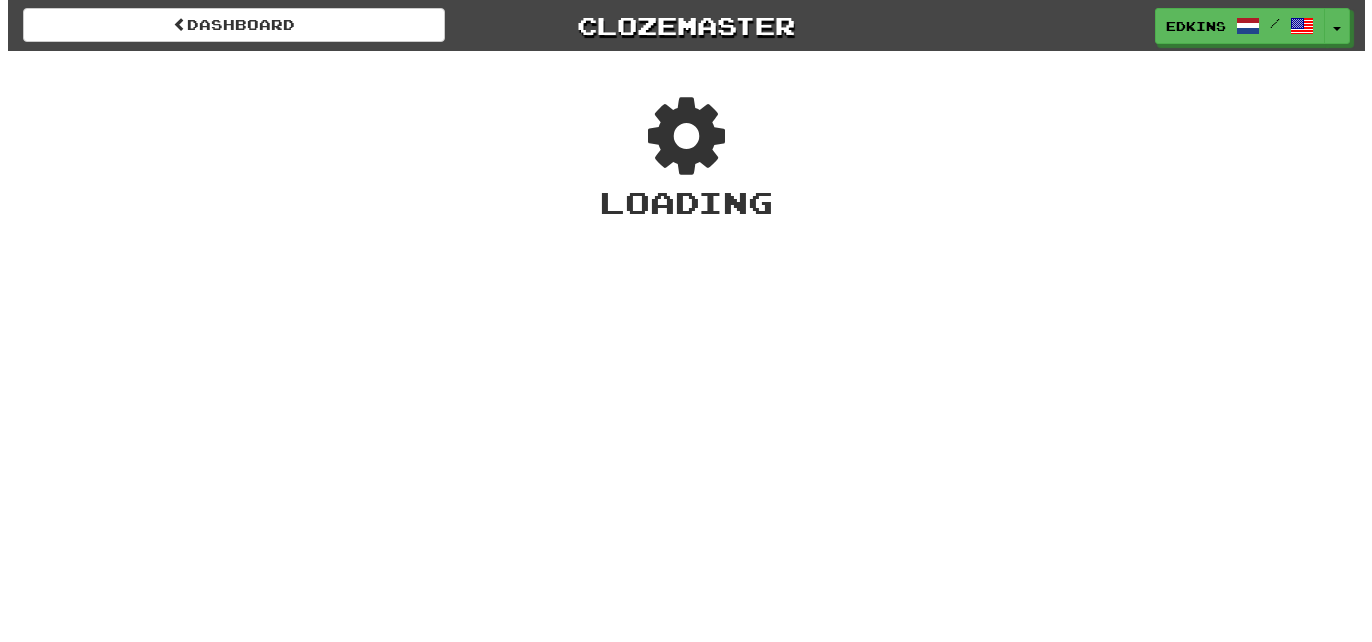 scroll, scrollTop: 0, scrollLeft: 0, axis: both 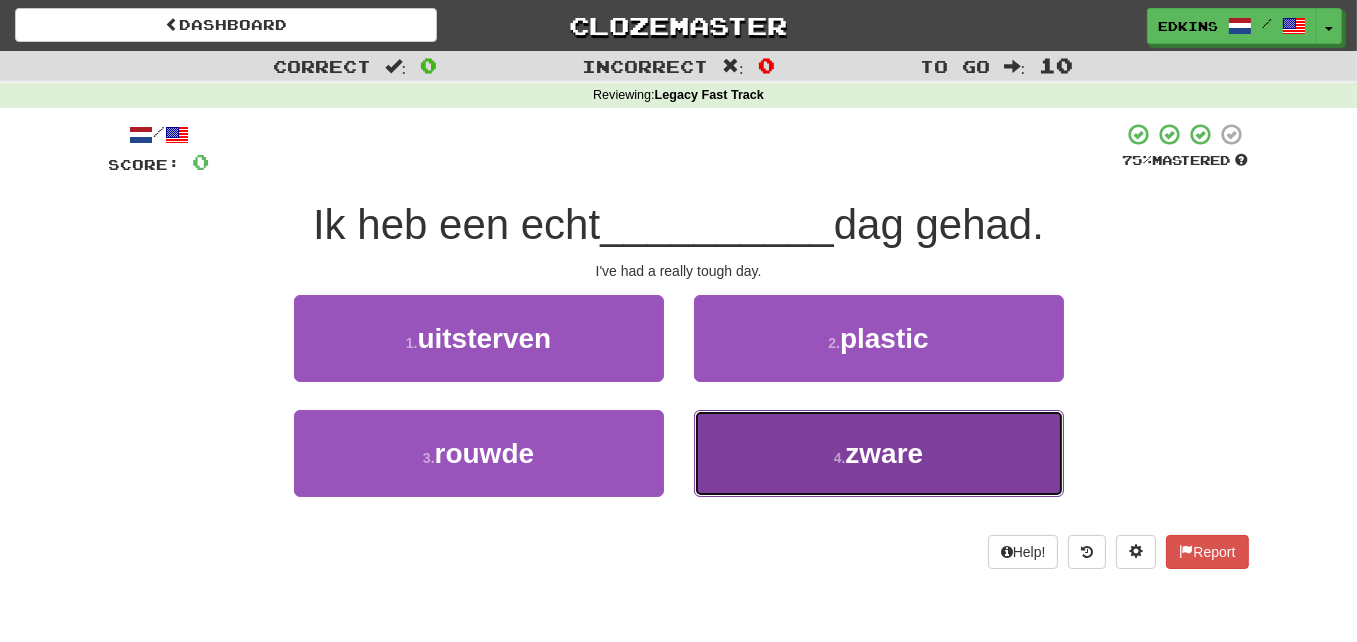 click on "4 .  zware" at bounding box center [879, 453] 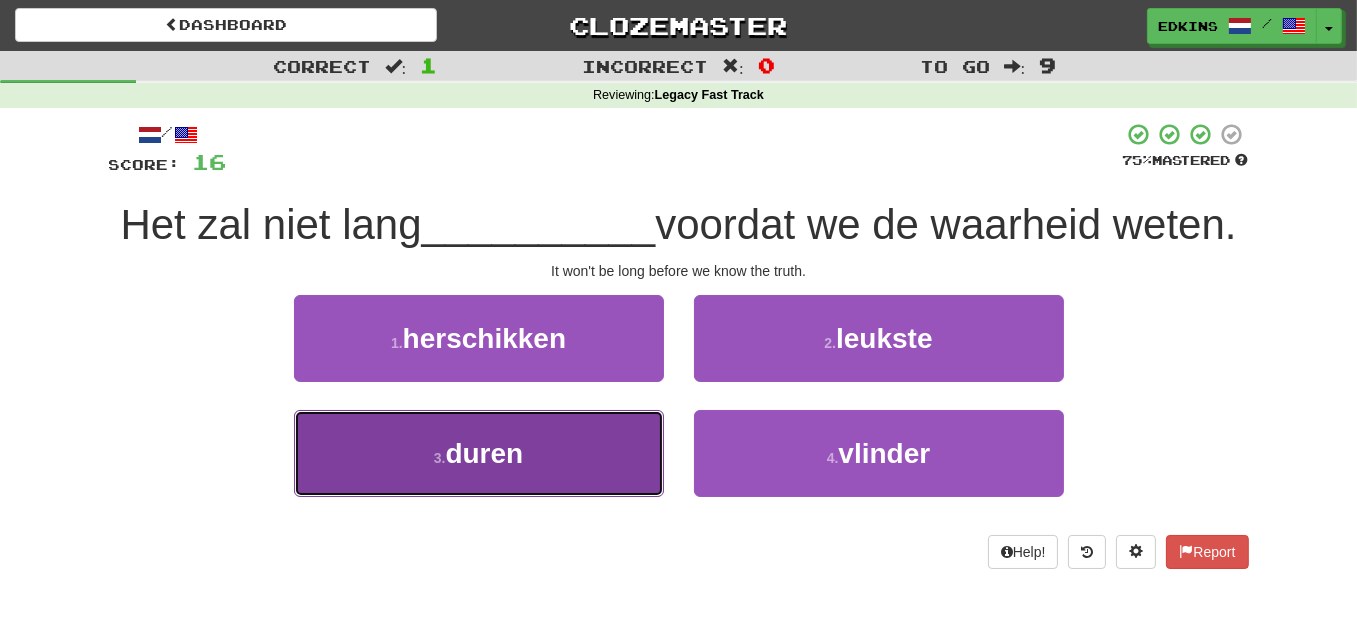 click on "3 .  duren" at bounding box center (479, 453) 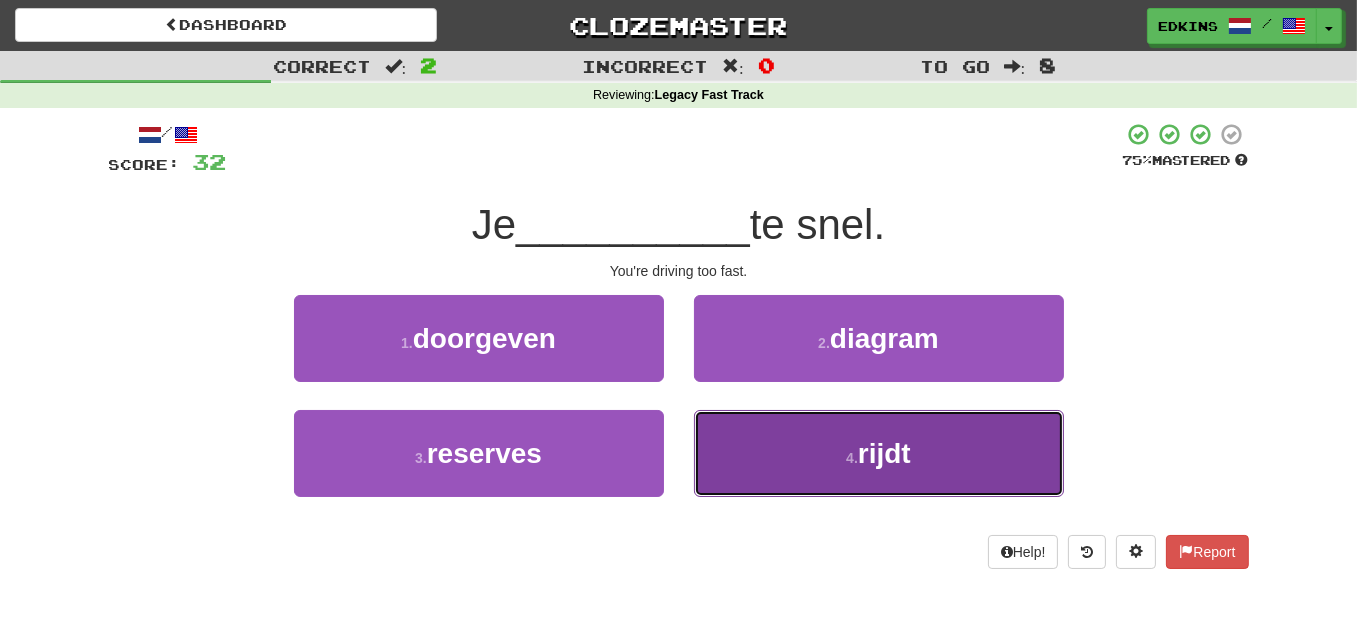 click on "4 .  rijdt" at bounding box center (879, 453) 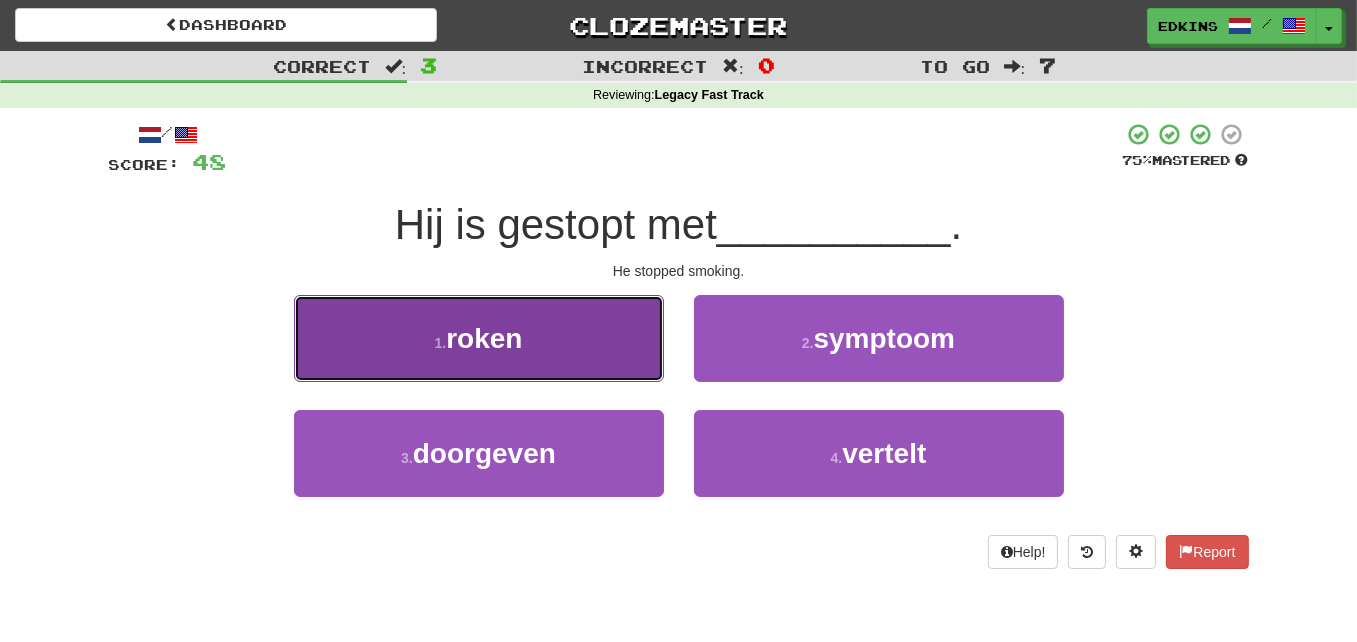 click on "1 .  roken" at bounding box center (479, 338) 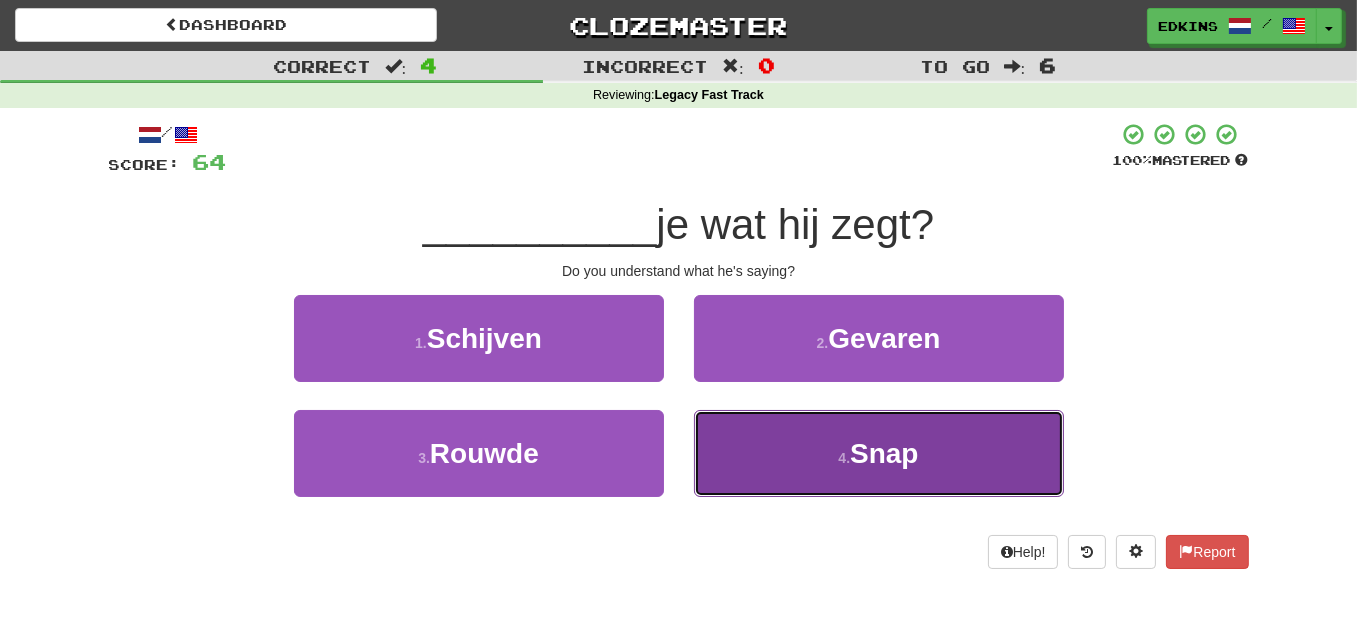 click on "4 .  Snap" at bounding box center [879, 453] 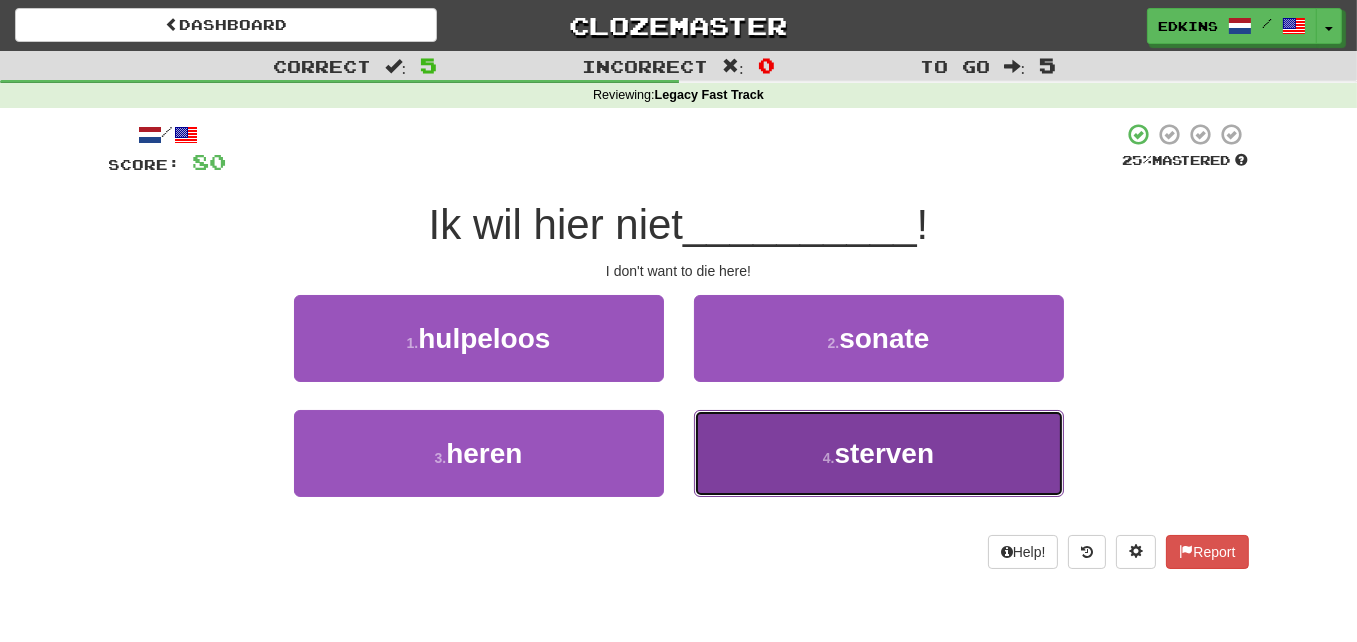 click on "4 .  sterven" at bounding box center (879, 453) 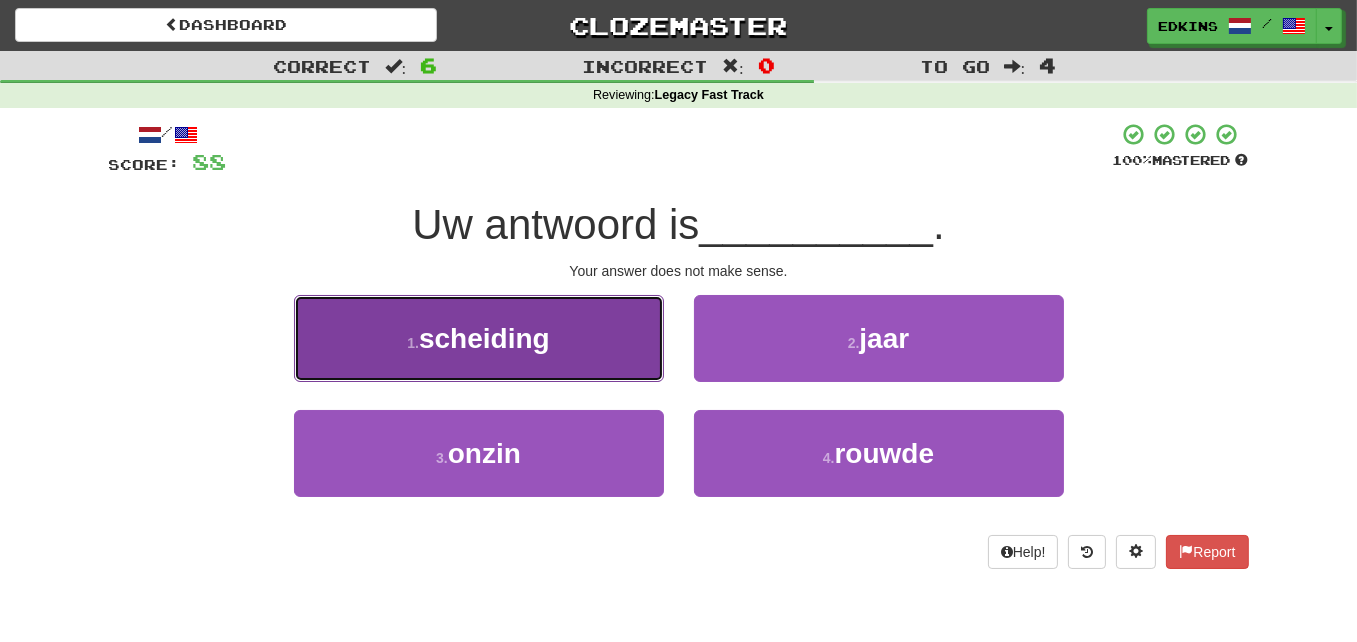 click on "1 .  scheiding" at bounding box center (479, 338) 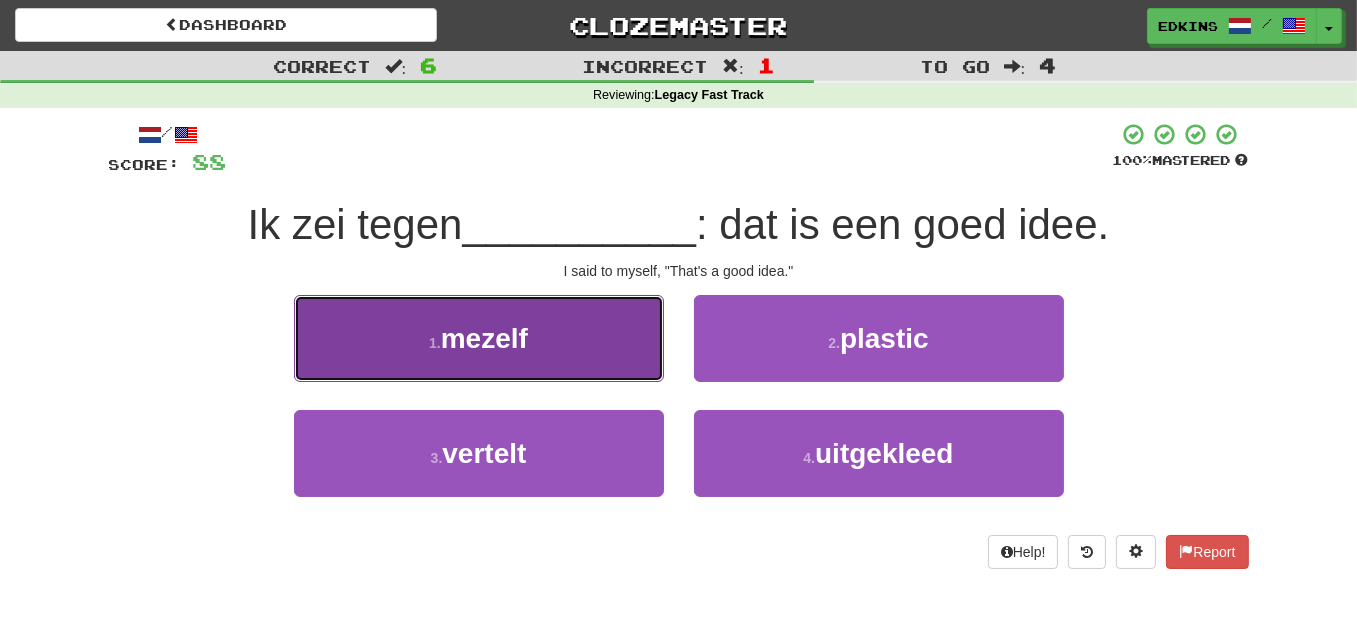 click on "1 .  mezelf" at bounding box center (479, 338) 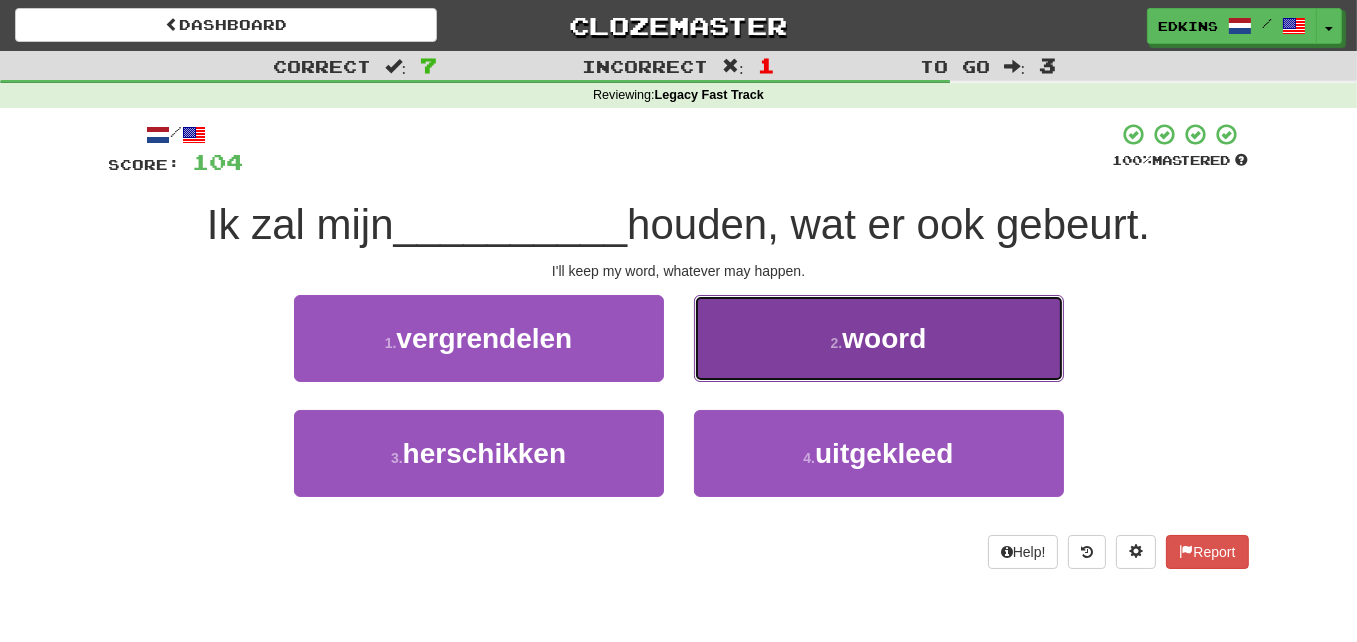 click on "2 .  woord" at bounding box center (879, 338) 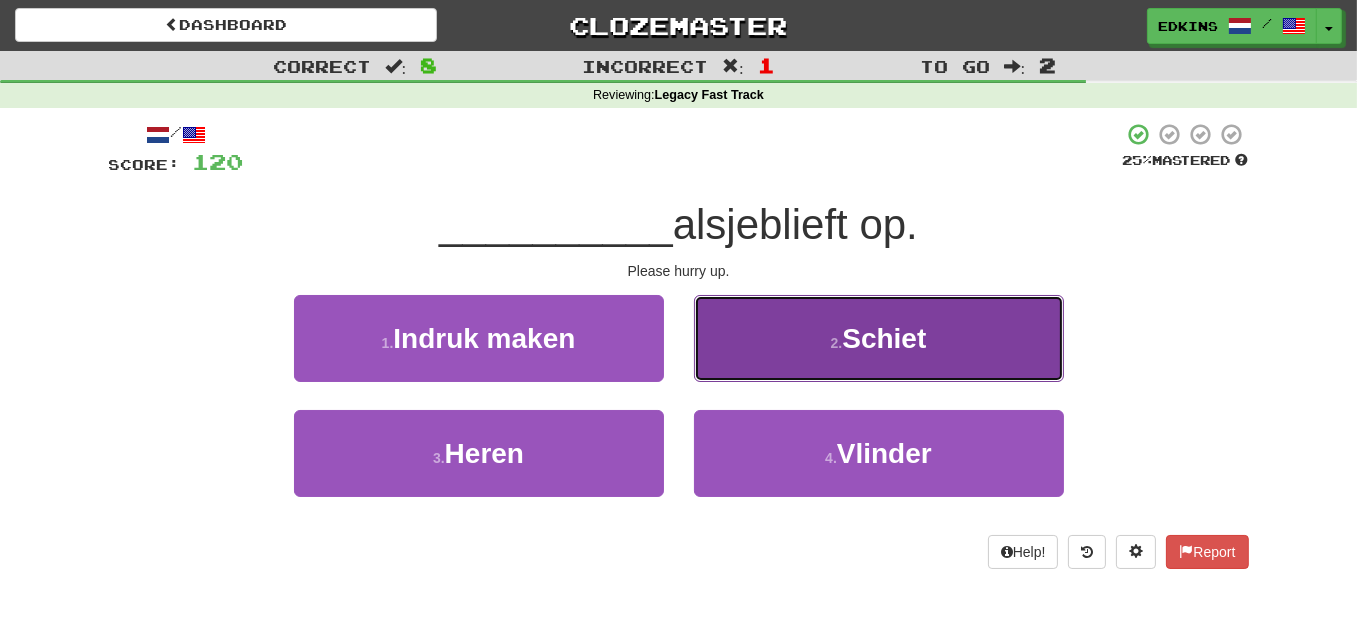 click on "2 ." at bounding box center [837, 343] 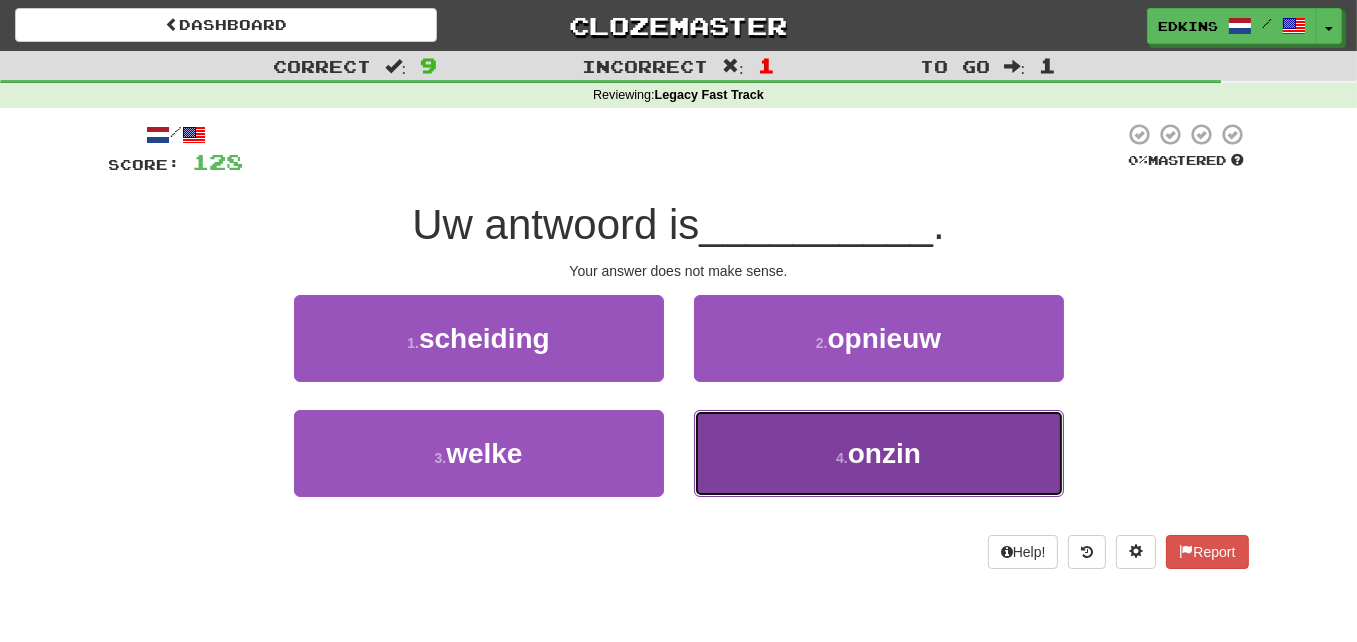click on "4 .  onzin" at bounding box center [879, 453] 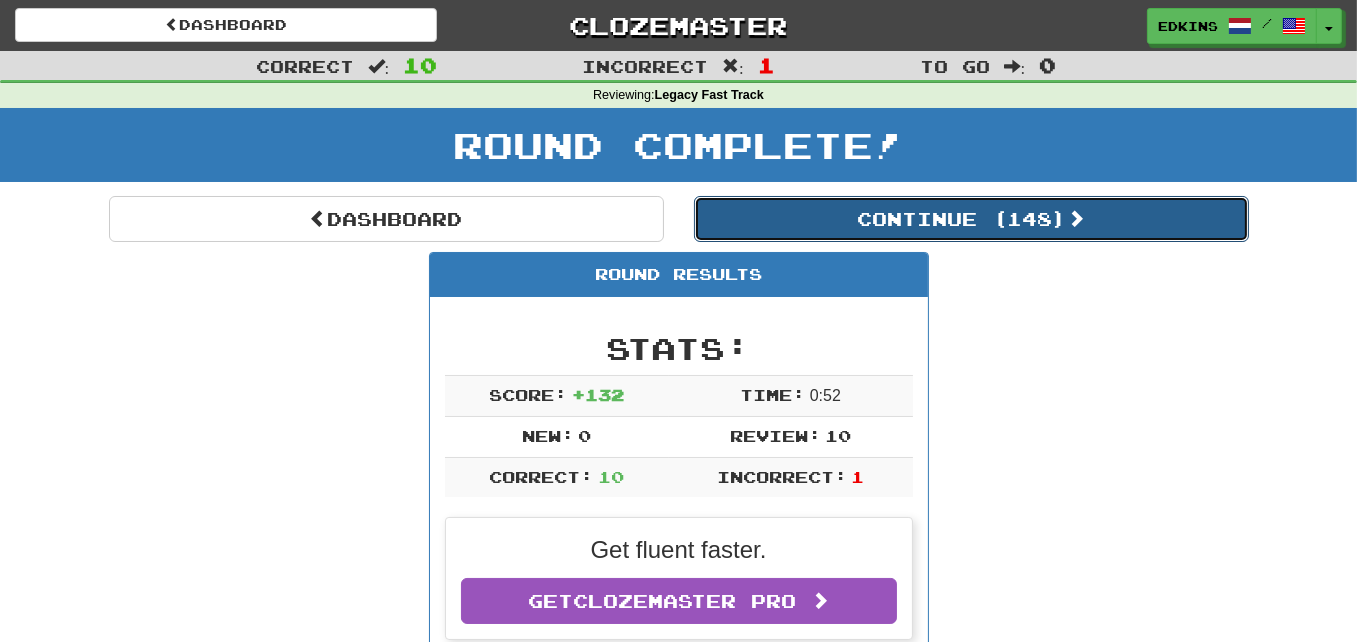 click on "Continue ( 148 )" at bounding box center (971, 219) 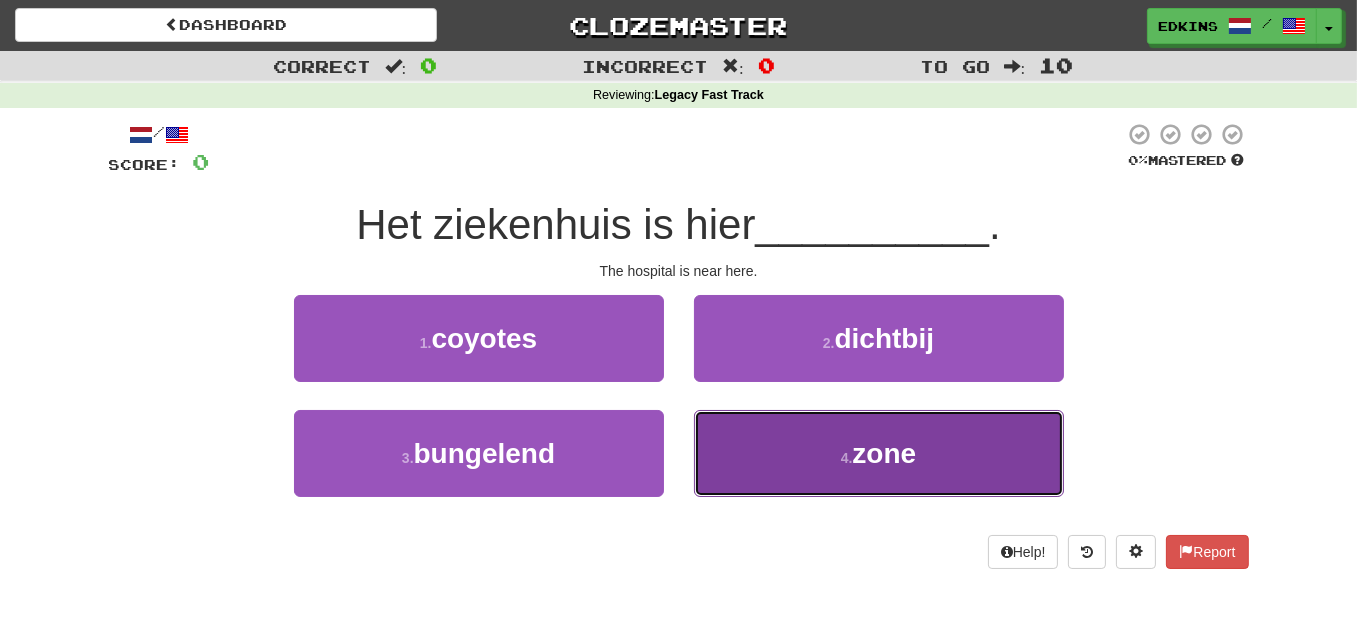 click on "4 .  zone" at bounding box center [879, 453] 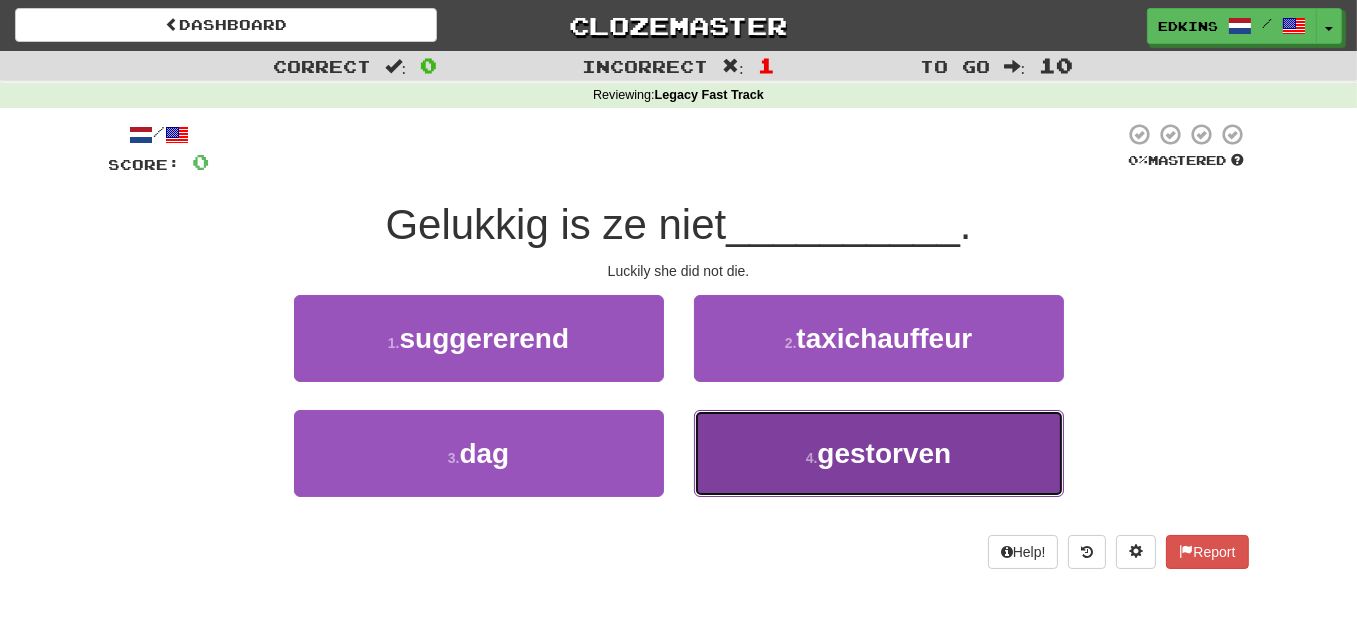 click on "4 ." at bounding box center (812, 458) 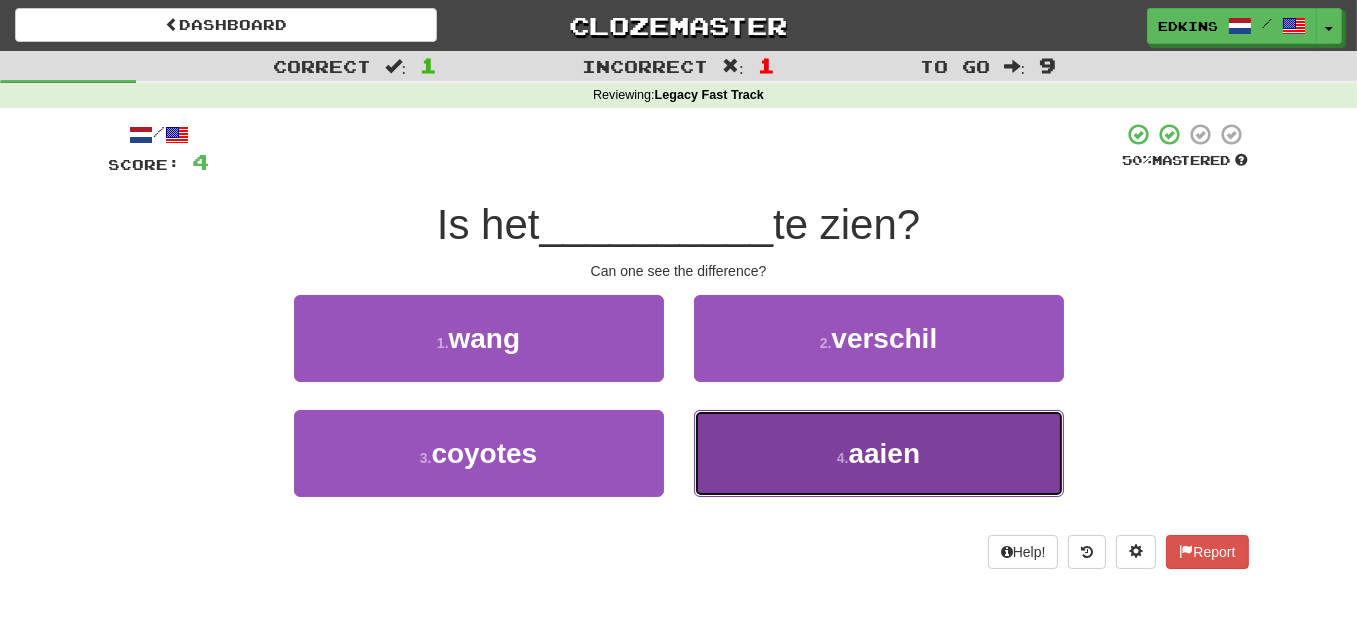 click on "4 .  aaien" at bounding box center [879, 453] 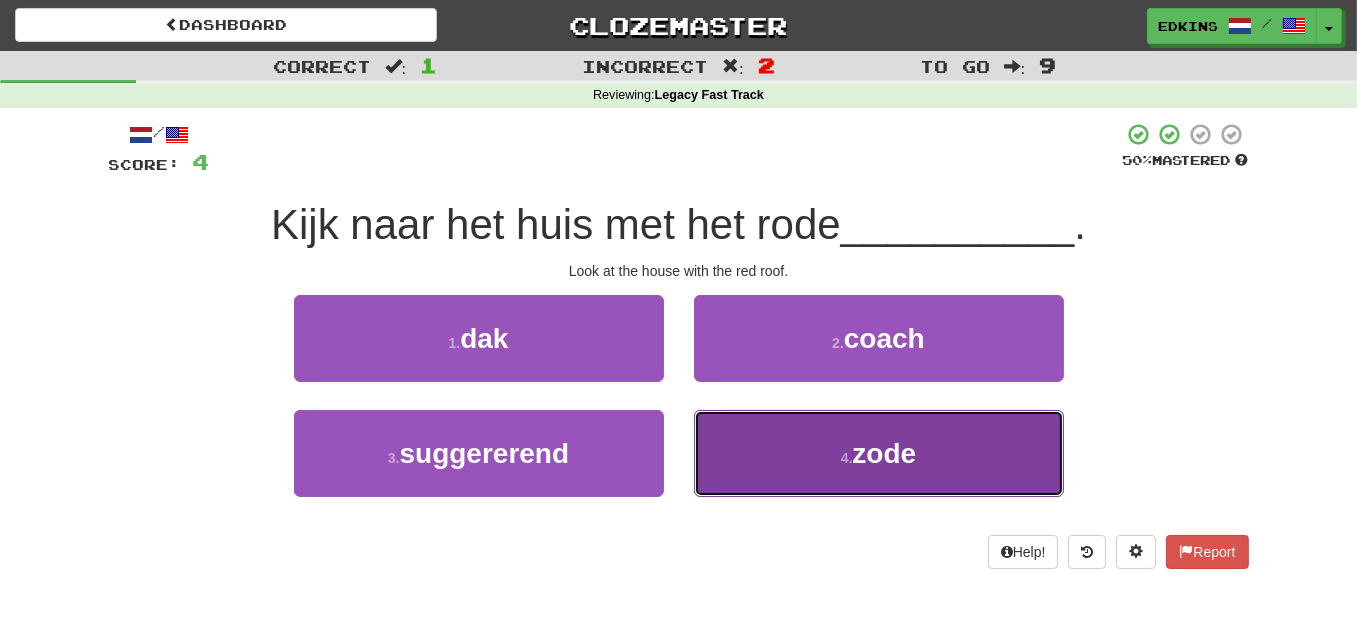 click on "4 .  zode" at bounding box center [879, 453] 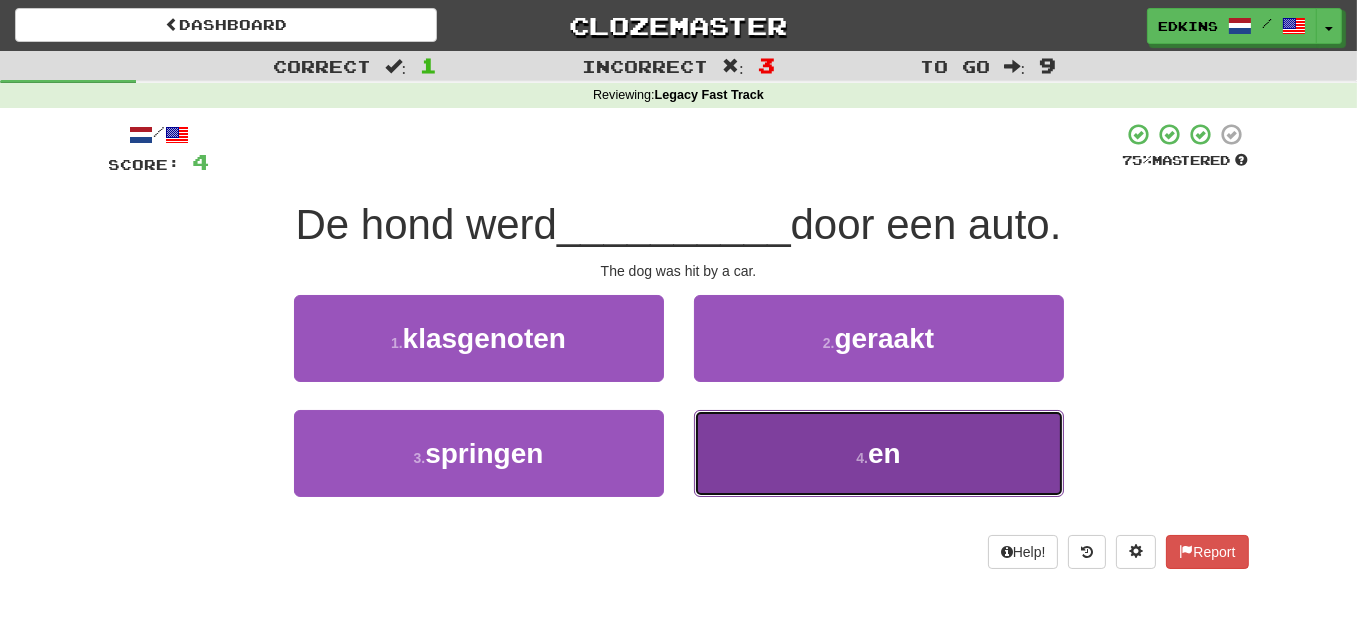 click on "4 .  en" at bounding box center (879, 453) 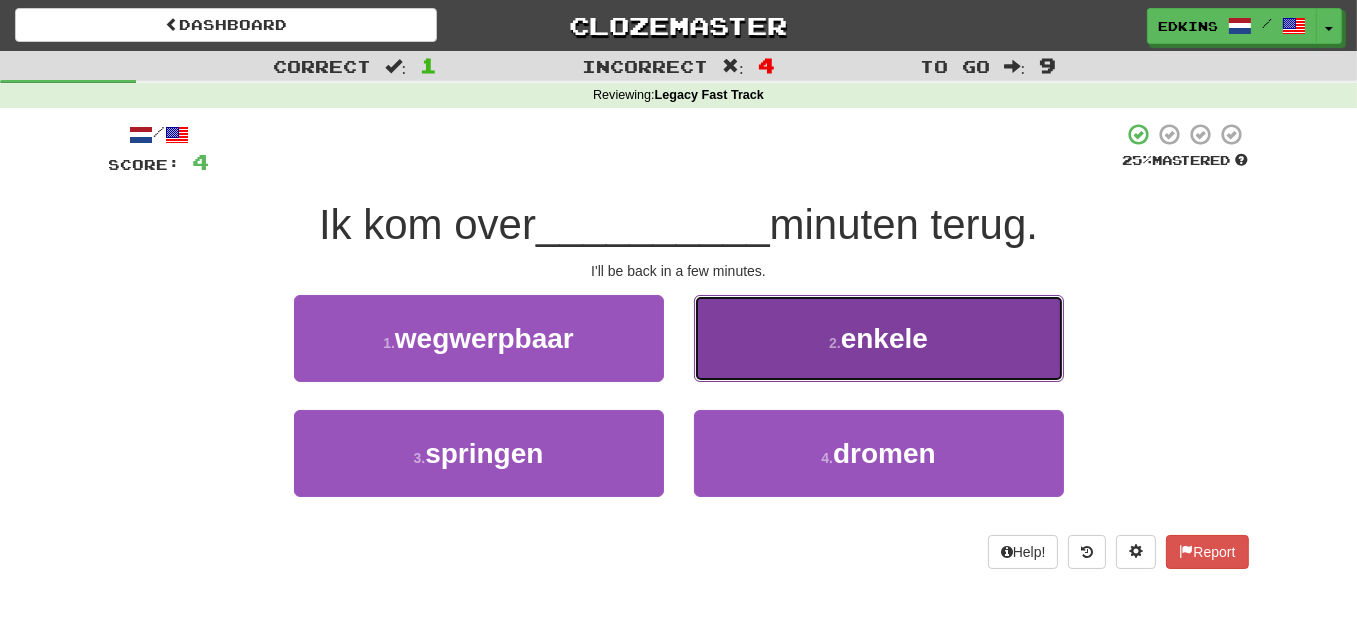 click on "2 ." at bounding box center [835, 343] 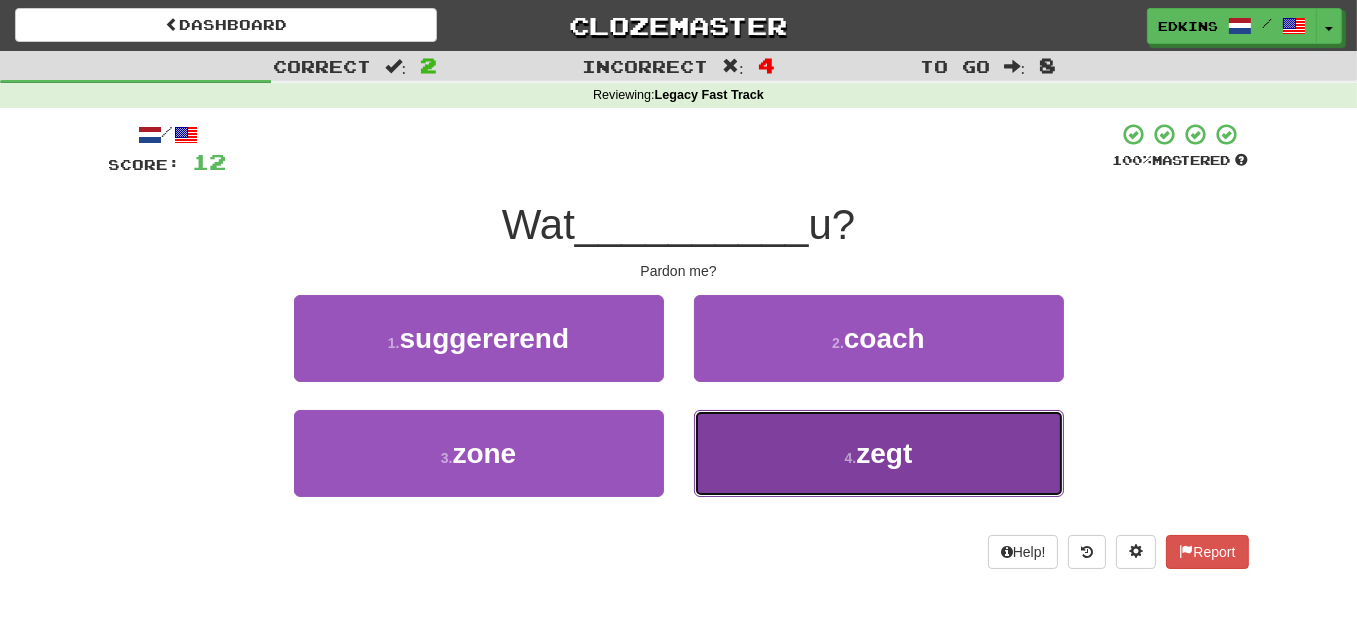 click on "4 .  zegt" at bounding box center (879, 453) 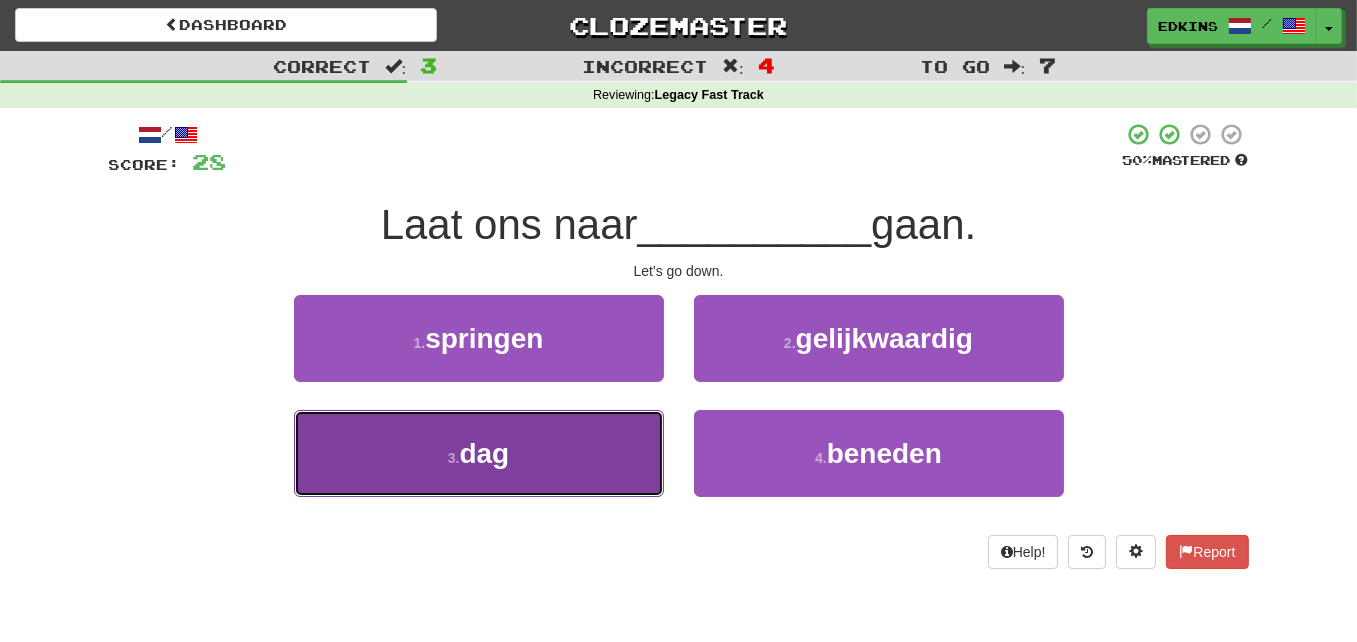 click on "3 .  dag" at bounding box center (479, 453) 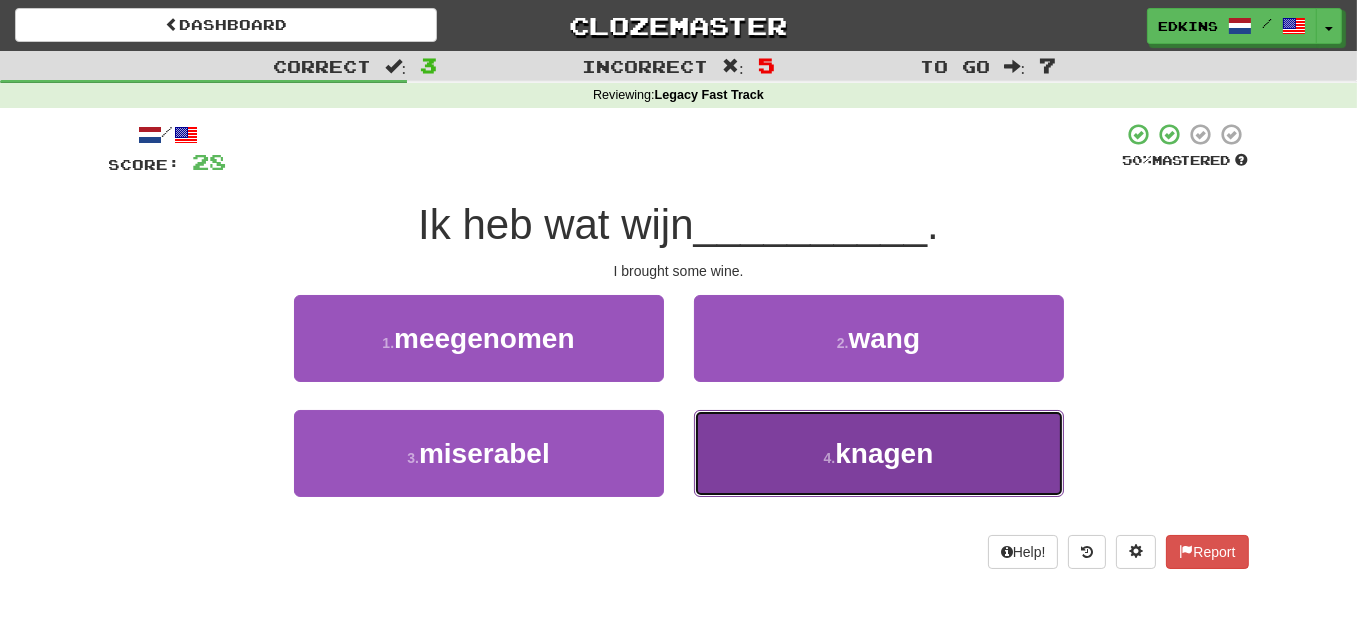 click on "4 .  knagen" at bounding box center [879, 453] 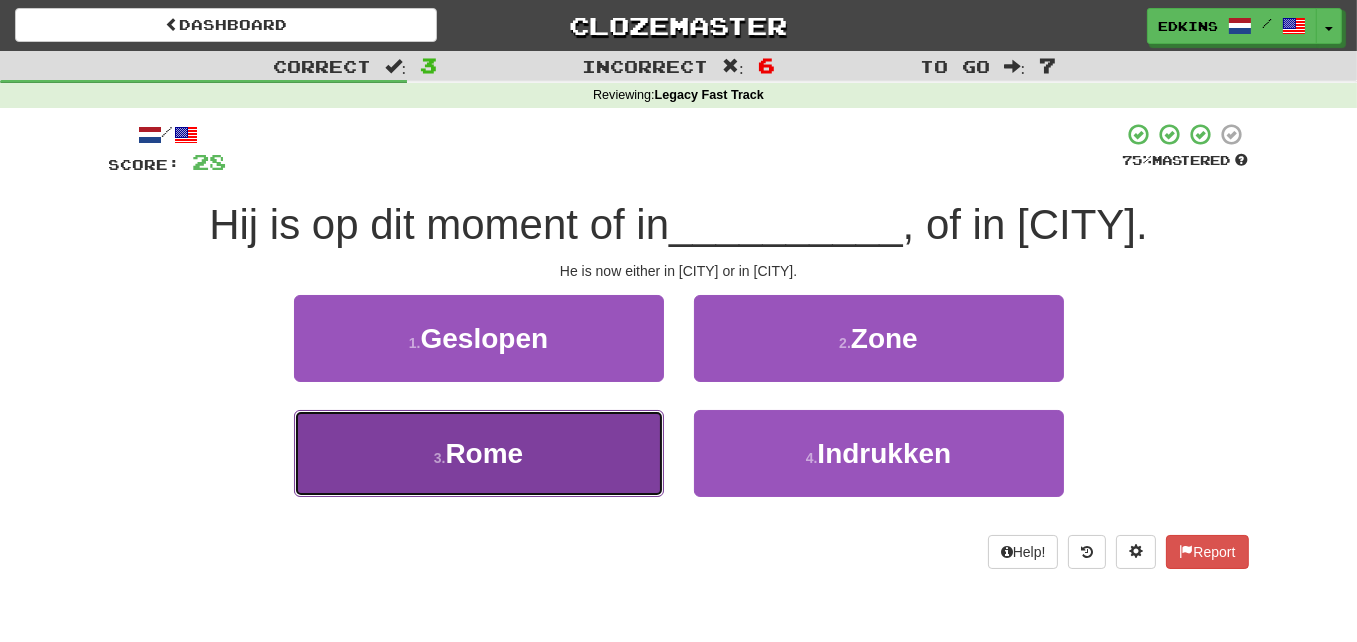 click on "Rome" at bounding box center [484, 453] 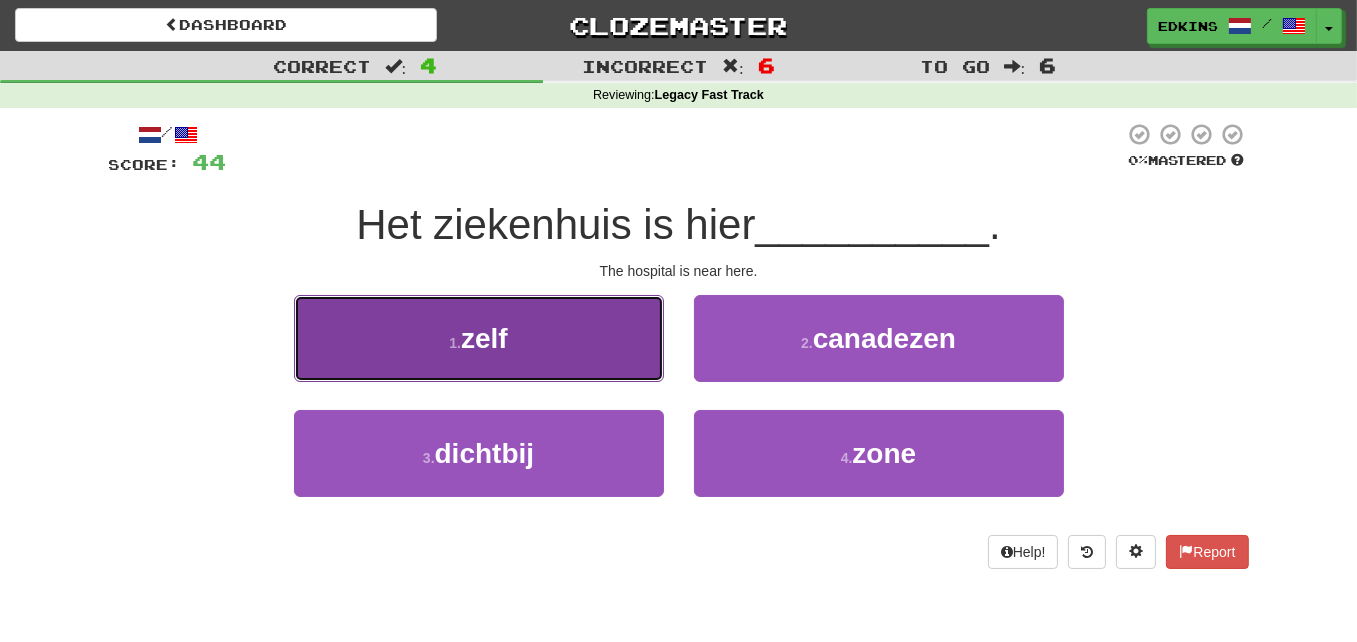 click on "1 .  zelf" at bounding box center (479, 338) 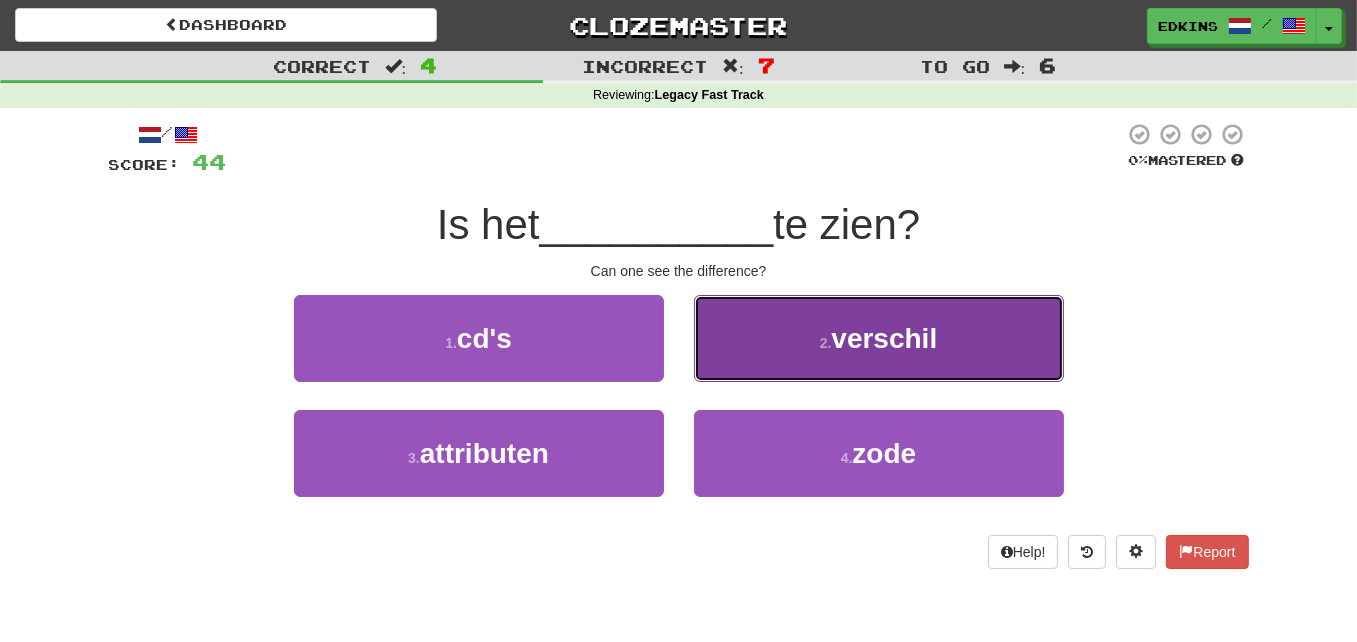 click on "2 .  verschil" at bounding box center (879, 338) 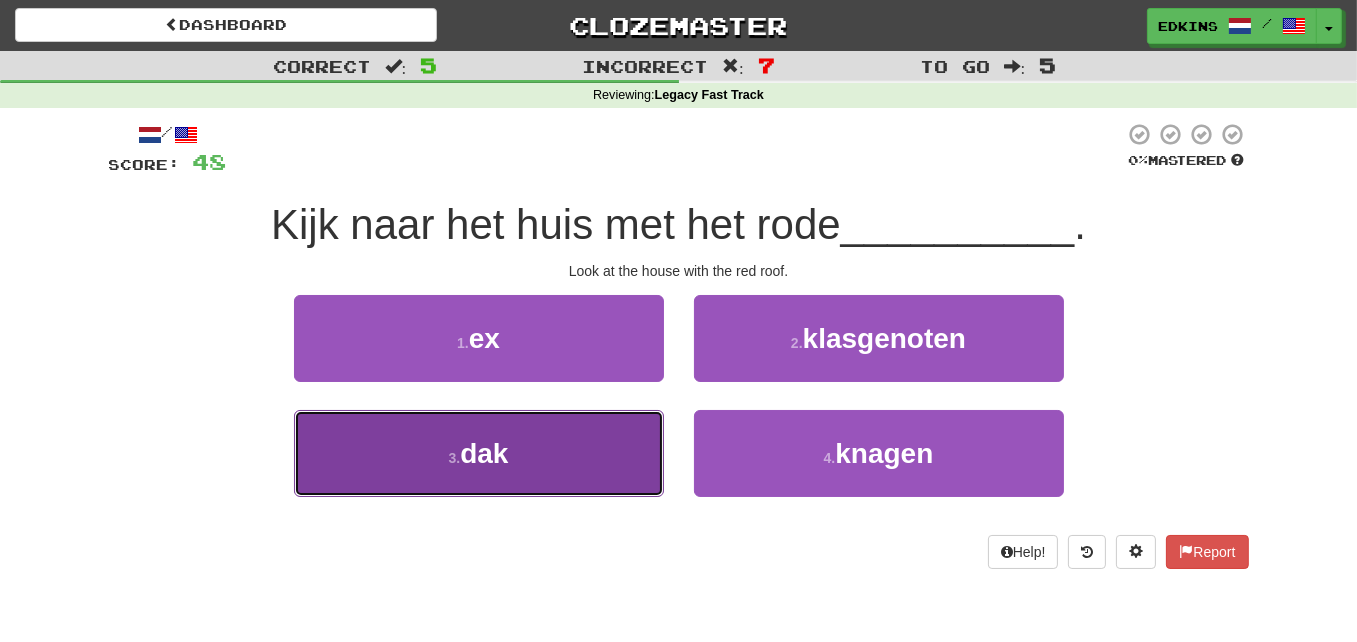 click on "3 .  dak" at bounding box center (479, 453) 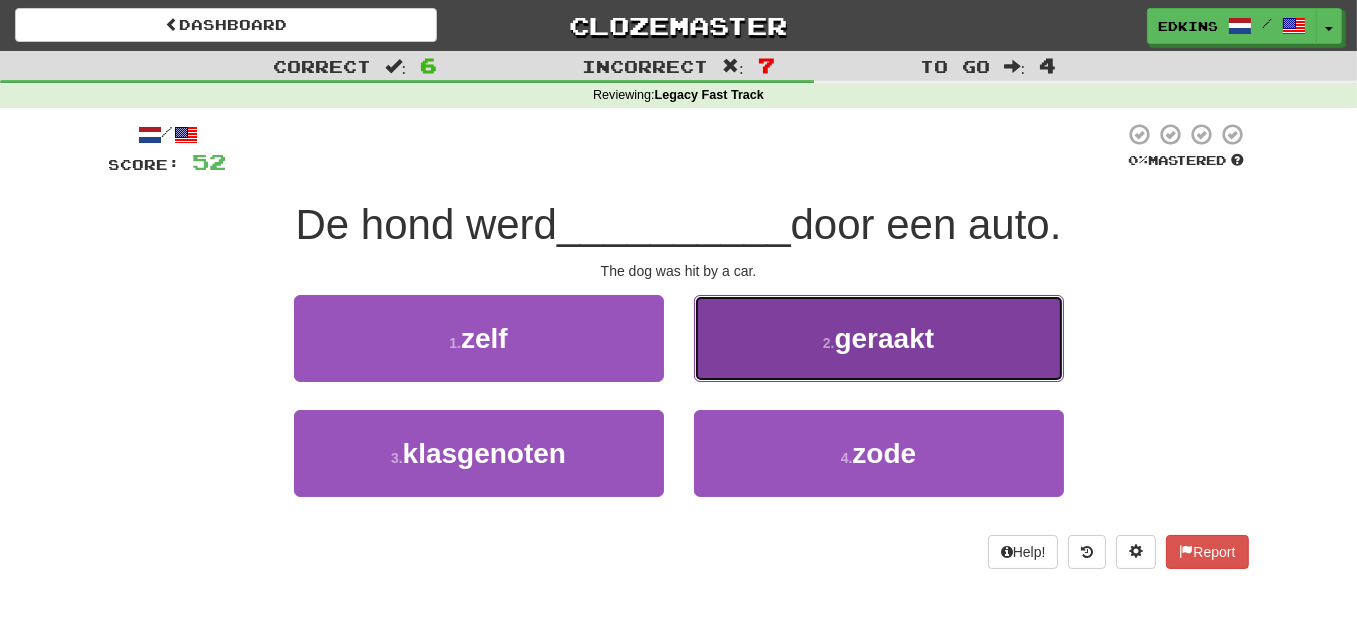 click on "2 .  geraakt" at bounding box center [879, 338] 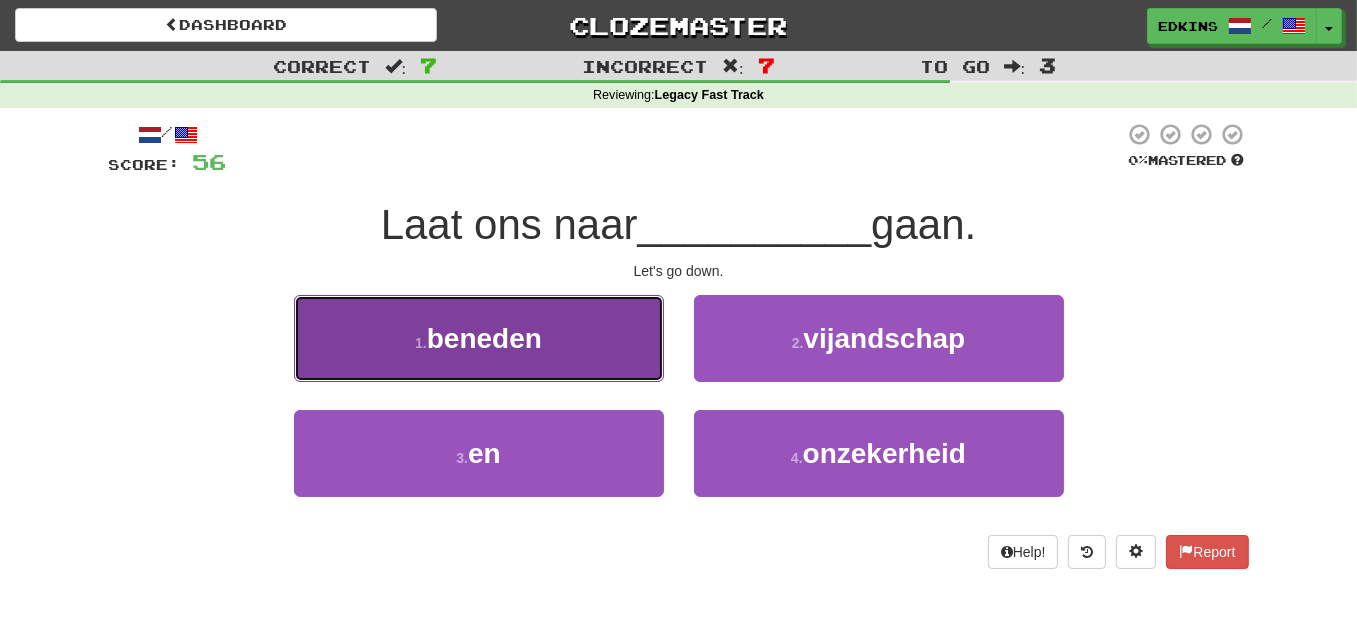 click on "1 .  beneden" at bounding box center [479, 338] 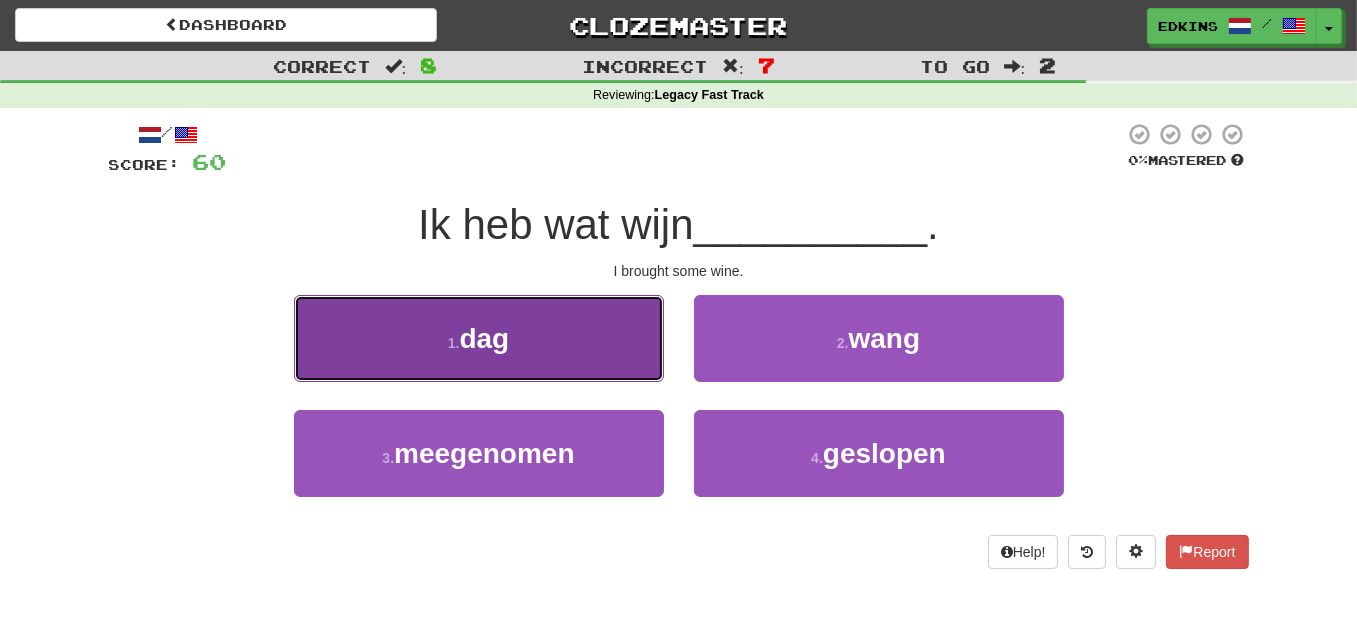 click on "1 .  dag" at bounding box center [479, 338] 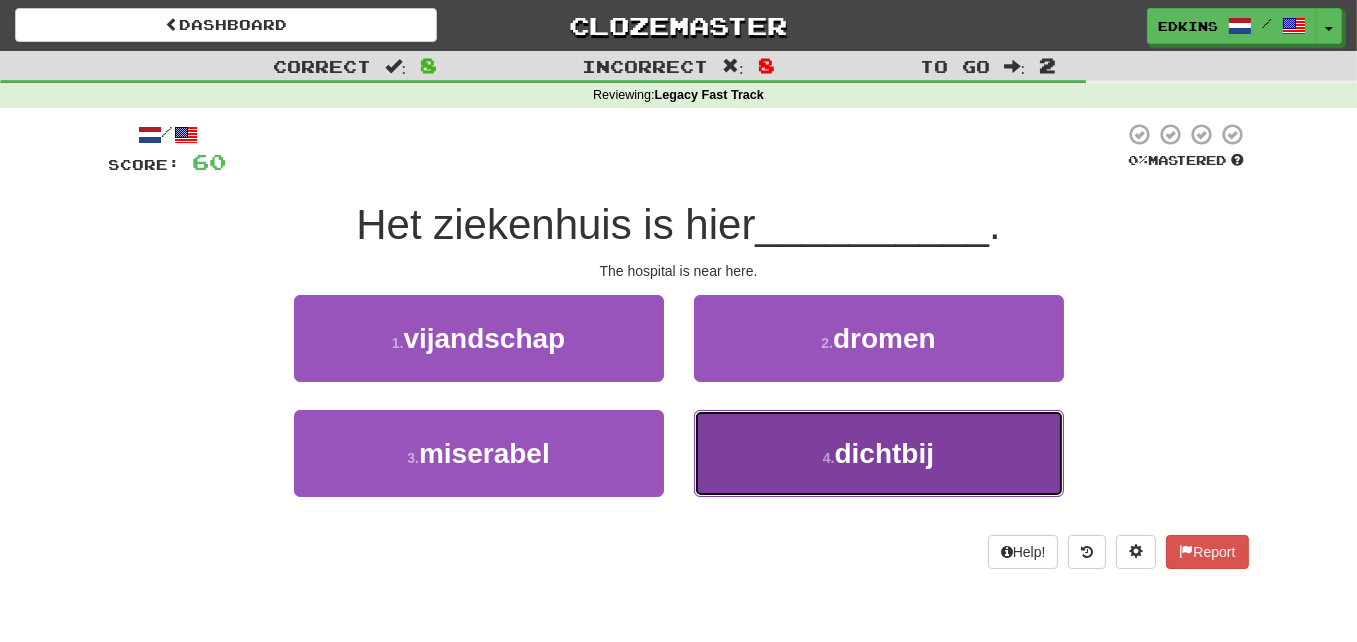 click on "4 .  dichtbij" at bounding box center (879, 453) 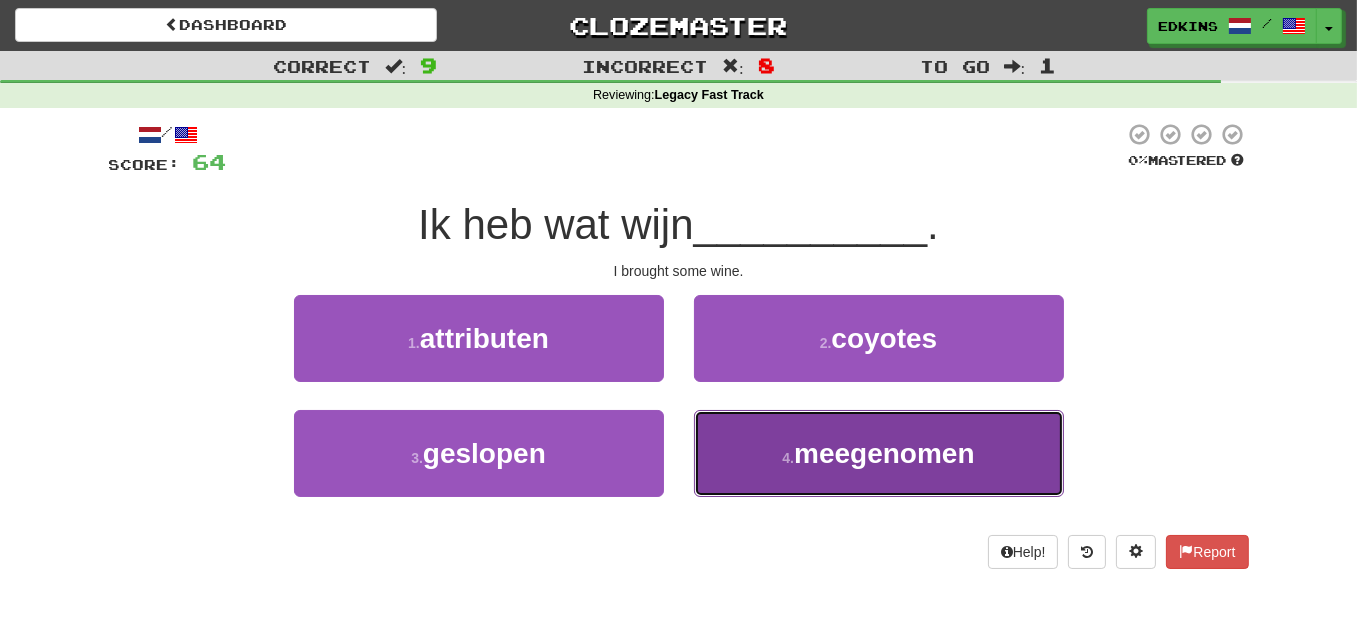 click on "4 .  meegenomen" at bounding box center [879, 453] 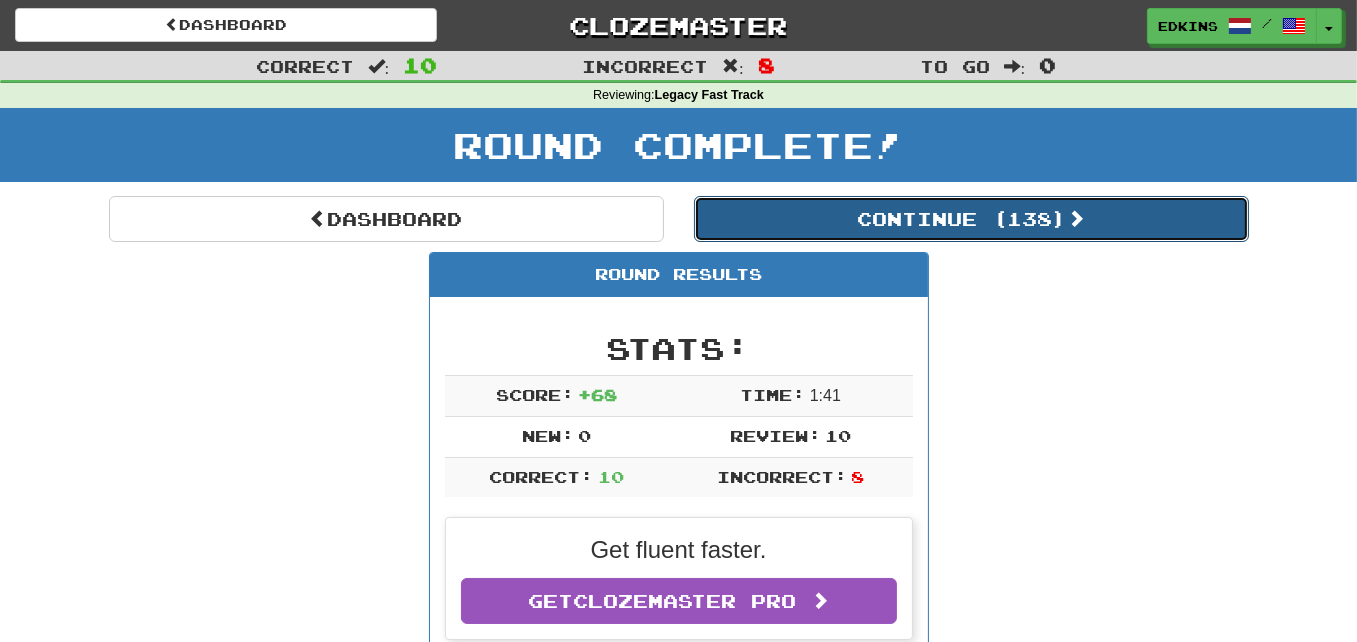 click on "Continue ( 138 )" at bounding box center (971, 219) 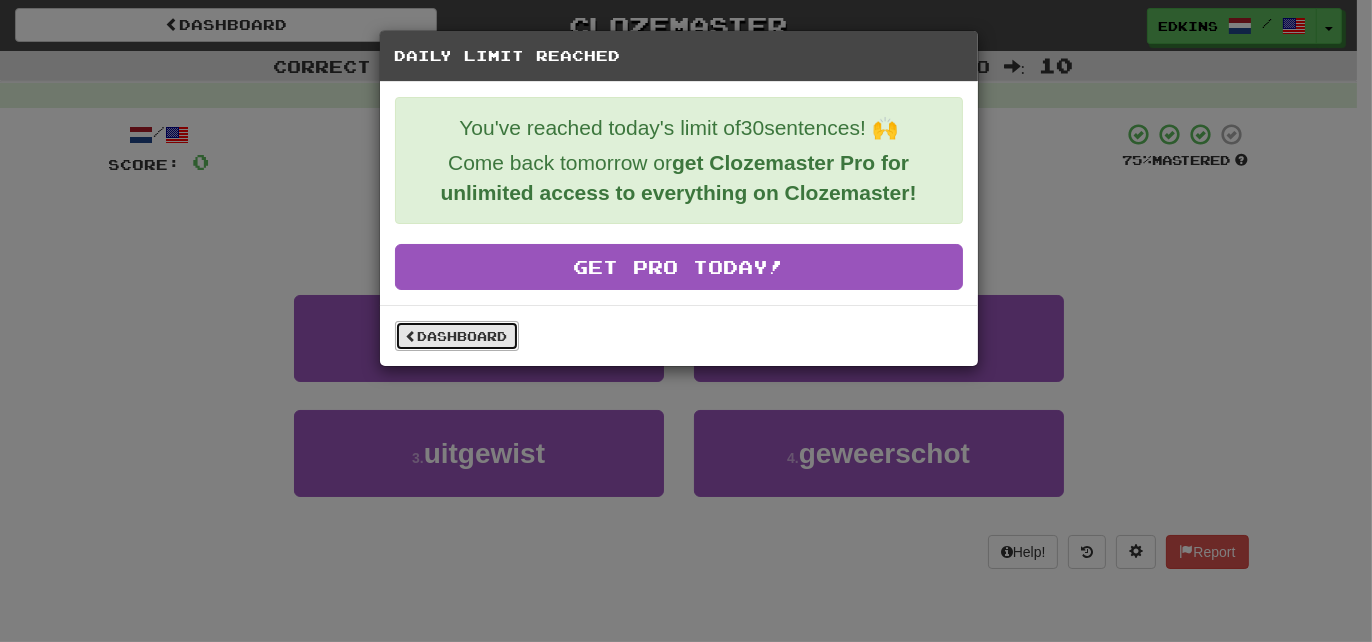 click on "Dashboard" at bounding box center (457, 336) 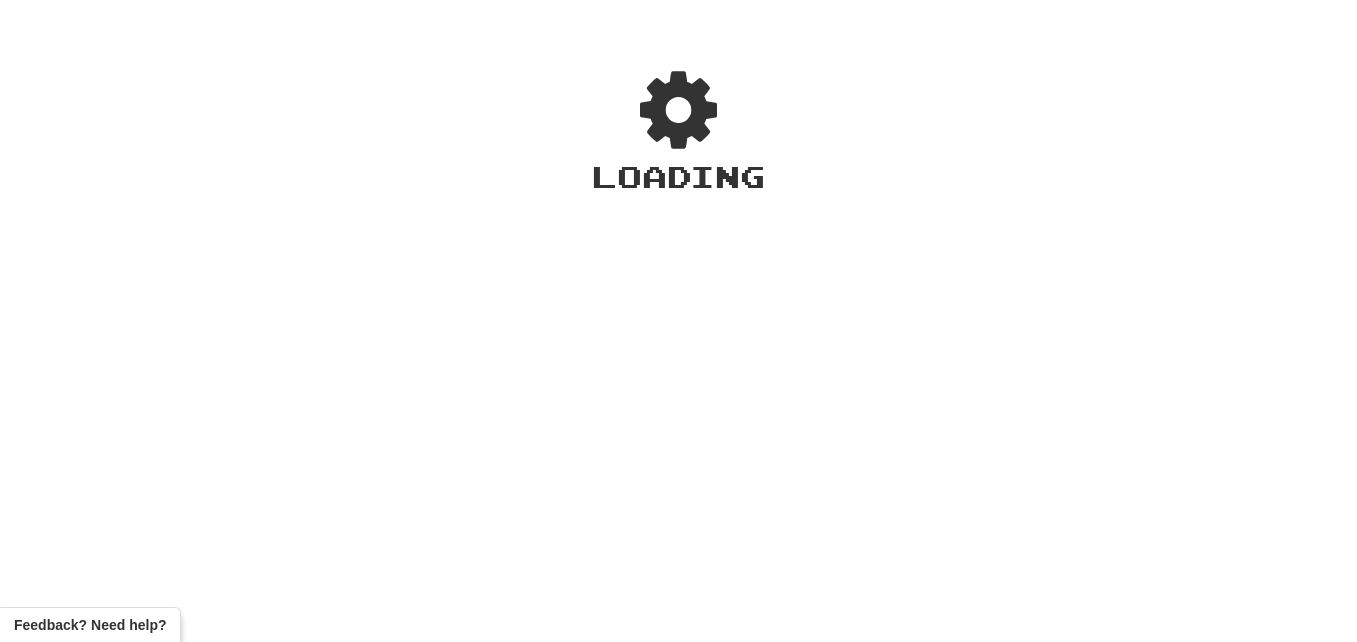 scroll, scrollTop: 0, scrollLeft: 0, axis: both 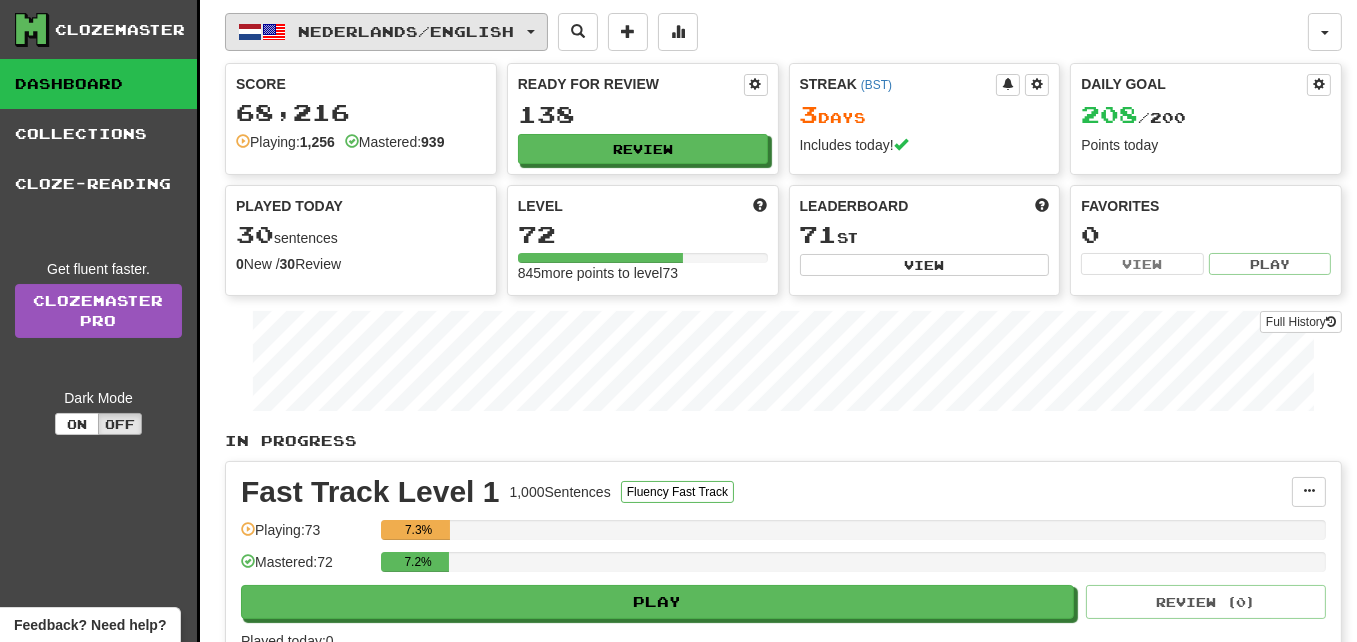 click on "Nederlands  /  English" at bounding box center [407, 31] 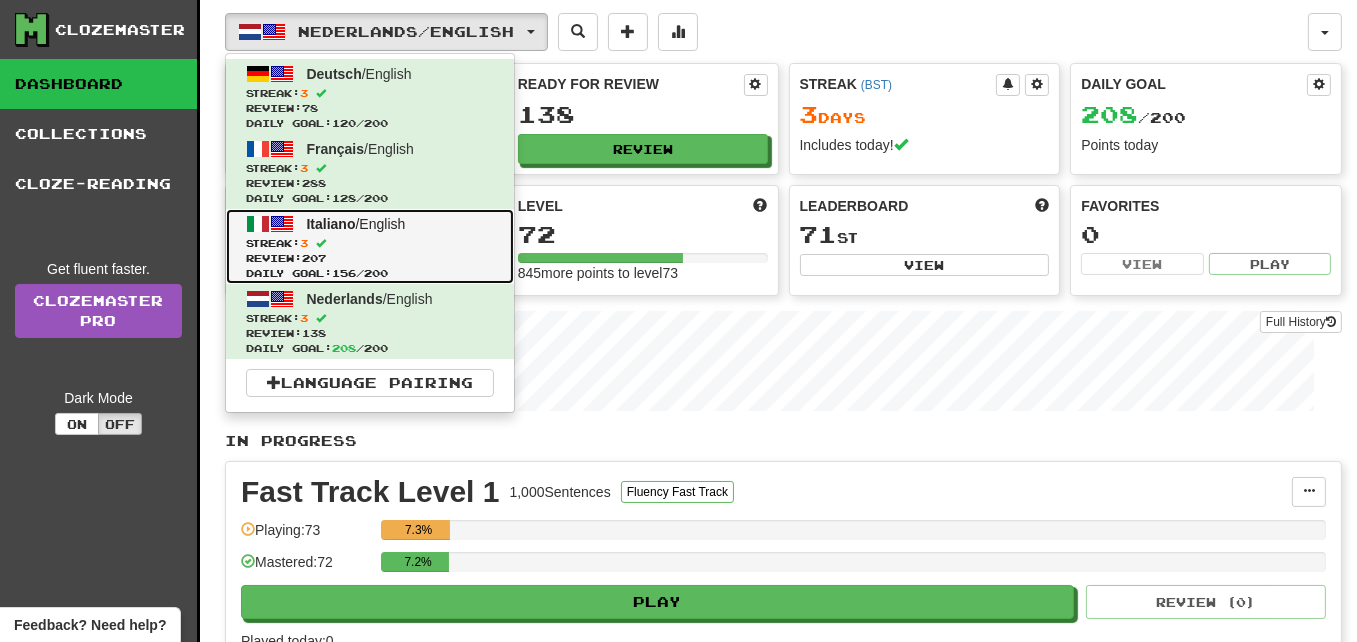 click on "Streak:  3" at bounding box center (370, 243) 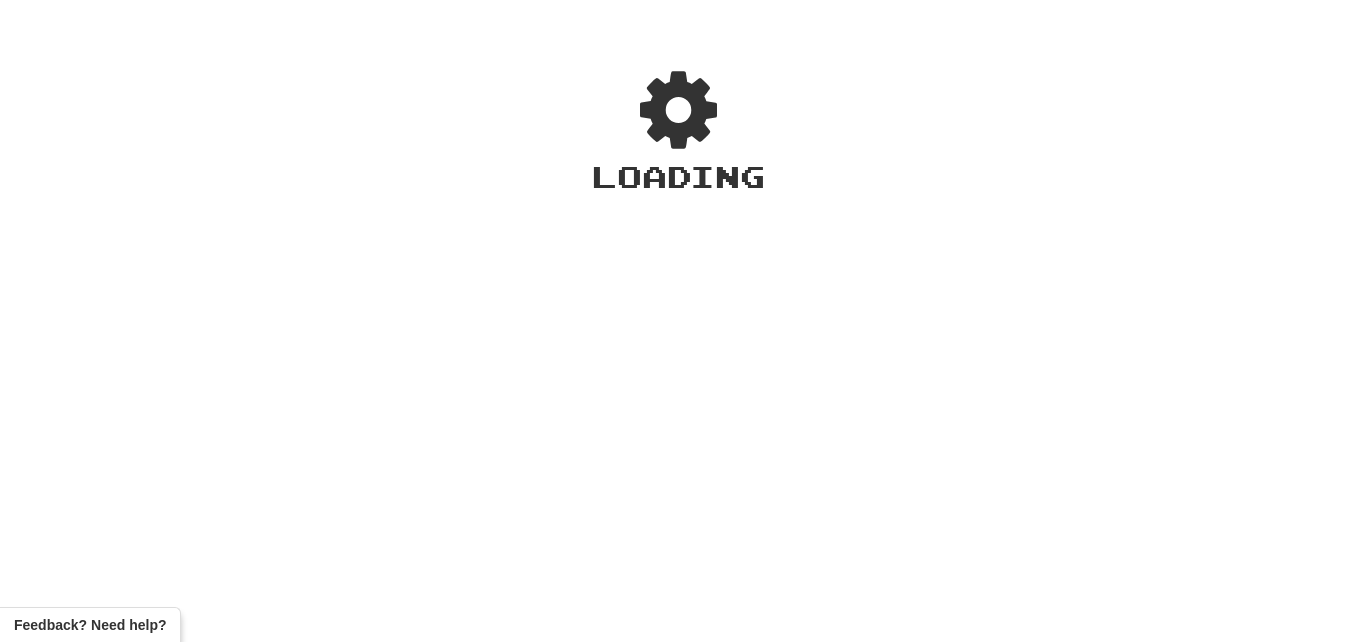 scroll, scrollTop: 0, scrollLeft: 0, axis: both 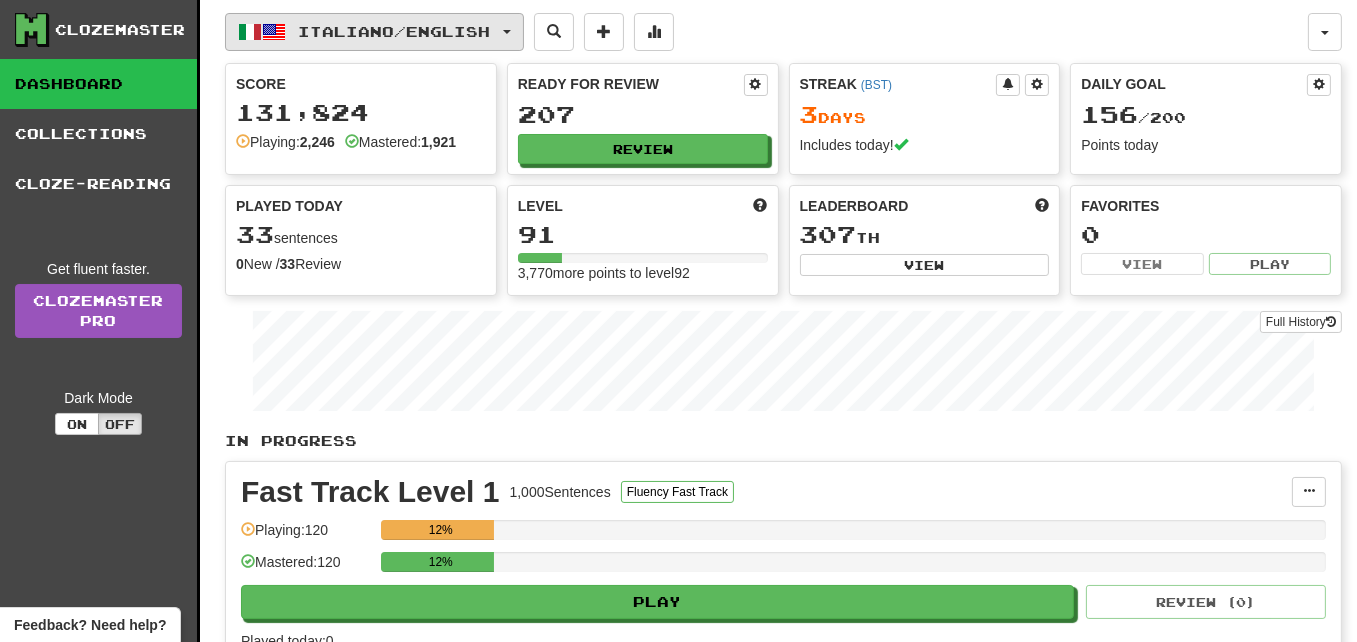 click on "Italiano  /  English" at bounding box center (374, 32) 